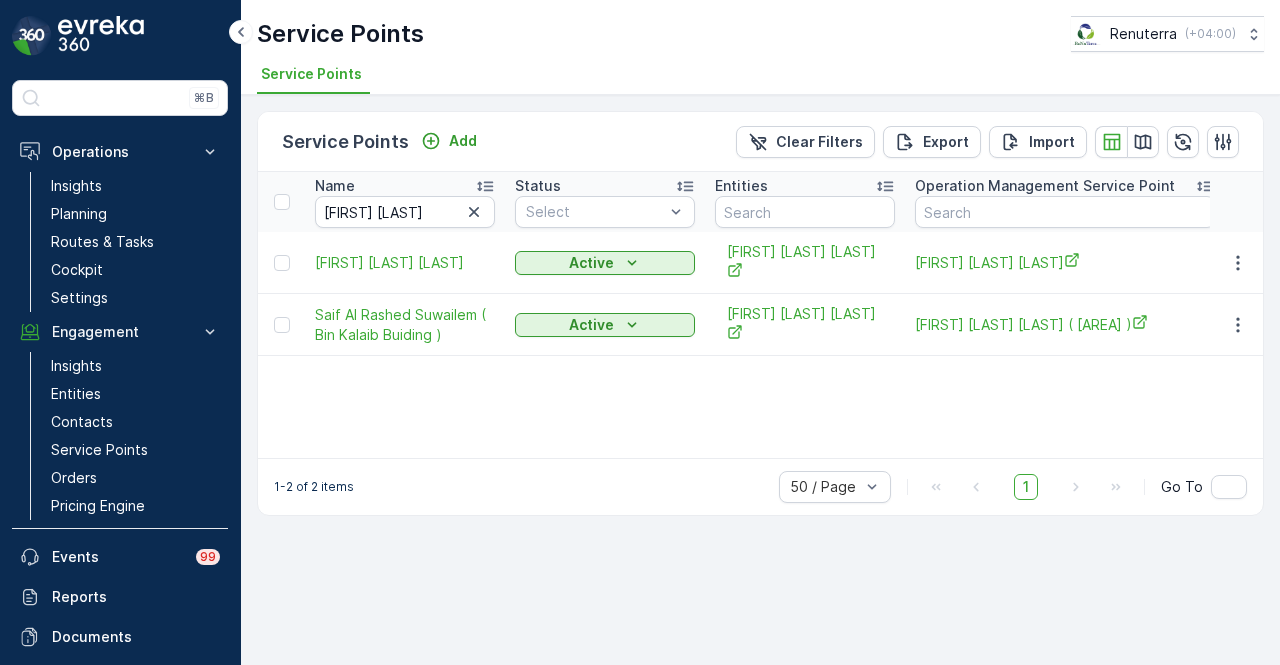 scroll, scrollTop: 0, scrollLeft: 0, axis: both 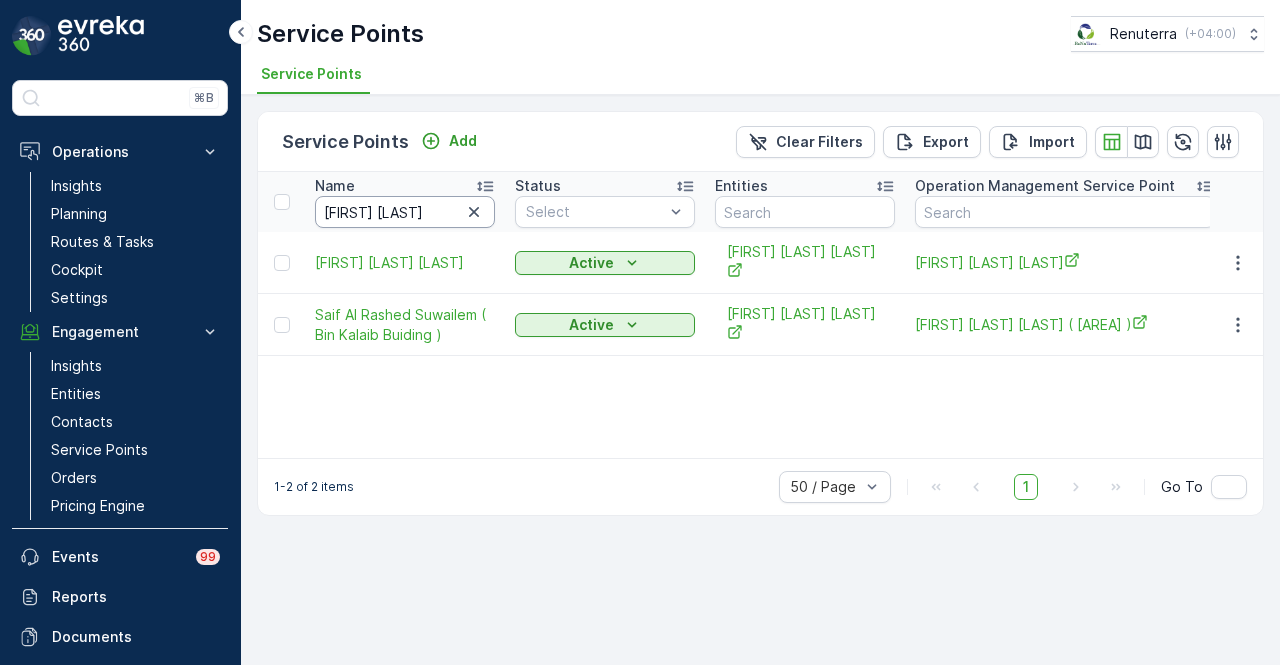 click on "saif al" at bounding box center [405, 212] 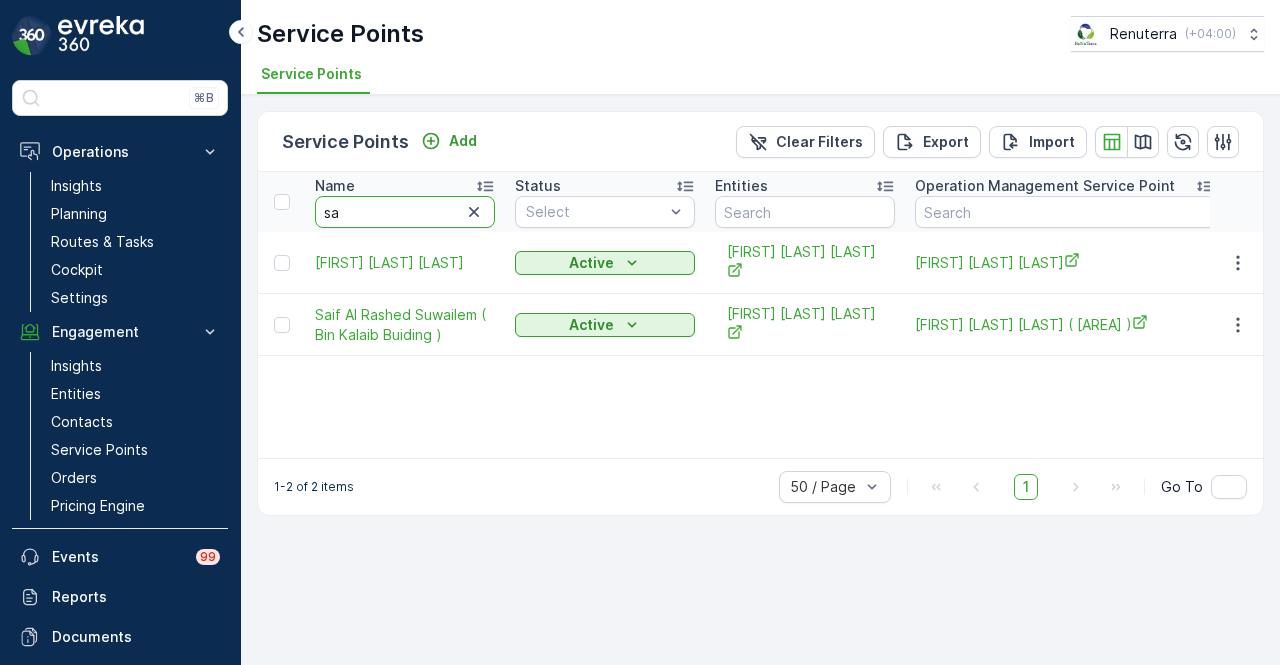 type on "s" 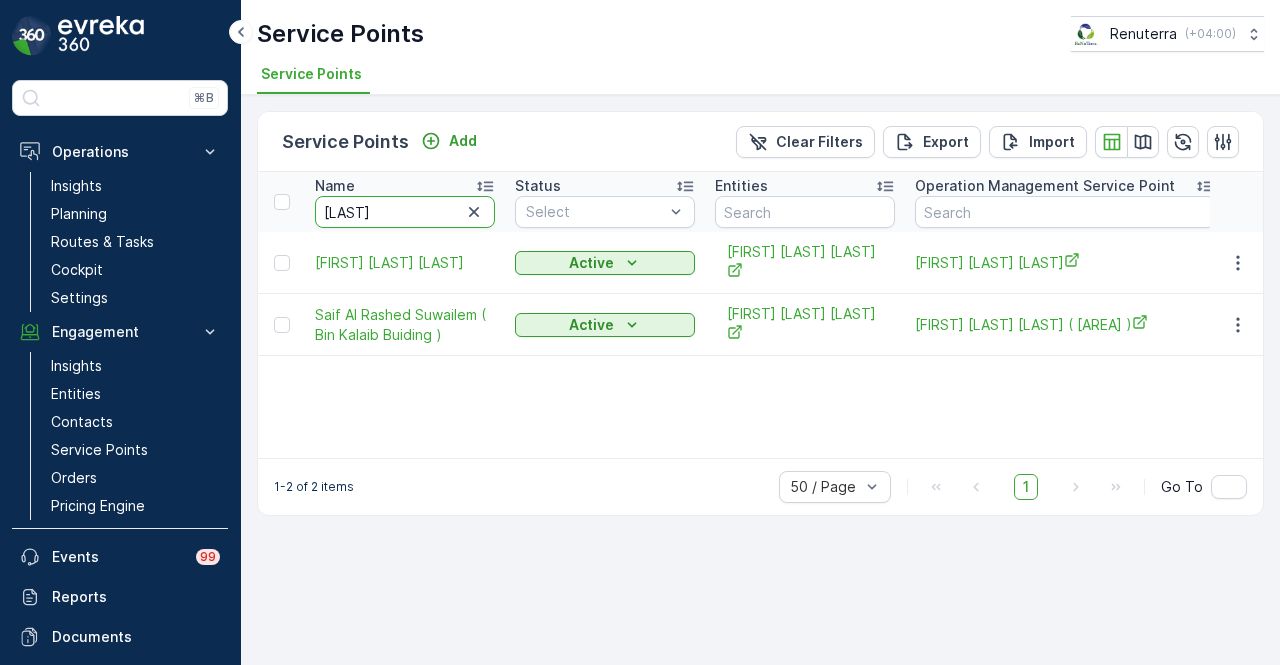 type on "nass" 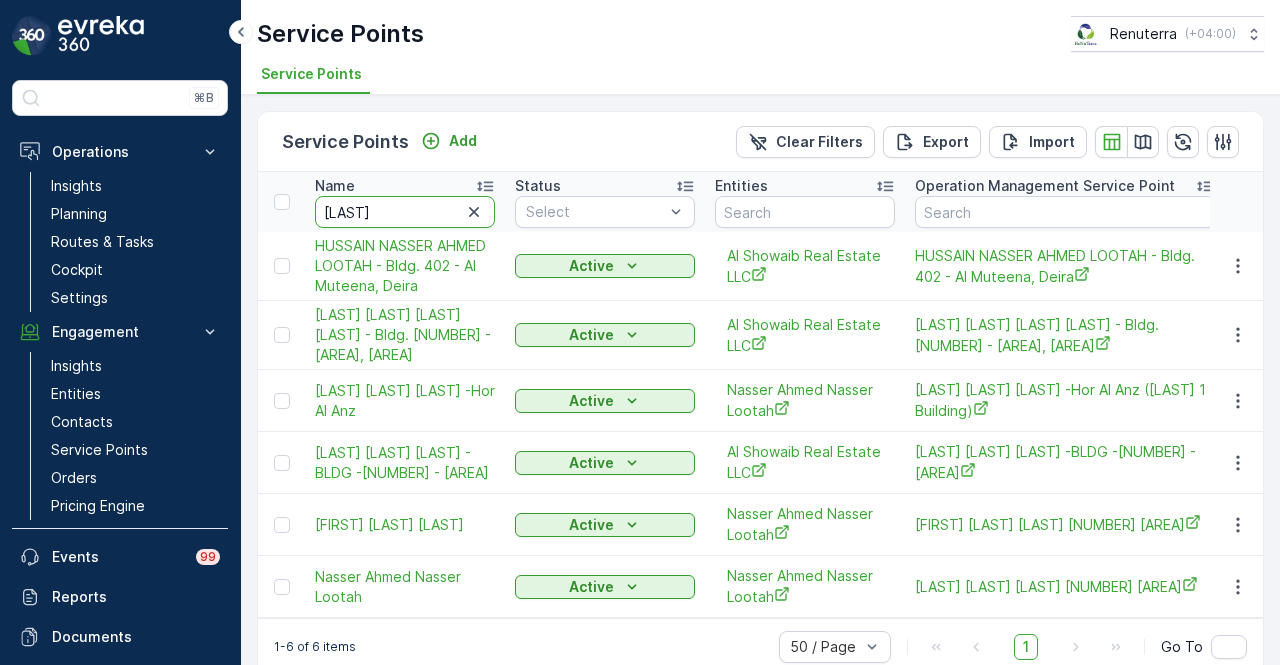 click on "nass" at bounding box center [405, 212] 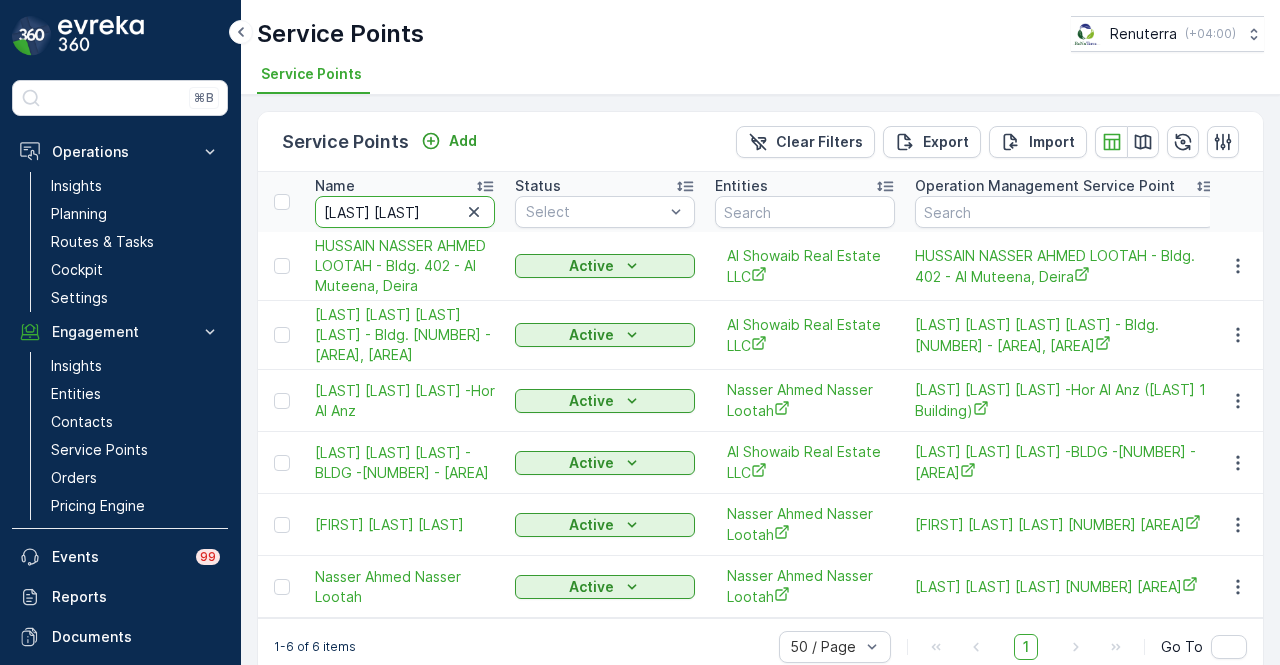type on "nasser bin" 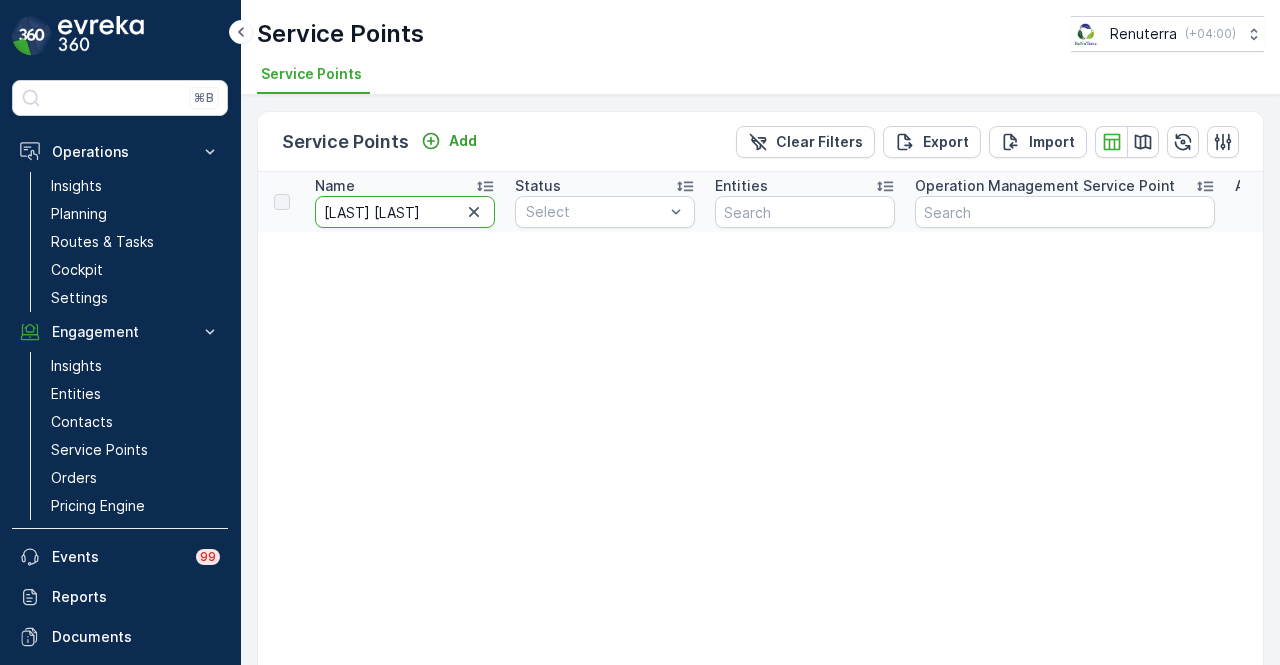 click on "nasser bin" at bounding box center (405, 212) 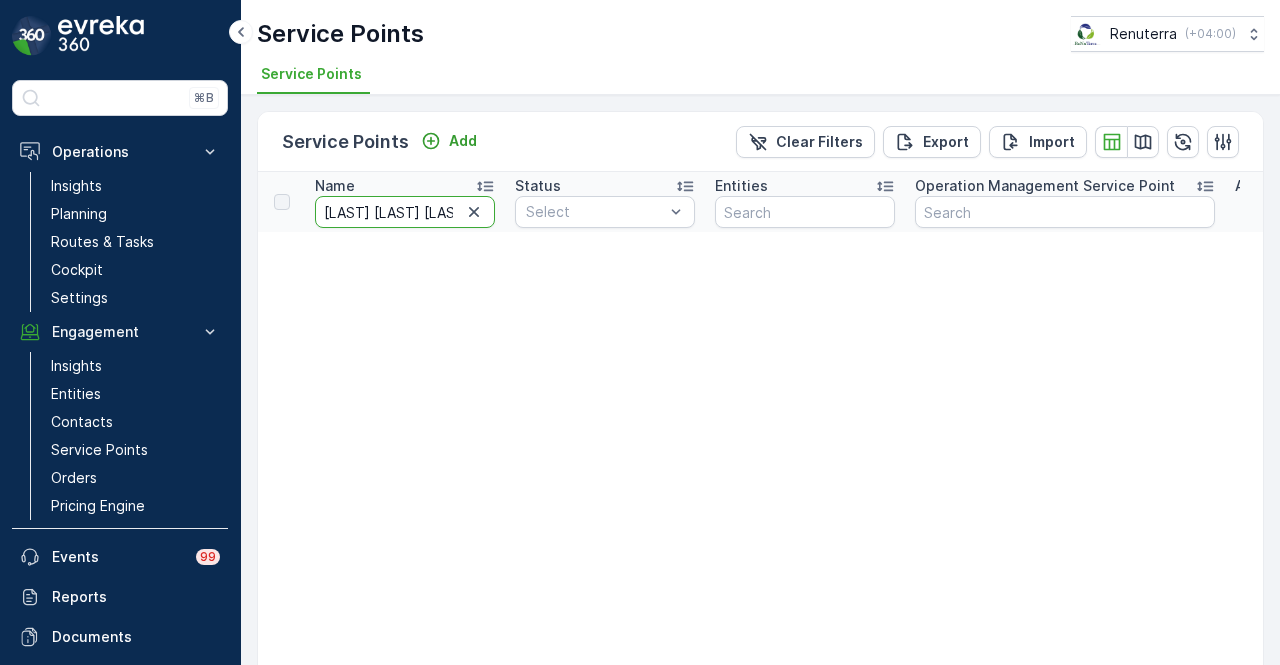type on "nasser bin abdul" 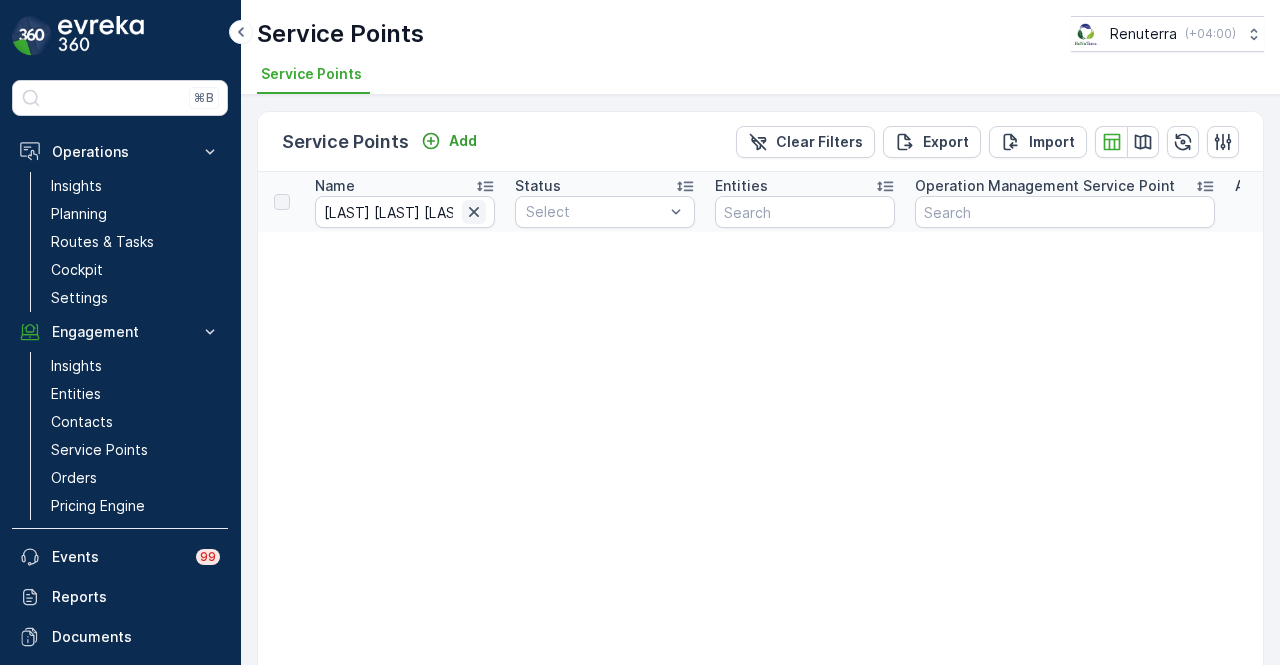click 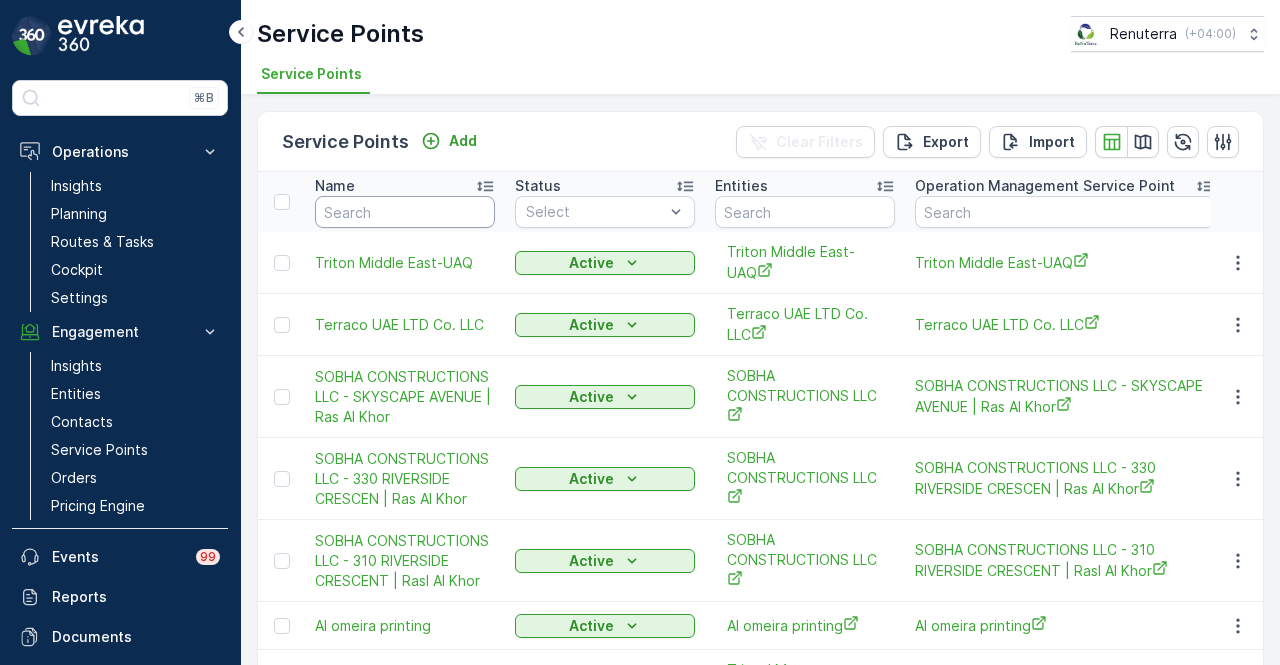 click at bounding box center (405, 212) 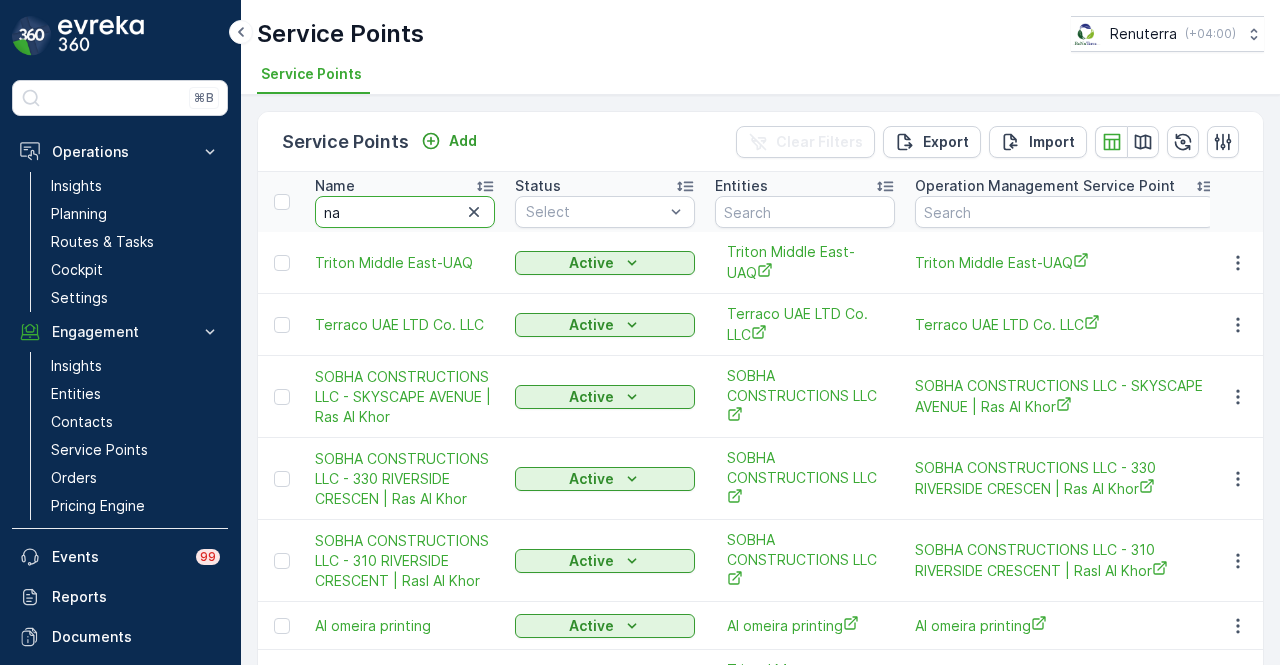 type on "nas" 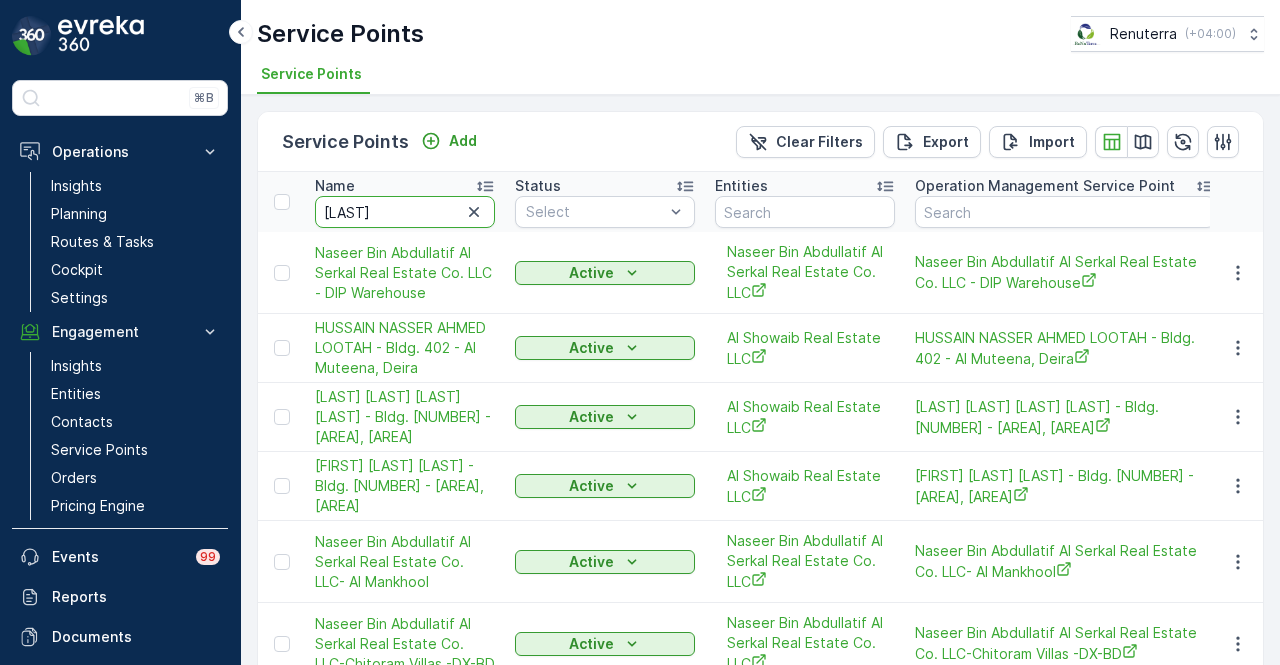 click on "nas" at bounding box center [405, 212] 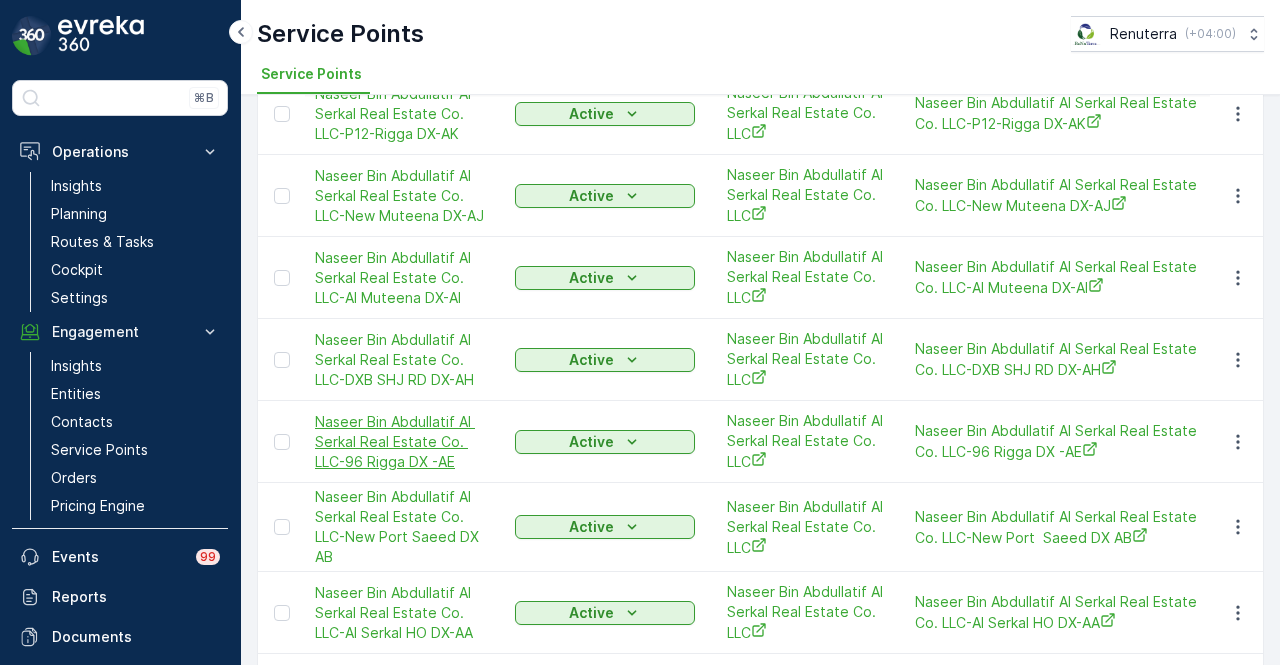 scroll, scrollTop: 1220, scrollLeft: 0, axis: vertical 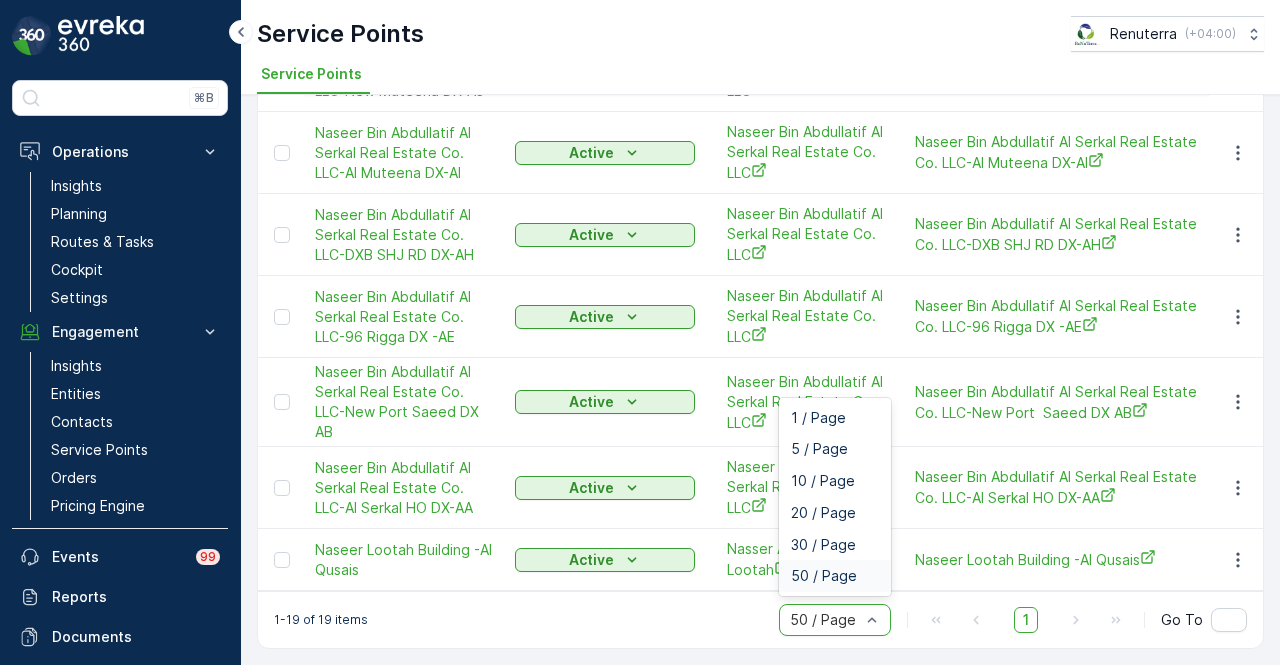 click on "50 / Page" at bounding box center [824, 576] 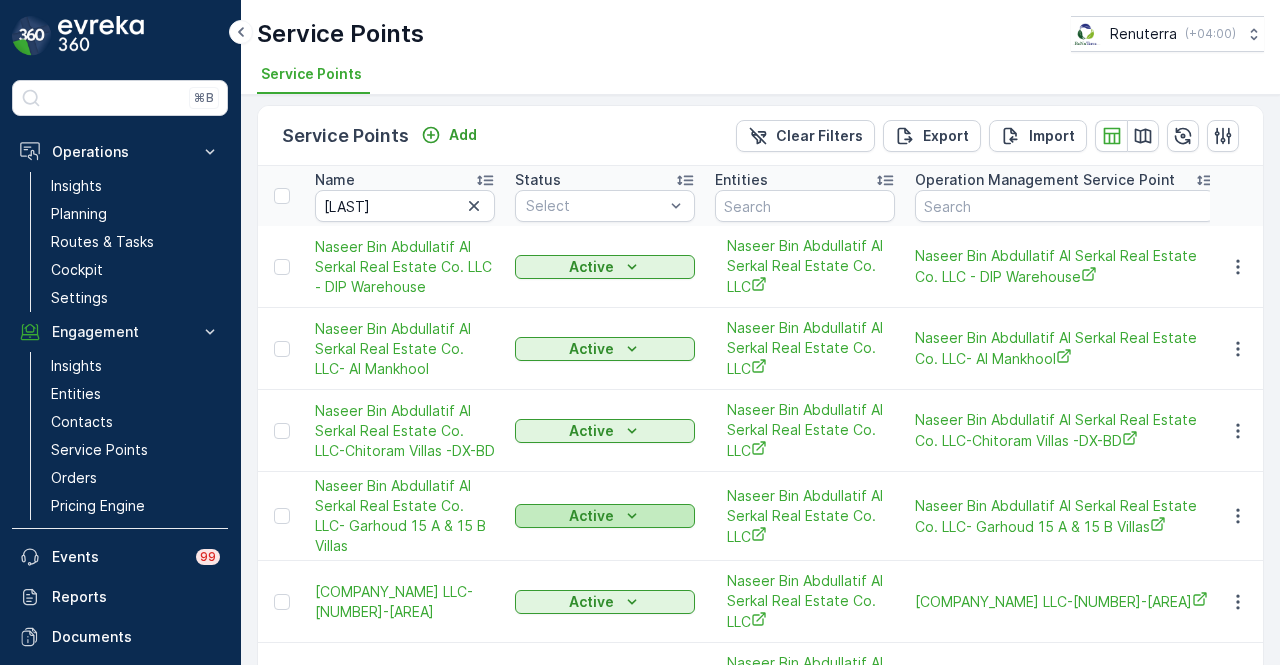 scroll, scrollTop: 0, scrollLeft: 0, axis: both 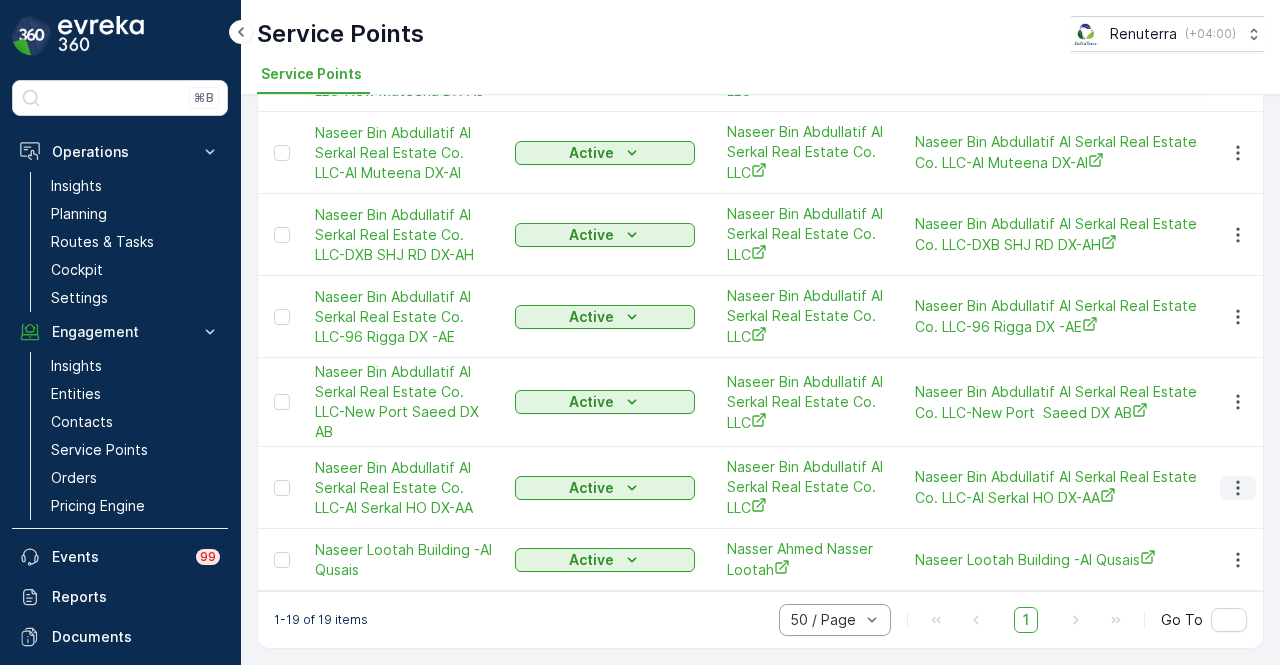 click 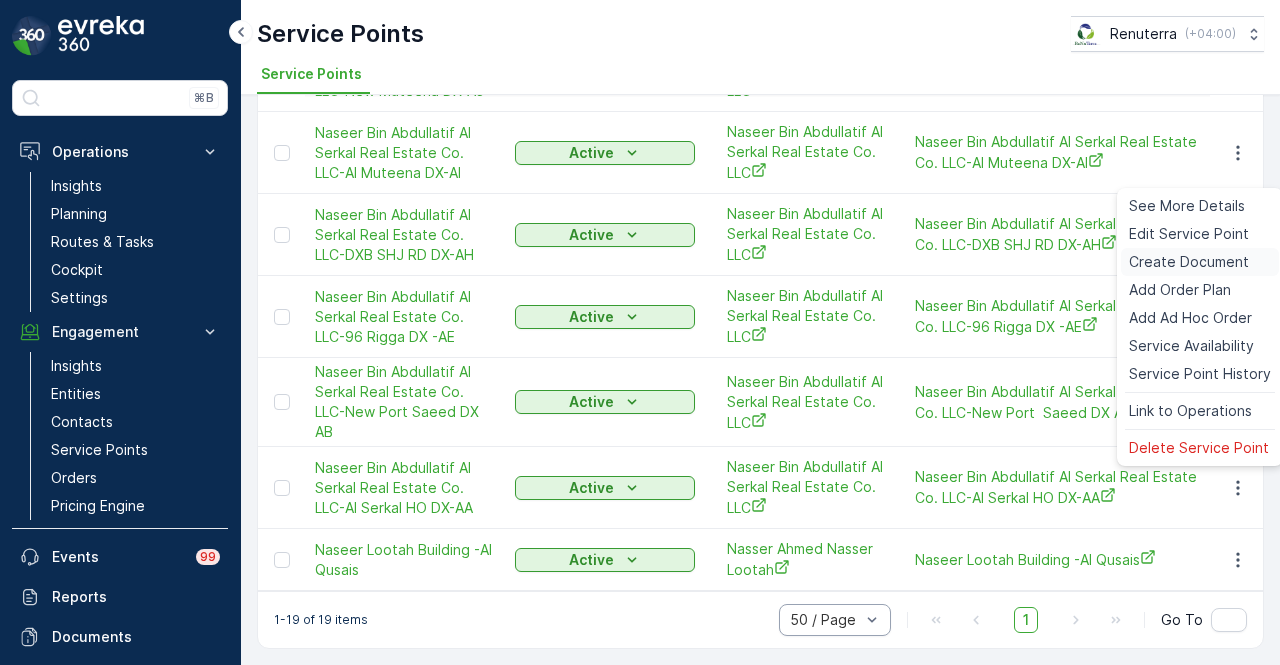 click on "Create Document" at bounding box center [1189, 262] 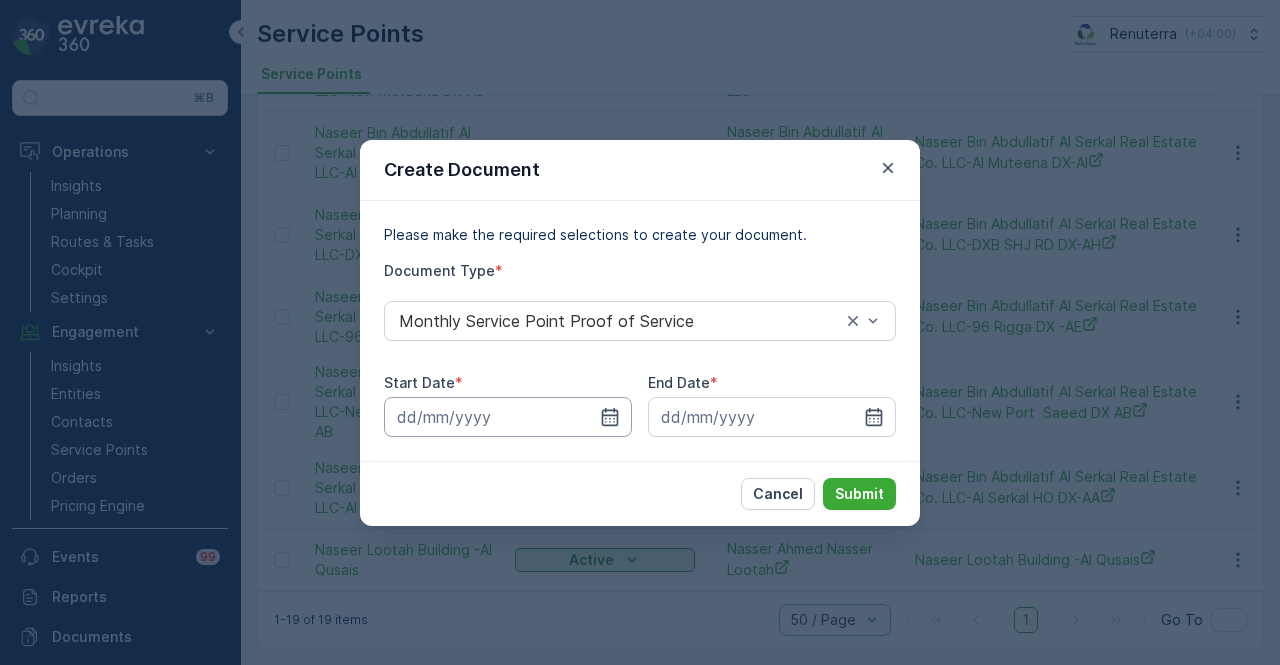 click at bounding box center [508, 417] 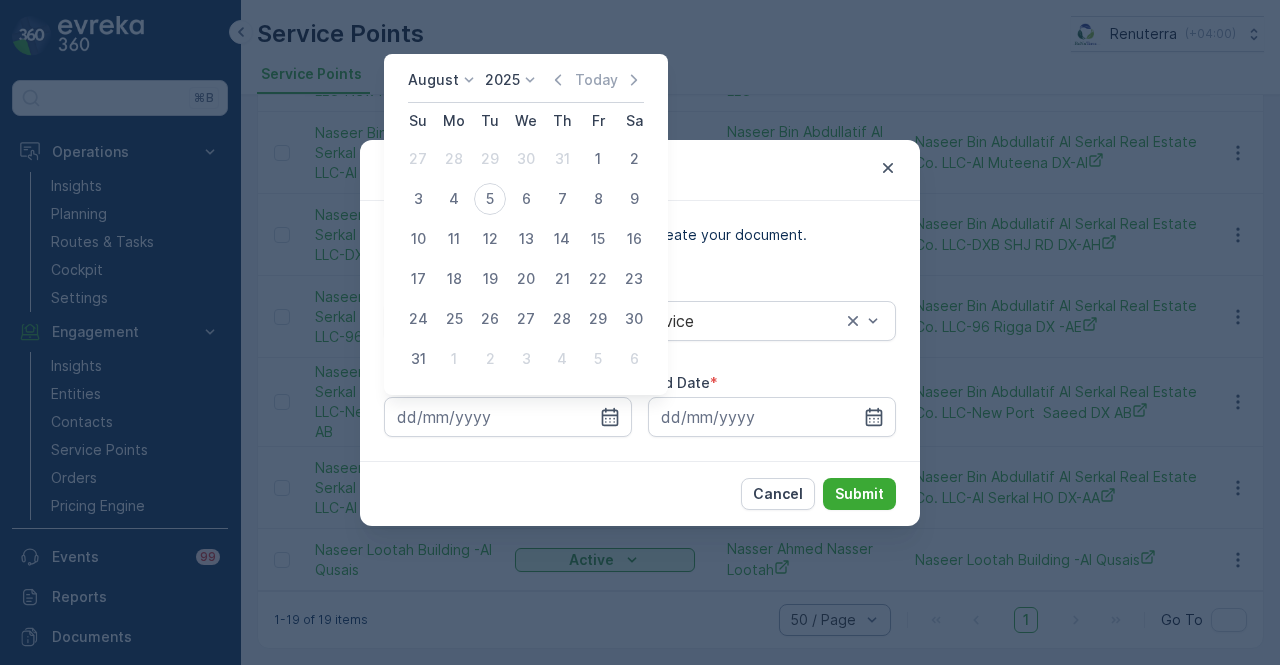 click on "August 2025 Today" at bounding box center [526, 86] 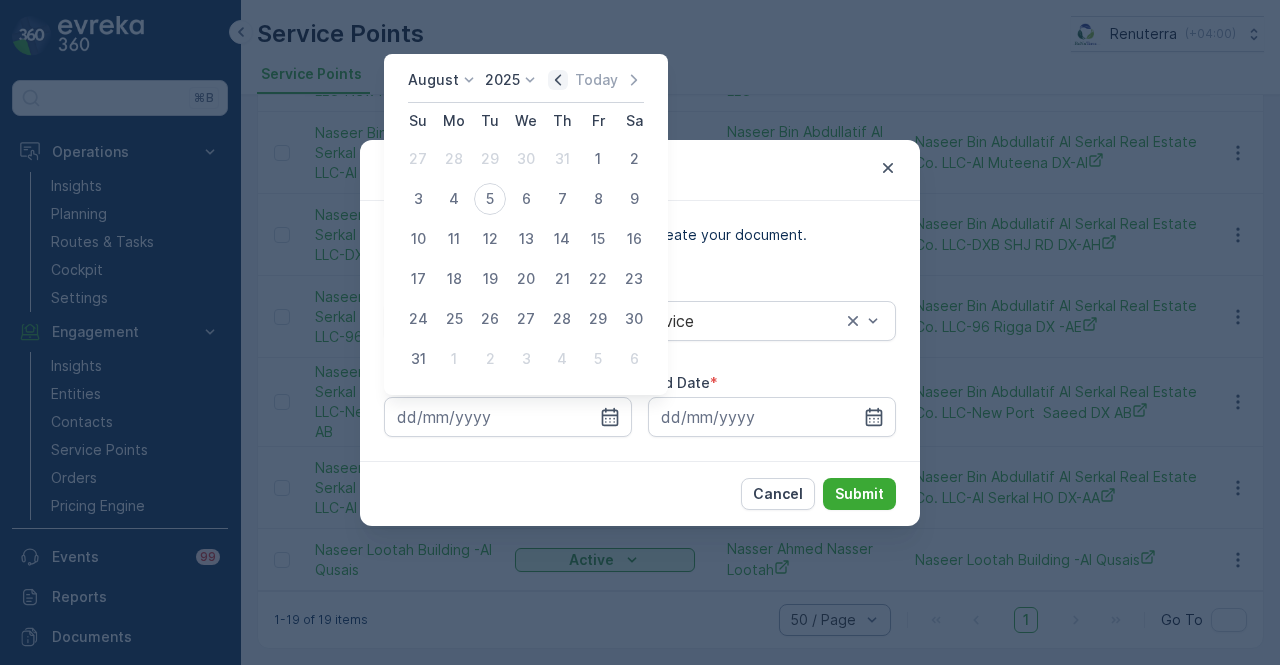 click 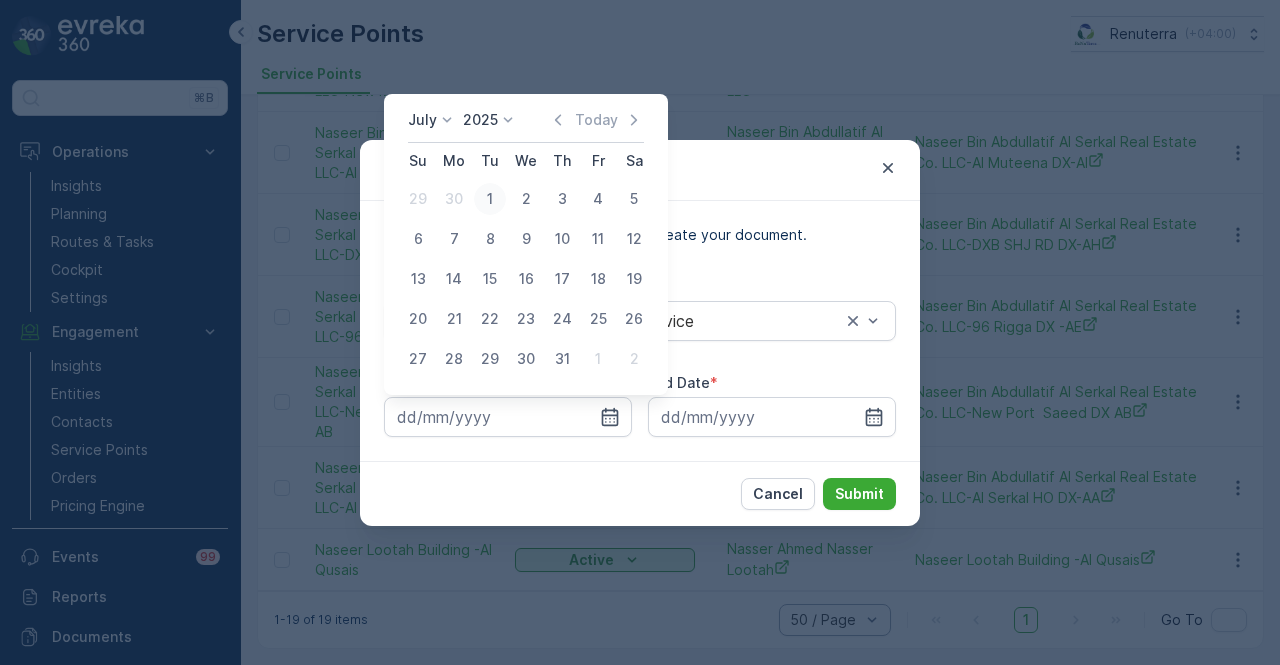 click on "1" at bounding box center [490, 199] 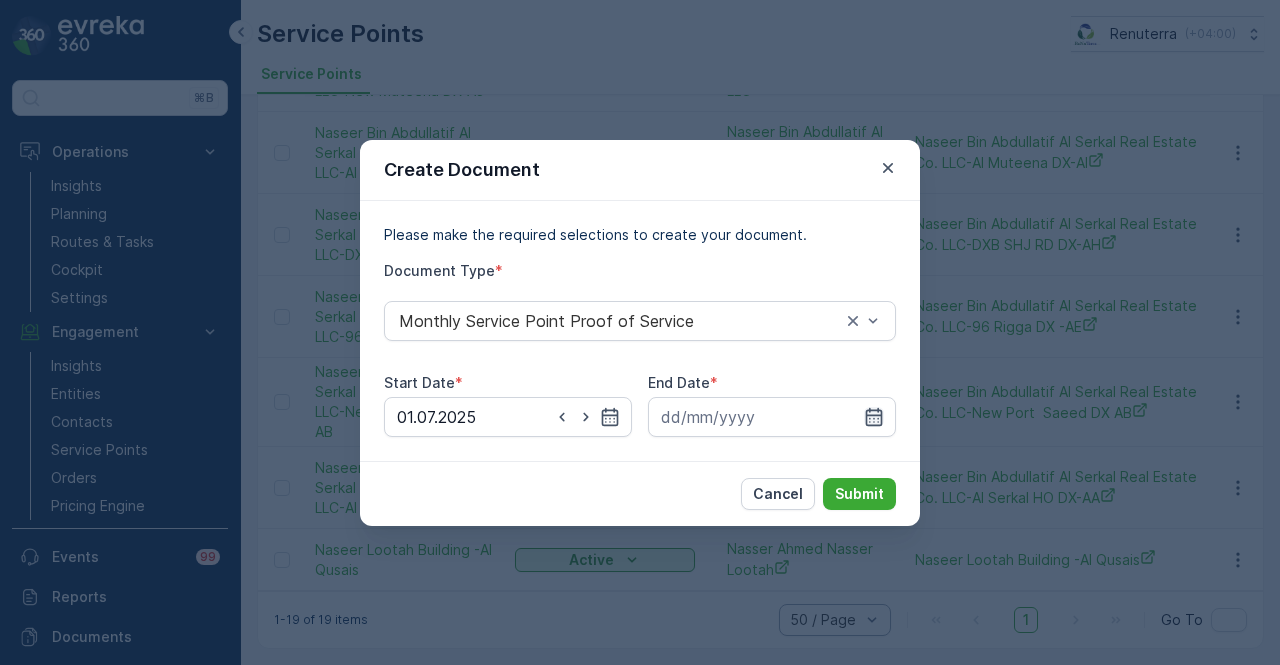 click 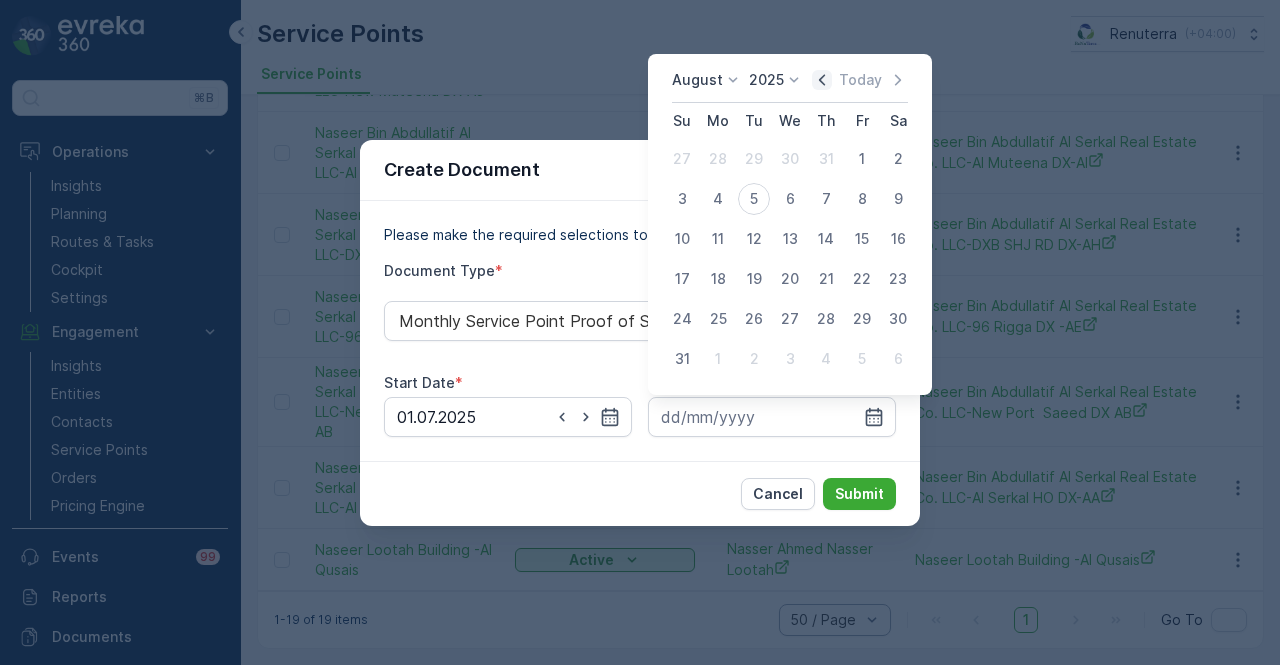 click 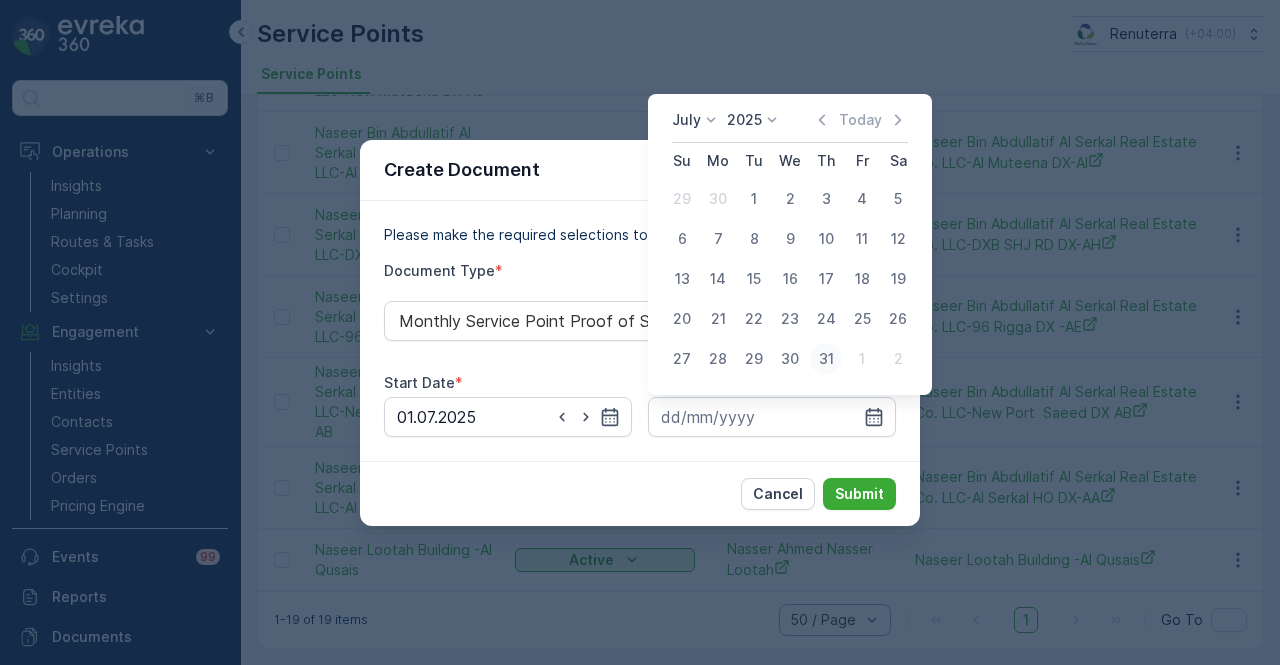 click on "31" at bounding box center [826, 359] 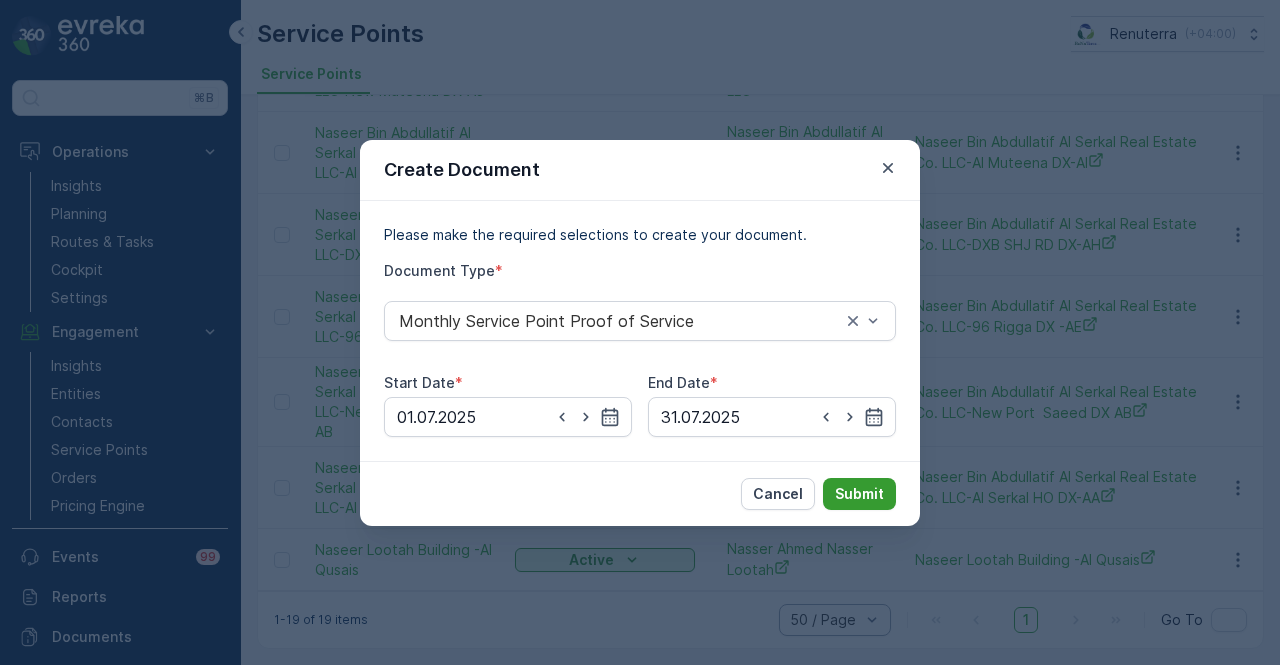 click on "Submit" at bounding box center [859, 494] 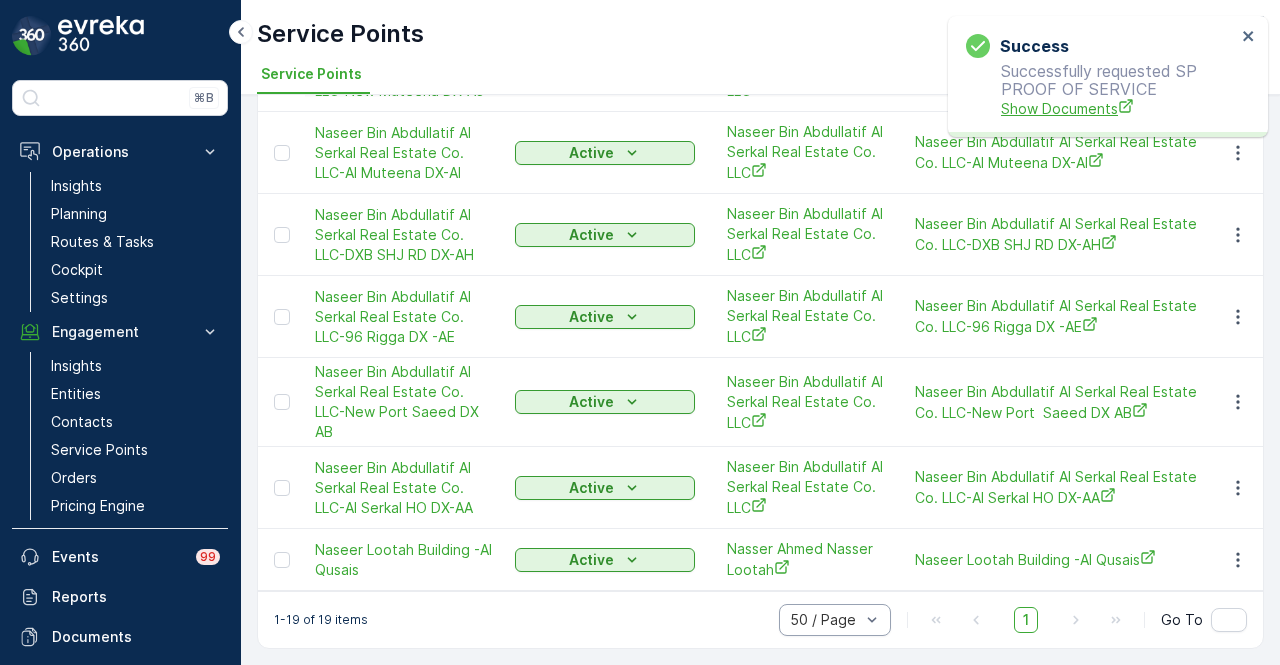 click on "Show Documents" at bounding box center [1118, 108] 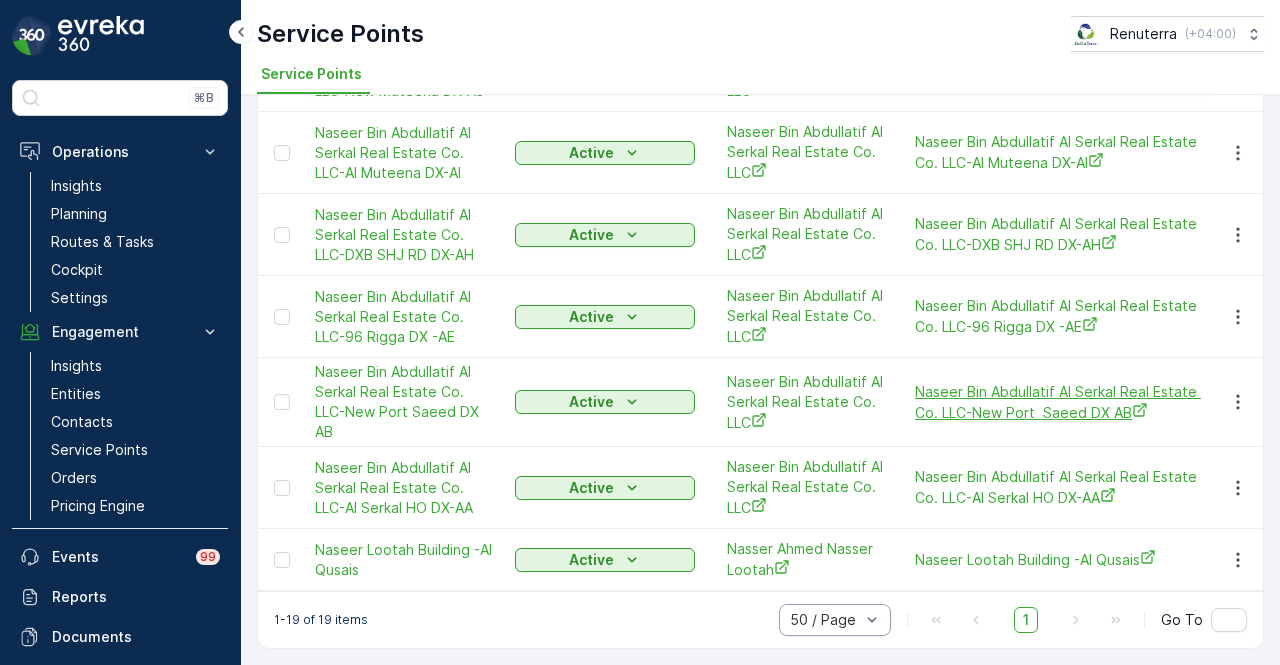 scroll, scrollTop: 1220, scrollLeft: 0, axis: vertical 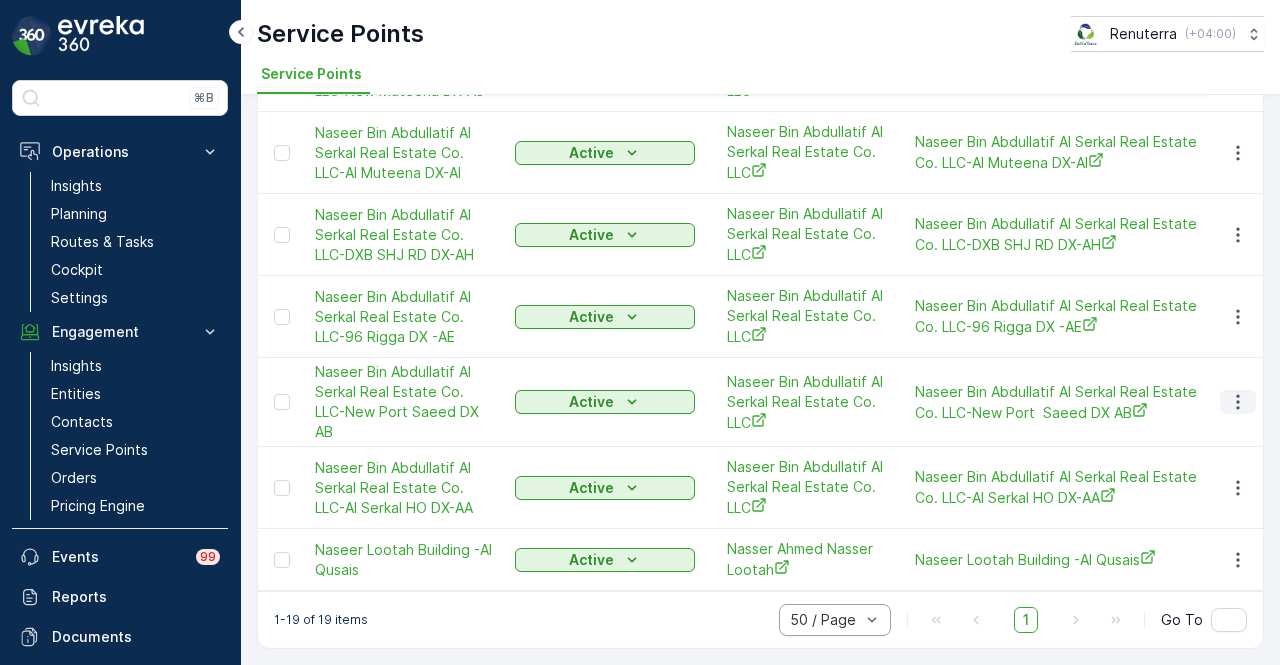 click at bounding box center [1238, 402] 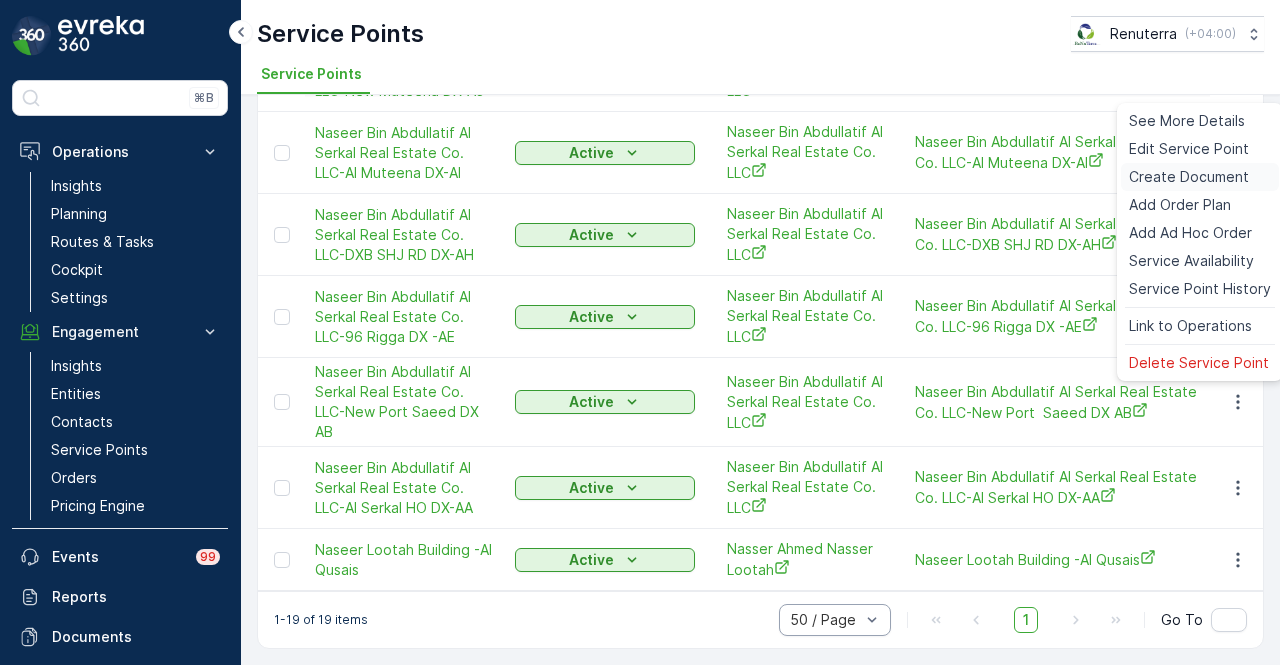 click on "Create Document" at bounding box center [1189, 177] 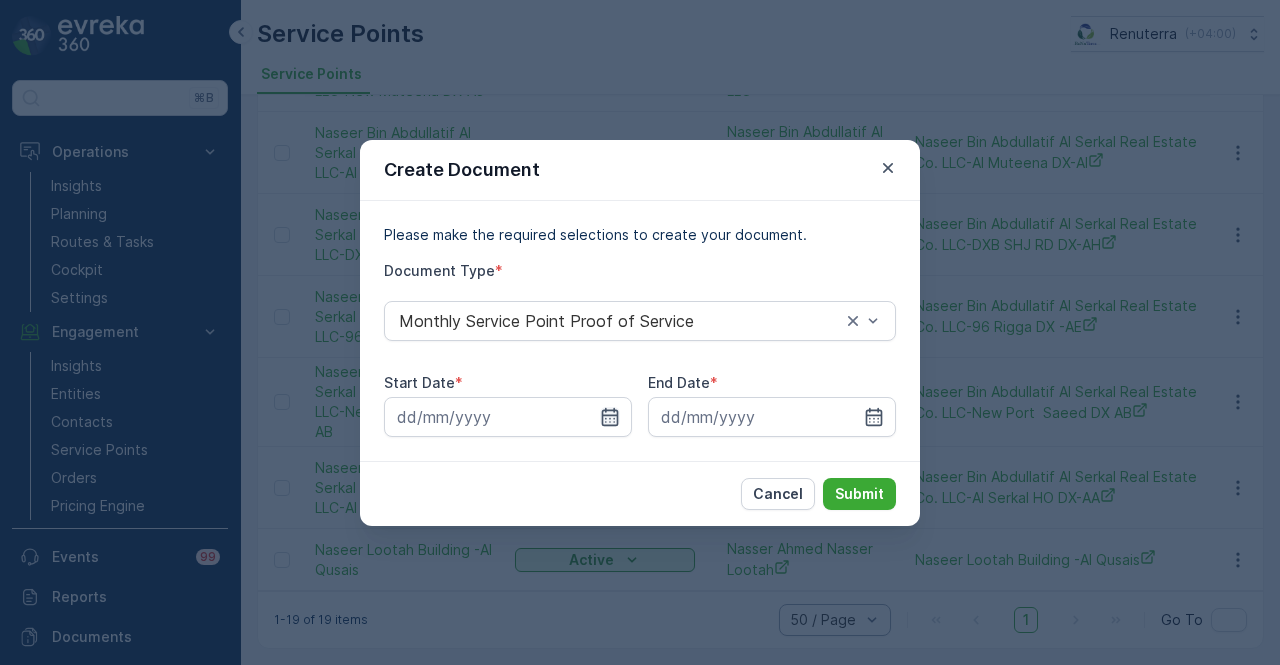 click 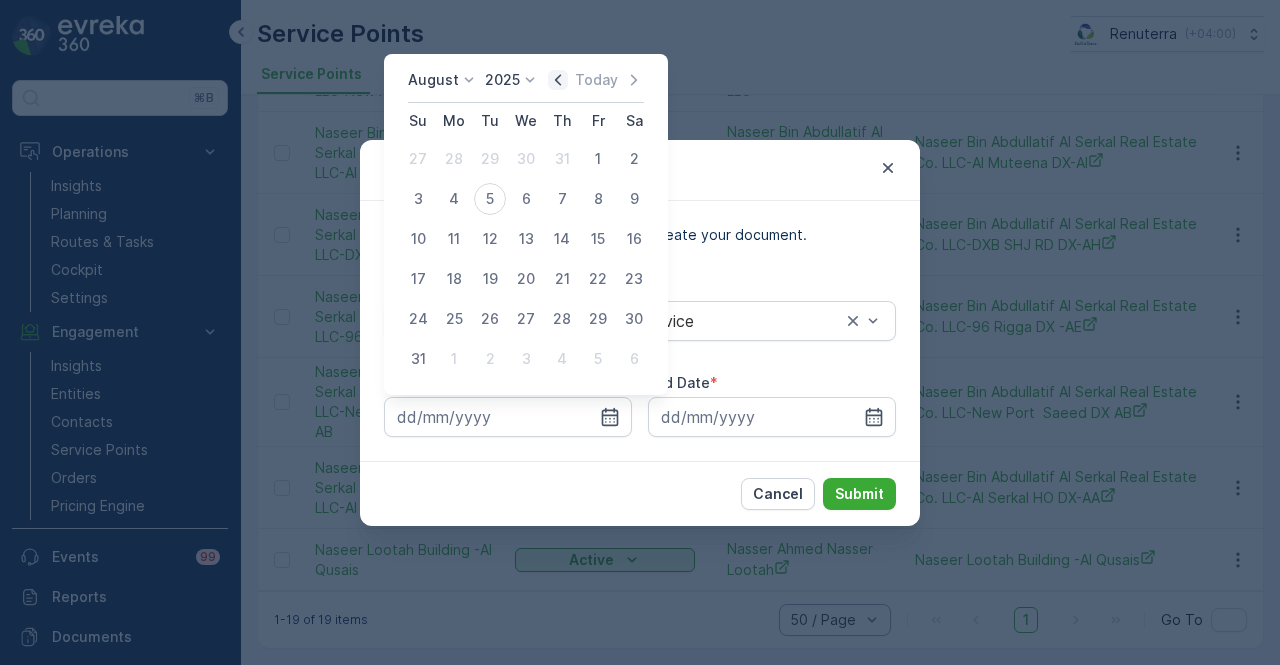 click 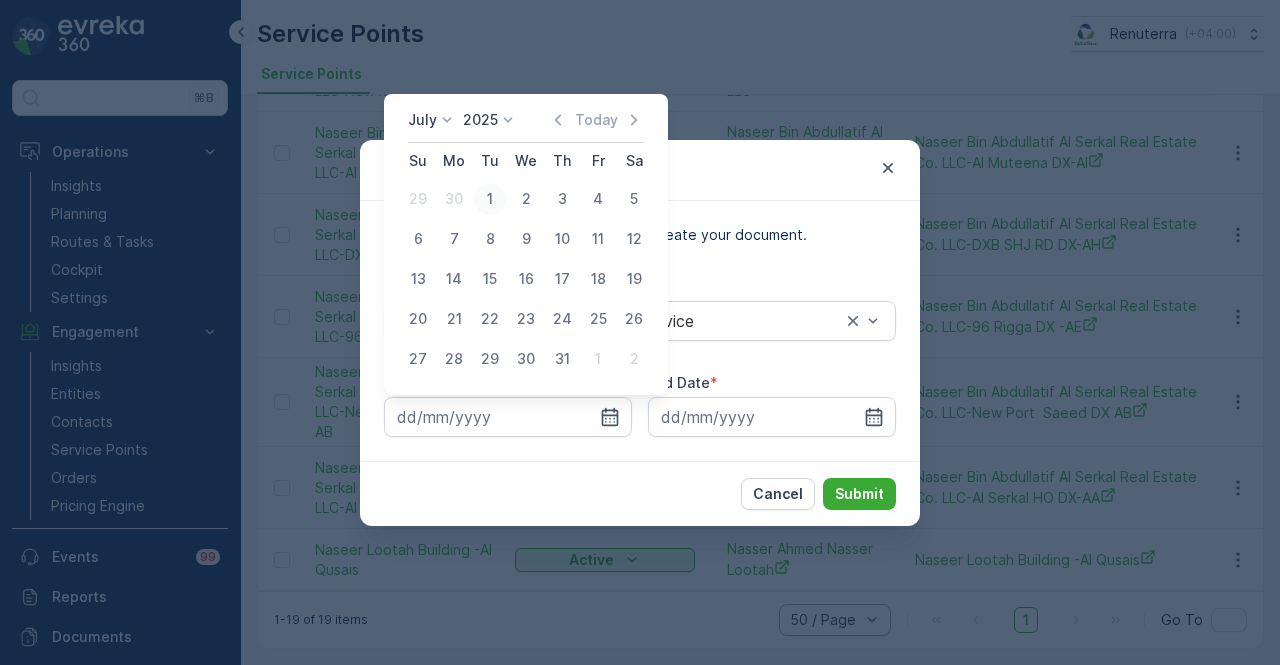 click on "1" at bounding box center (490, 199) 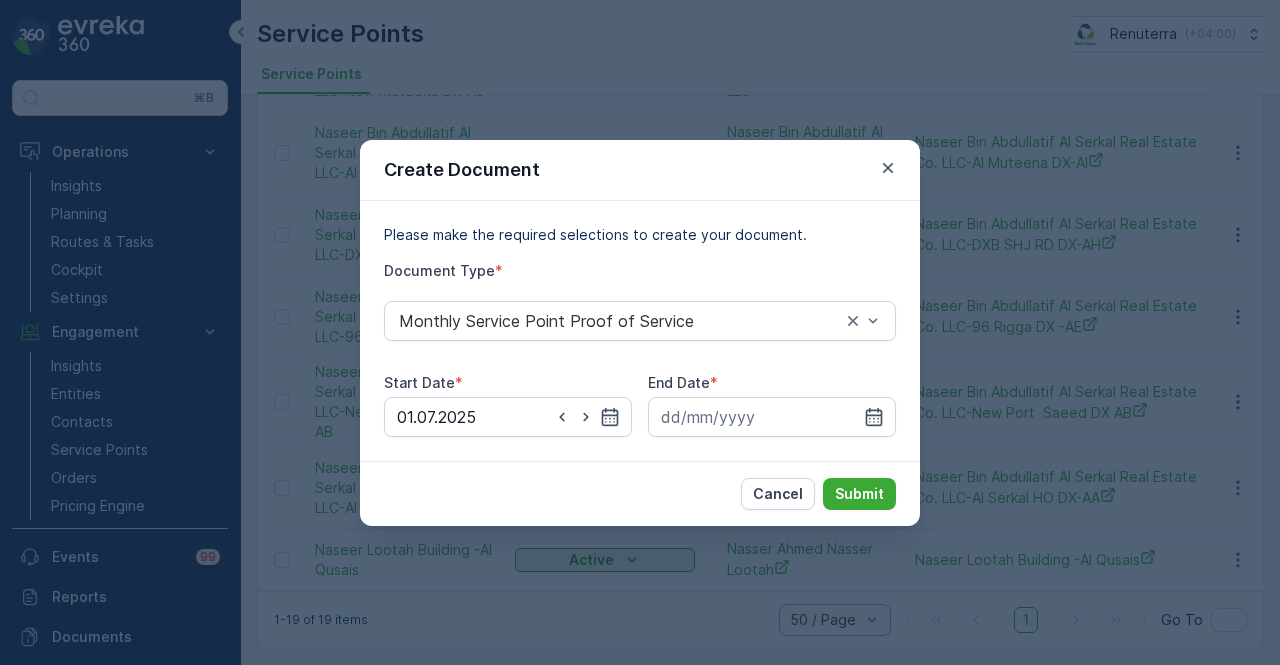 click on "Please make the required selections to create your document. Document Type * Monthly Service Point Proof of Service Start Date * 01.07.2025 End Date *" at bounding box center (640, 331) 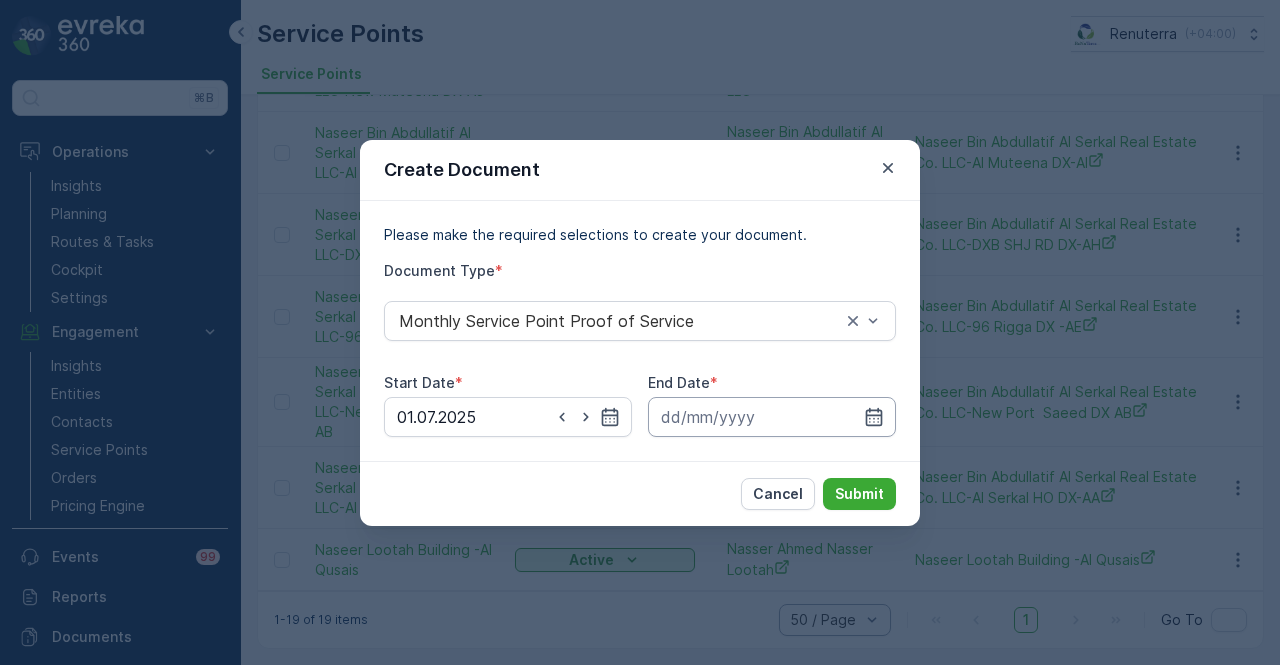 click at bounding box center [772, 417] 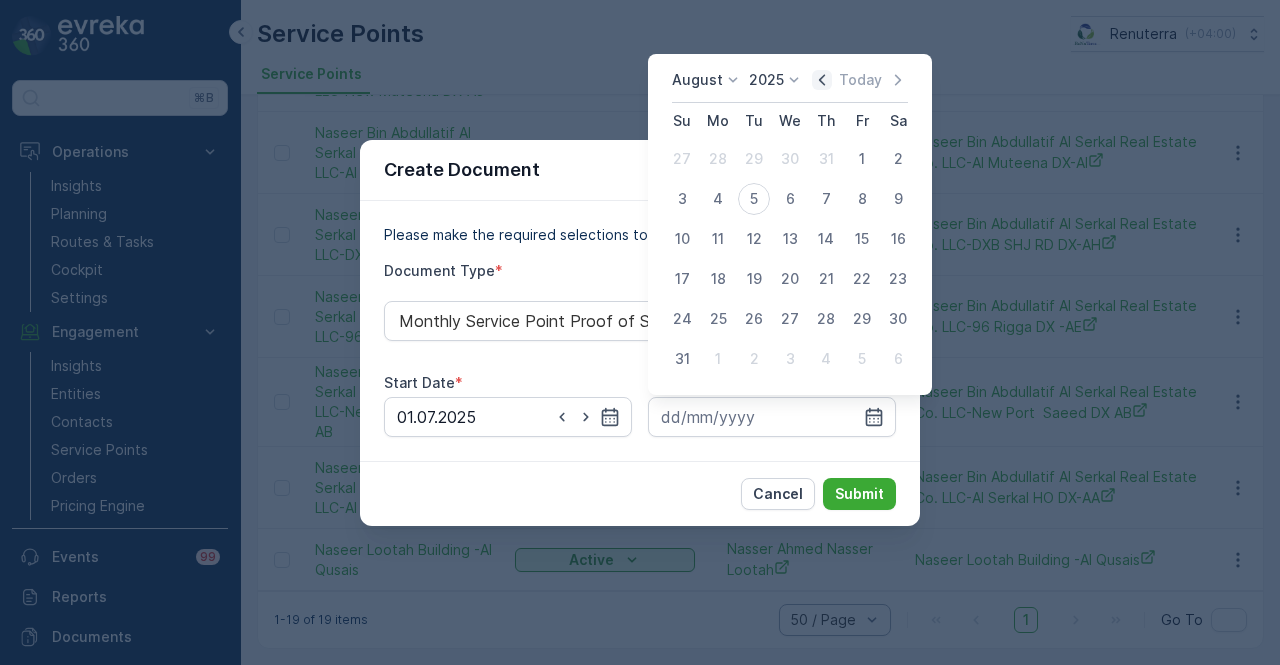 click 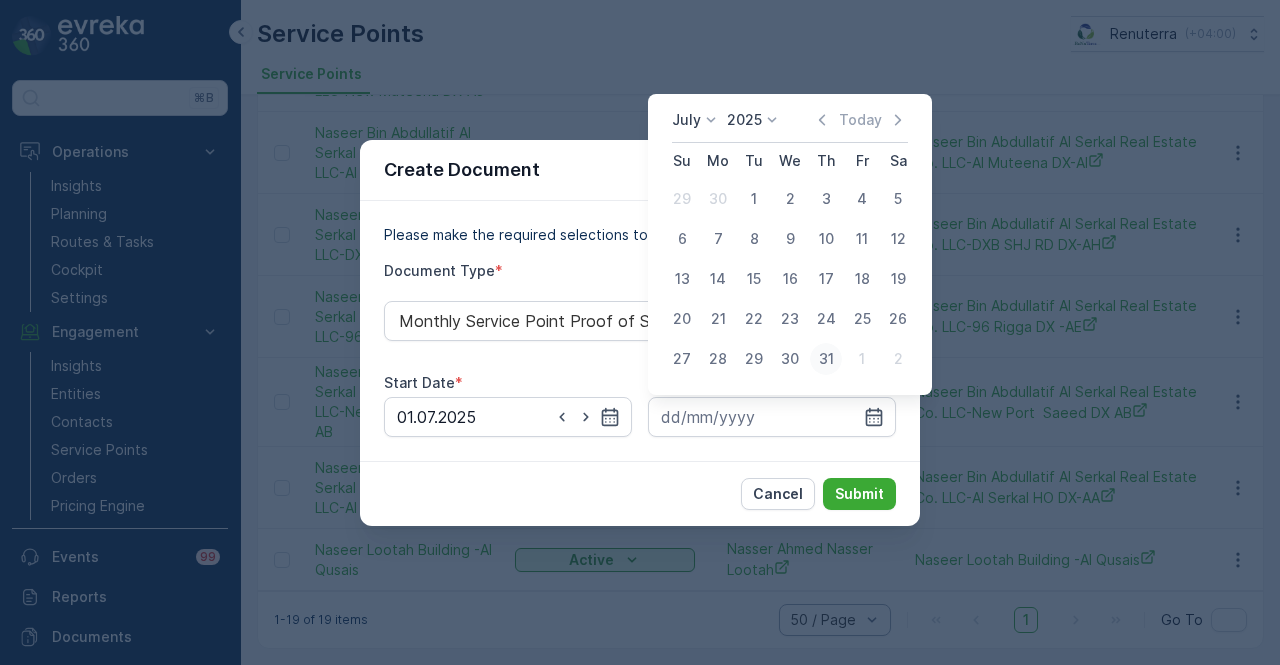 click on "31" at bounding box center (826, 359) 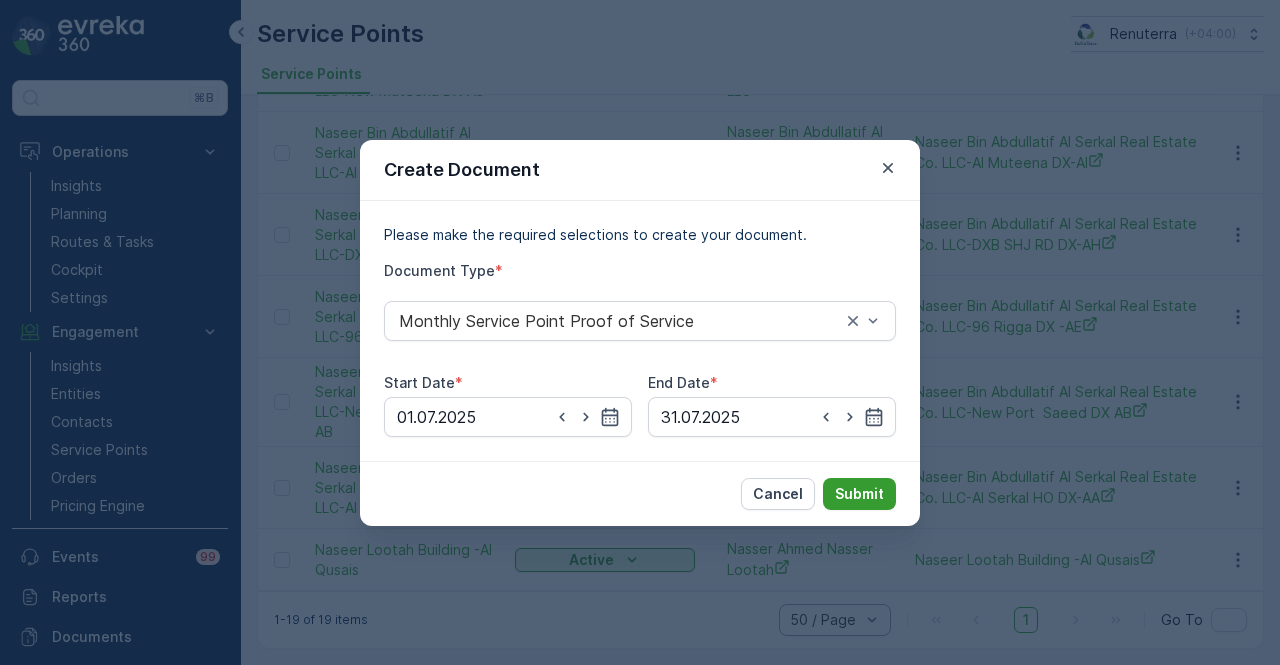 click on "Submit" at bounding box center (859, 494) 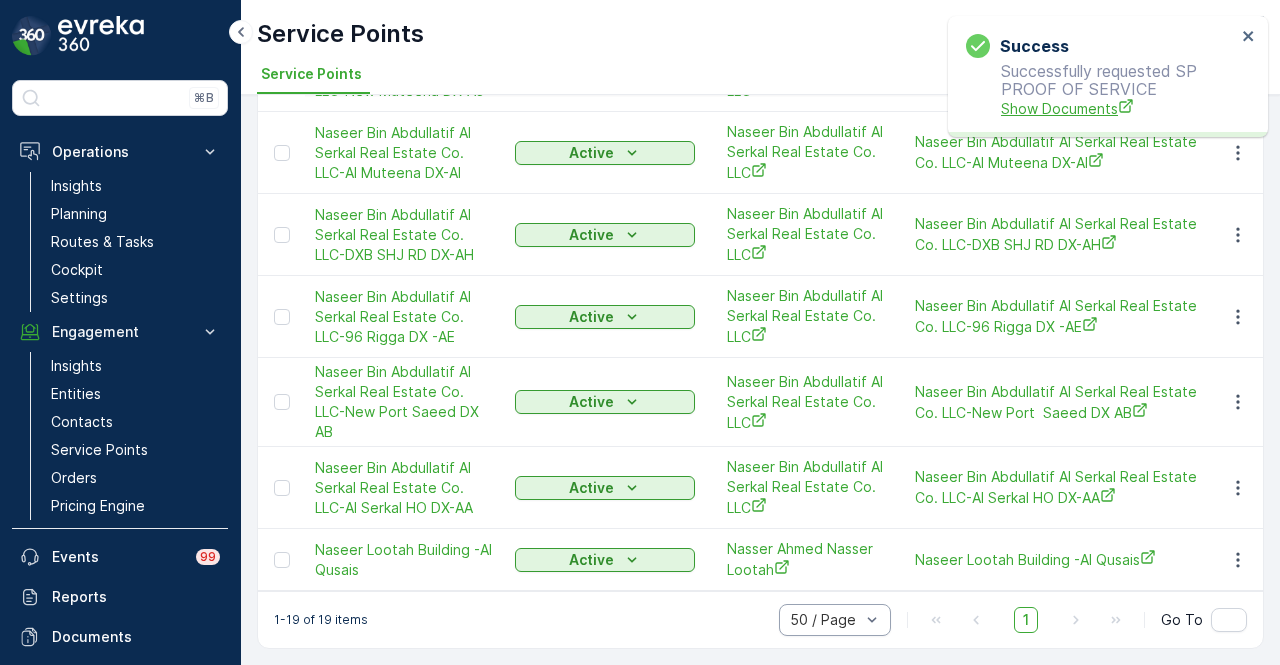 click on "Show Documents" at bounding box center [1118, 108] 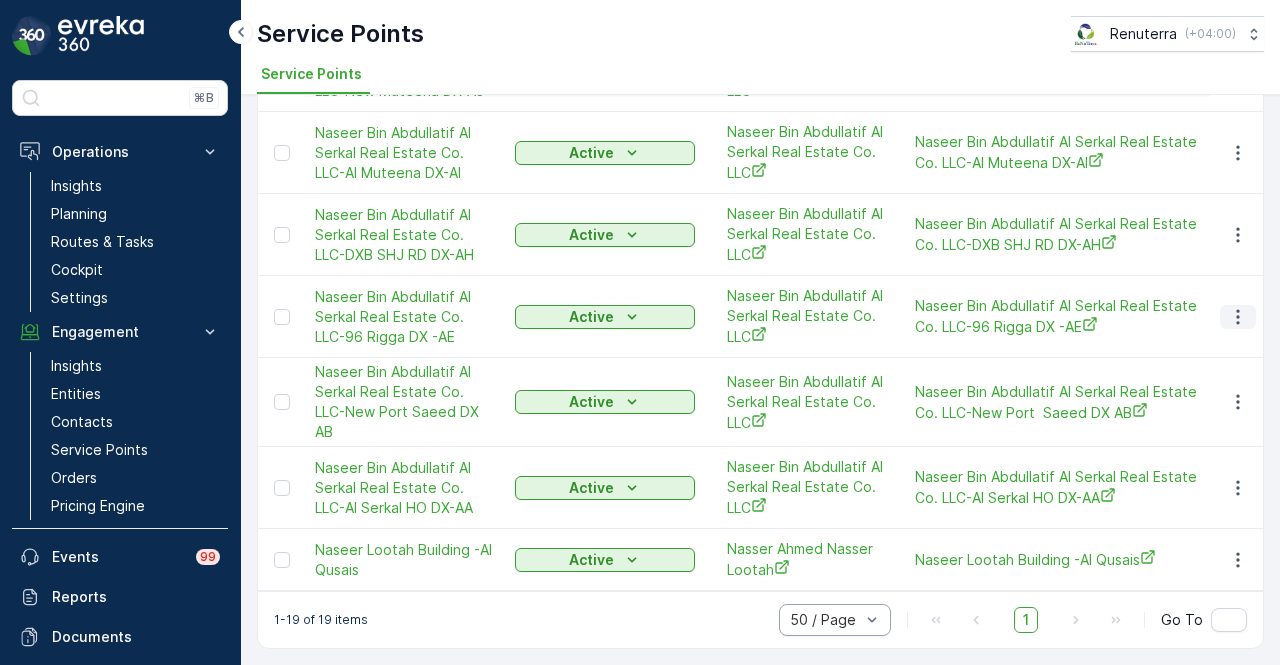 click at bounding box center [1238, 317] 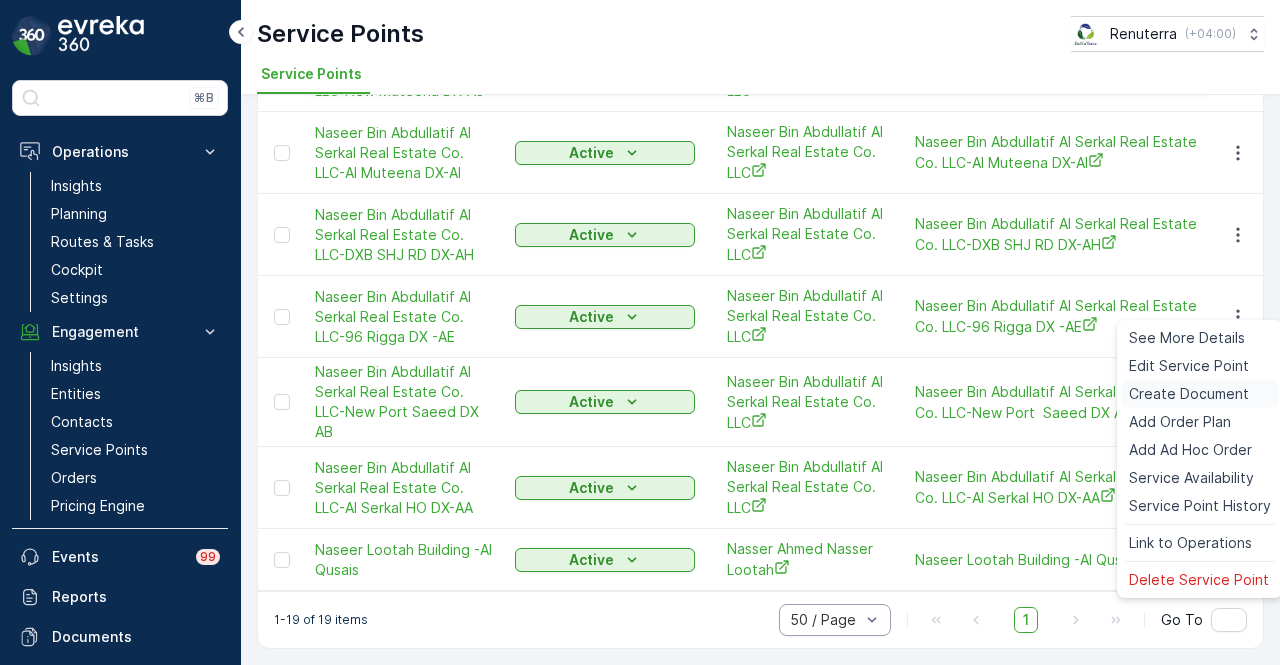 click on "Create Document" at bounding box center [1200, 394] 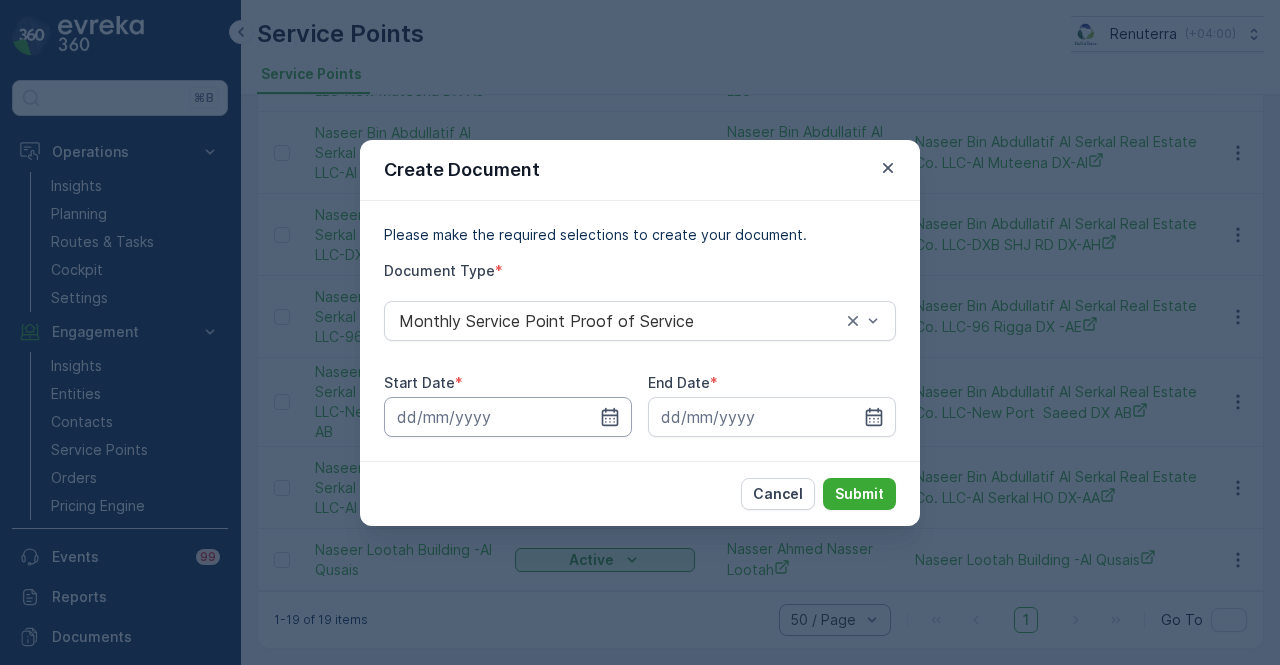 click at bounding box center (508, 417) 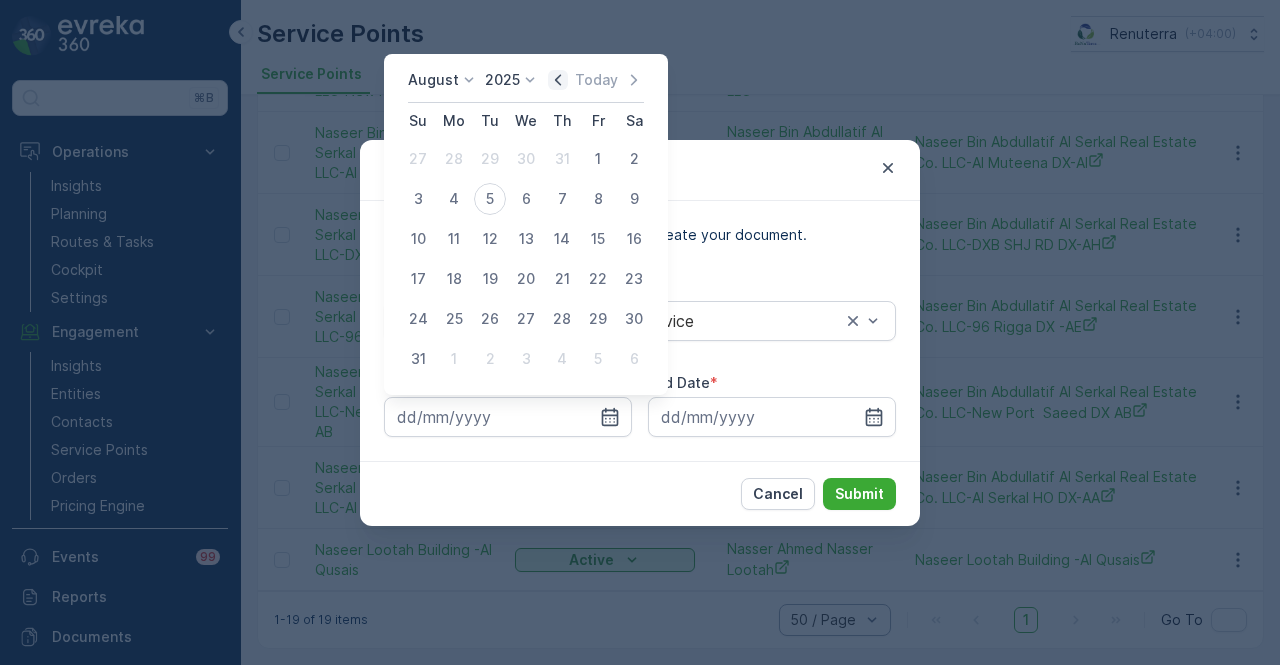 click 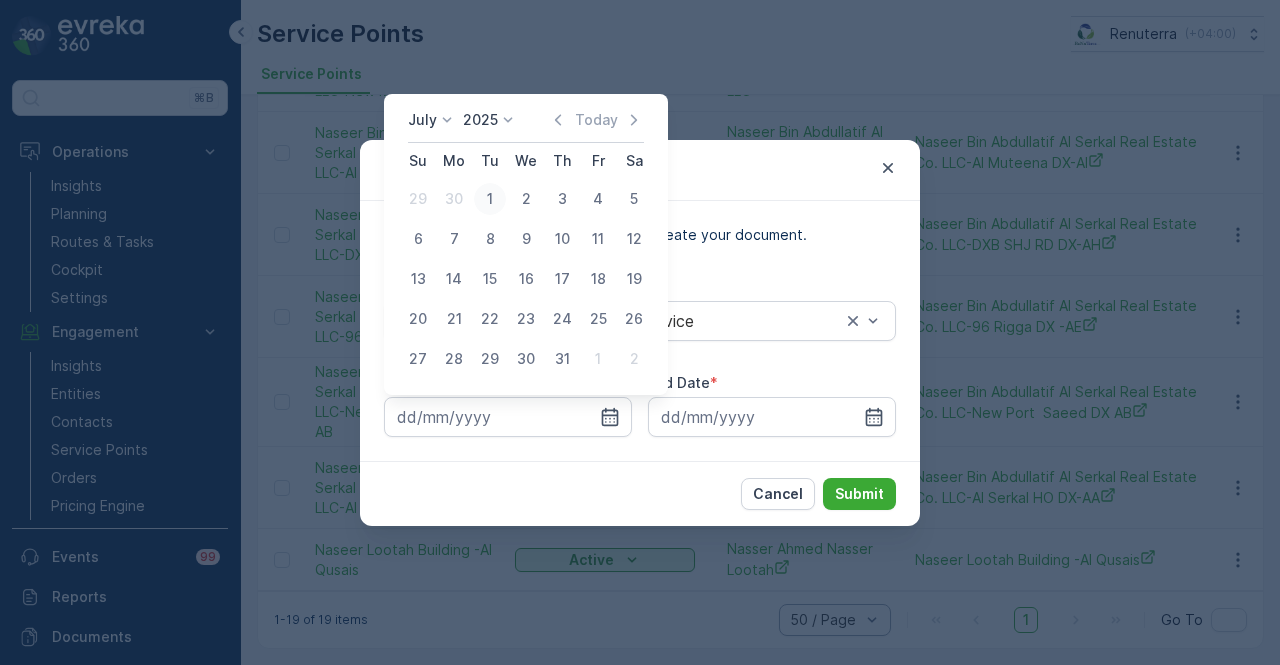 click on "1" at bounding box center (490, 199) 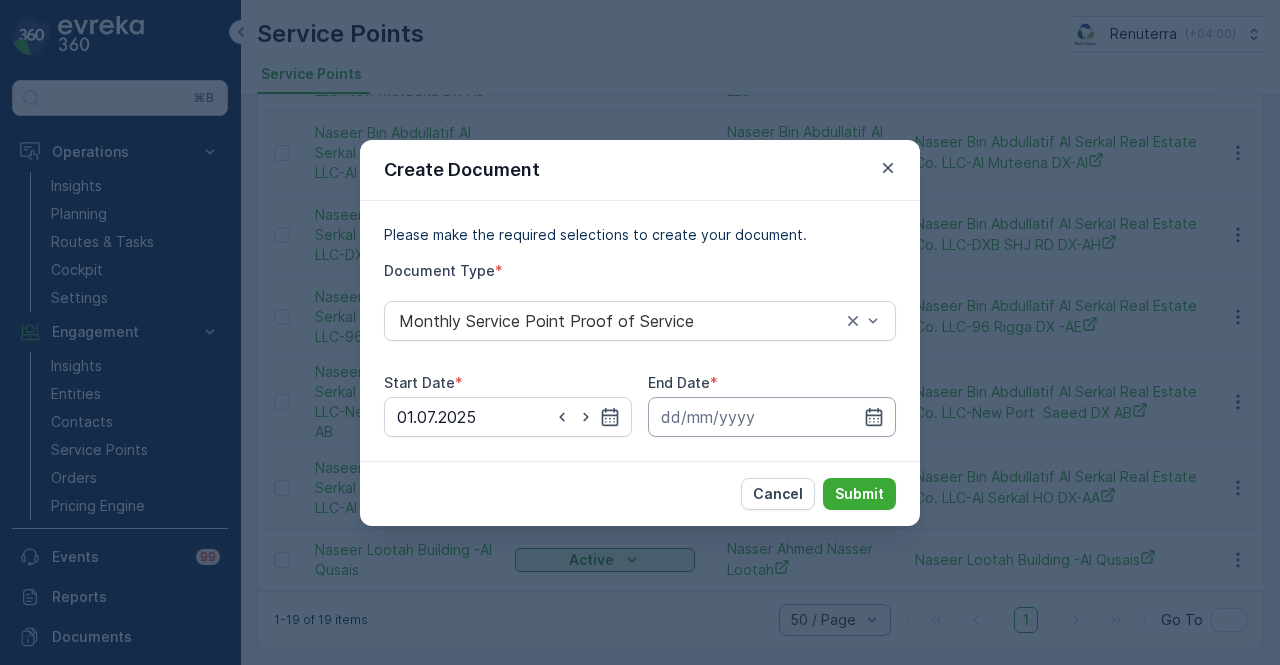 click at bounding box center (772, 417) 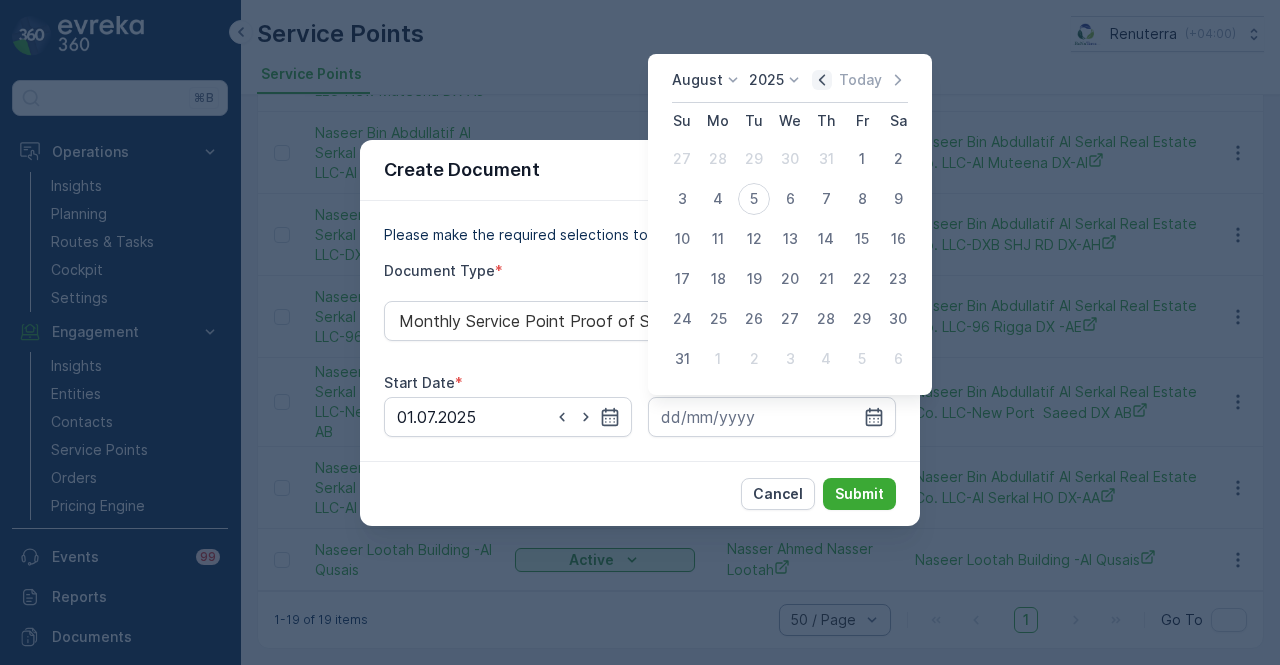 click 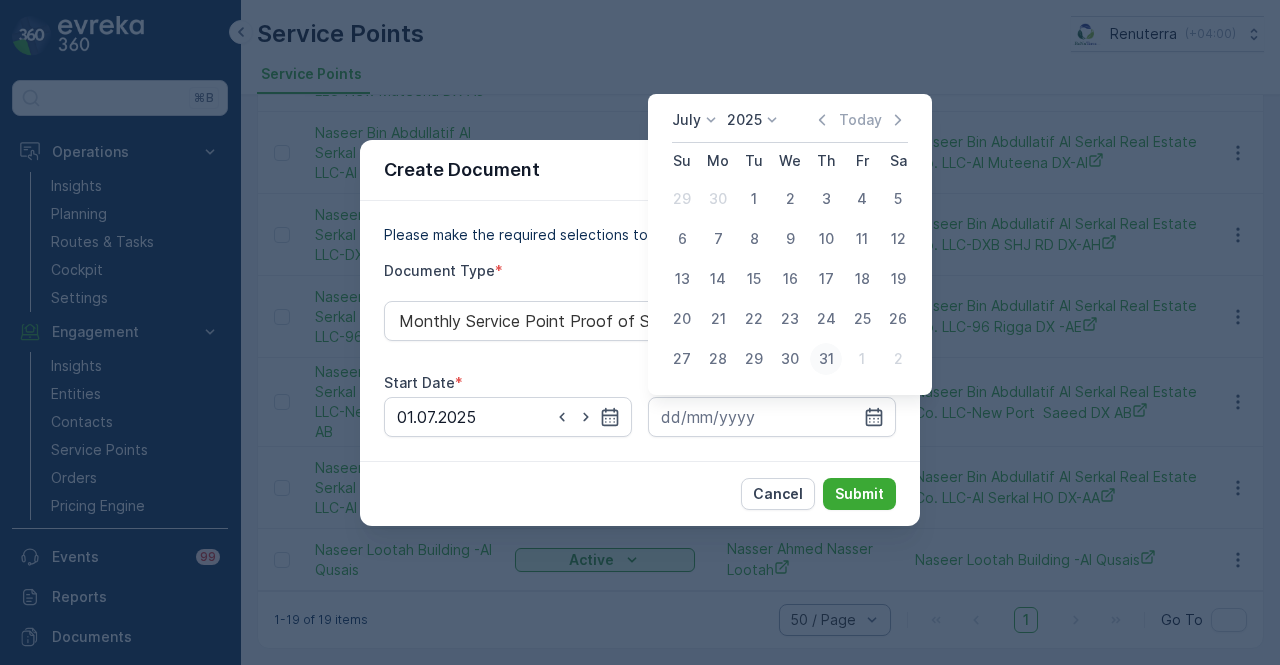 click on "31" at bounding box center [826, 359] 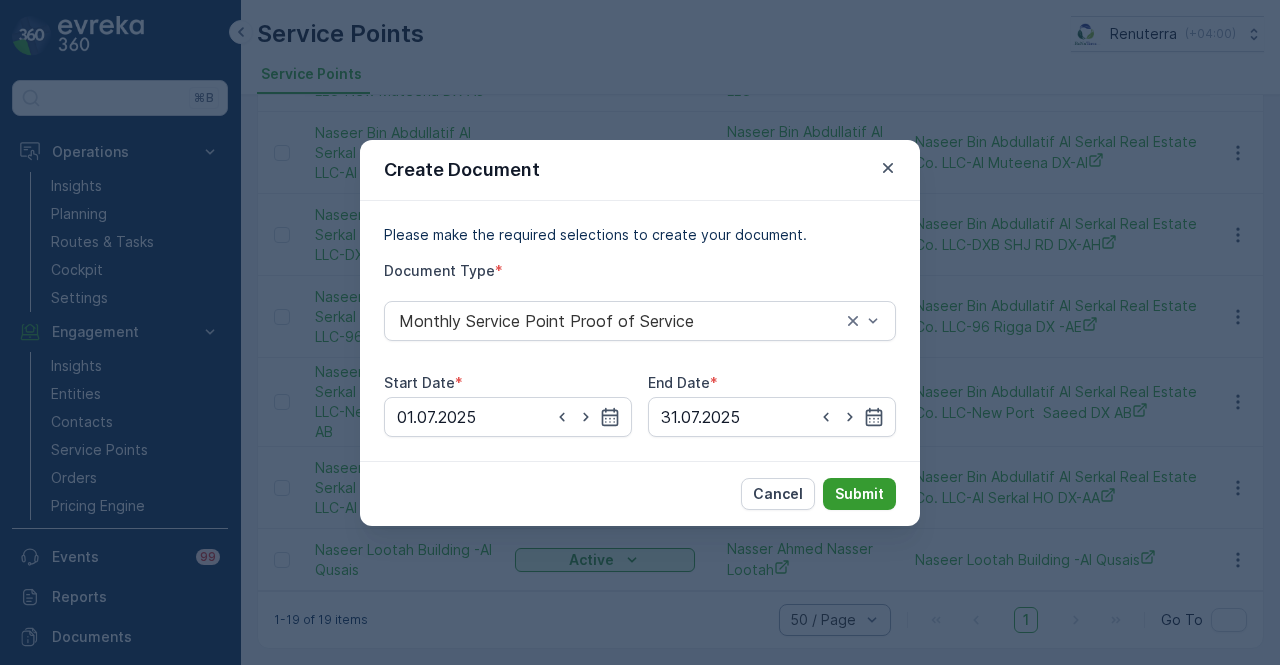 click on "Submit" at bounding box center [859, 494] 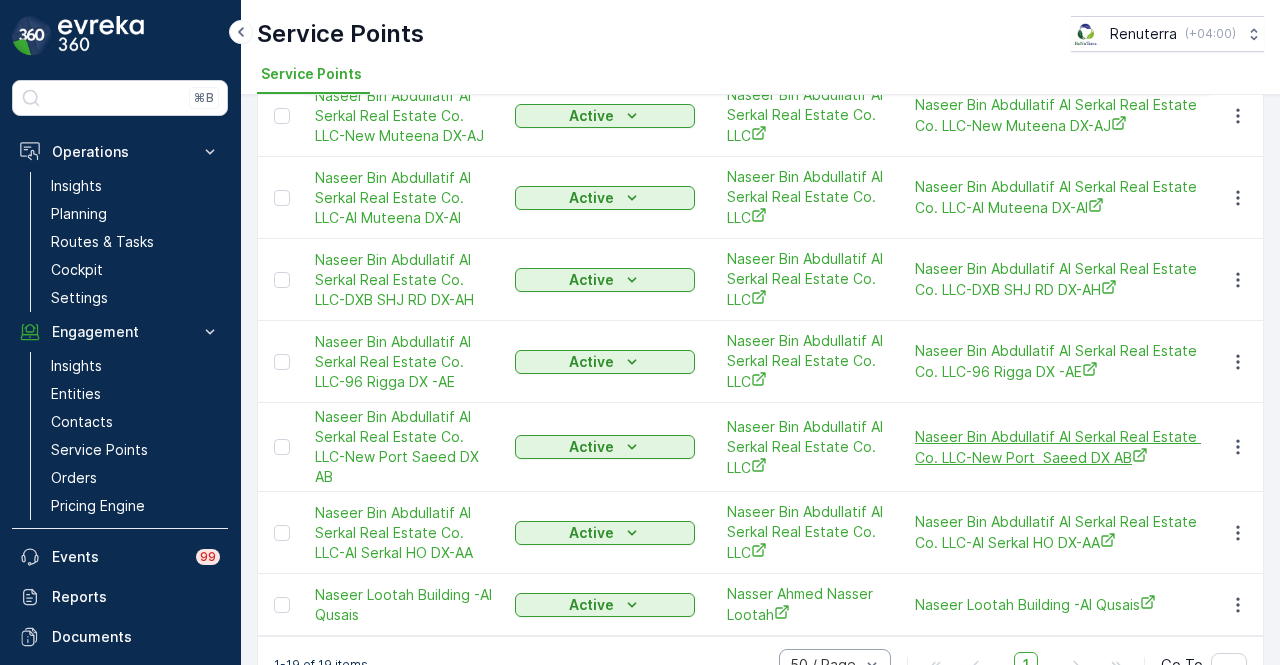 scroll, scrollTop: 1220, scrollLeft: 0, axis: vertical 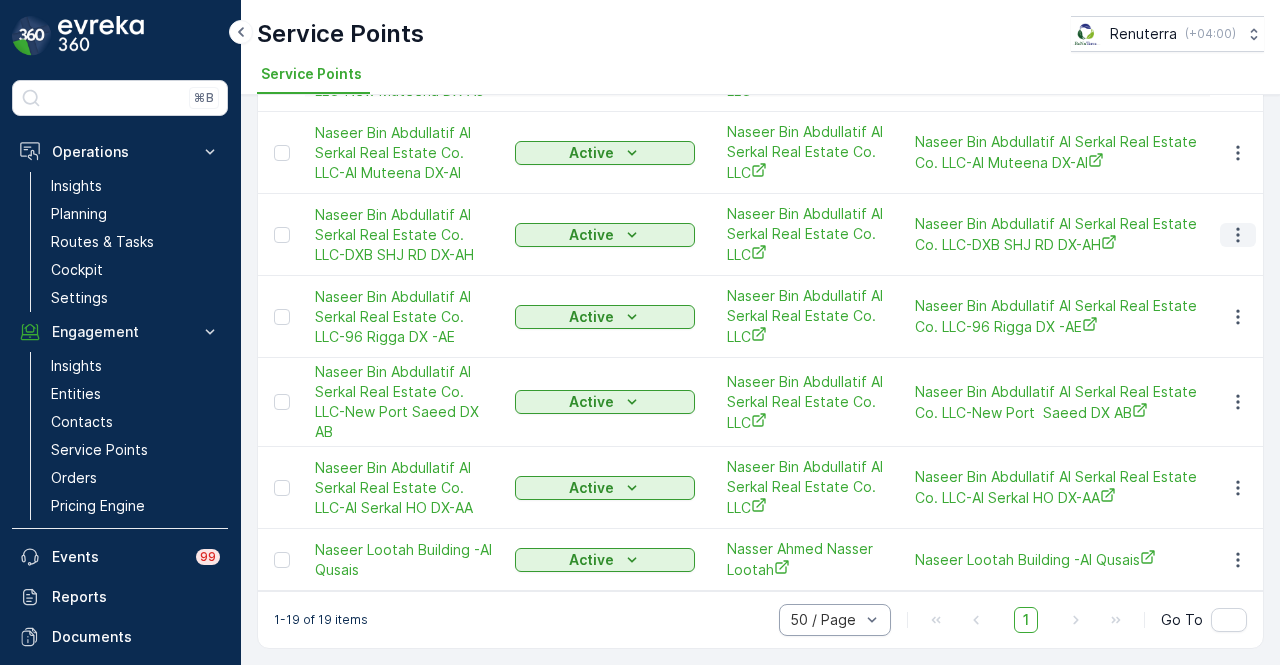 click at bounding box center [1237, 235] 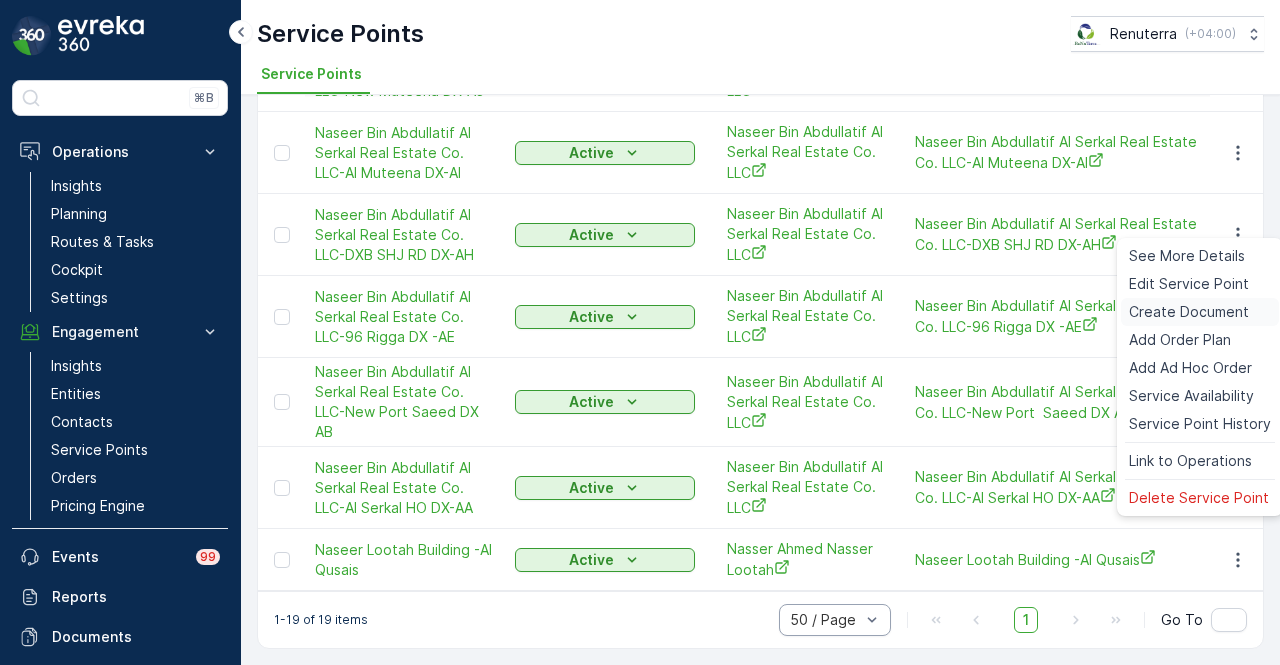 click on "Create Document" at bounding box center [1189, 312] 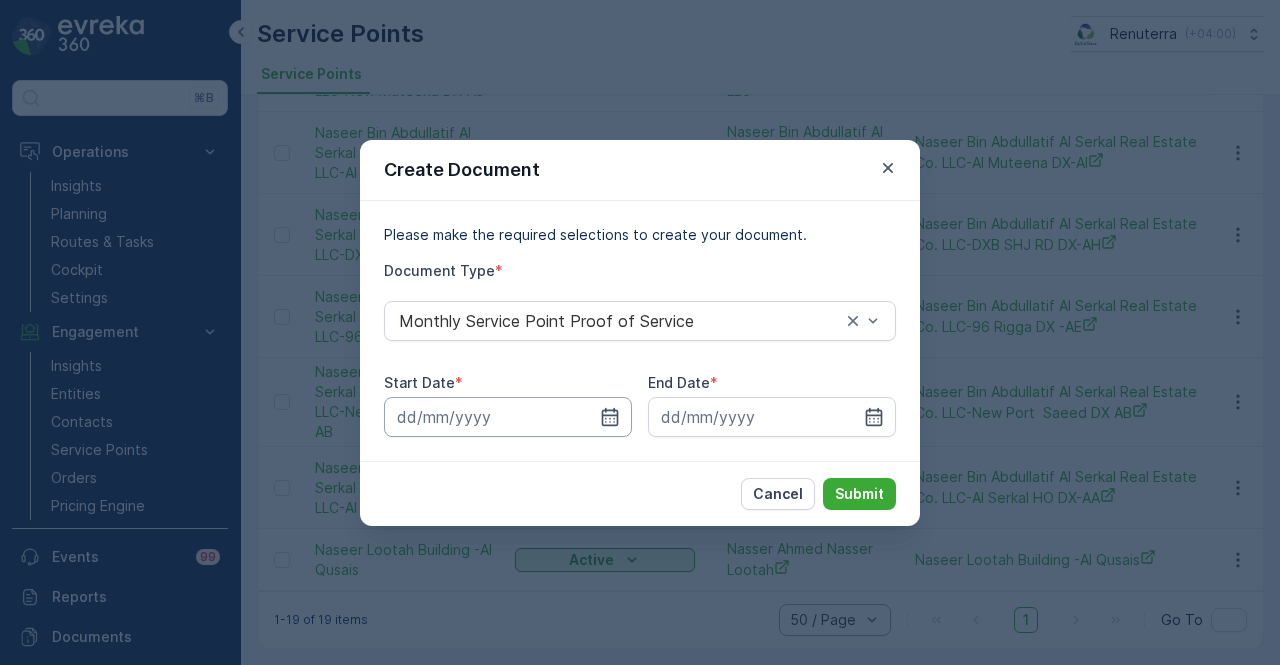click at bounding box center (508, 417) 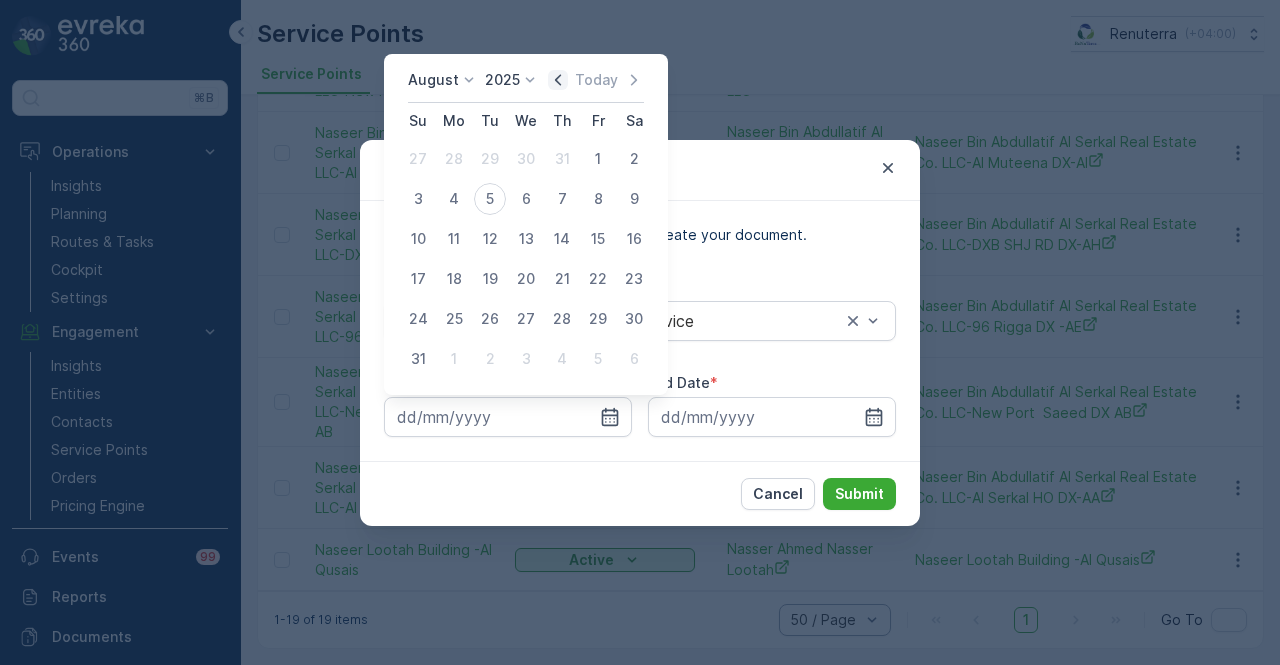 click 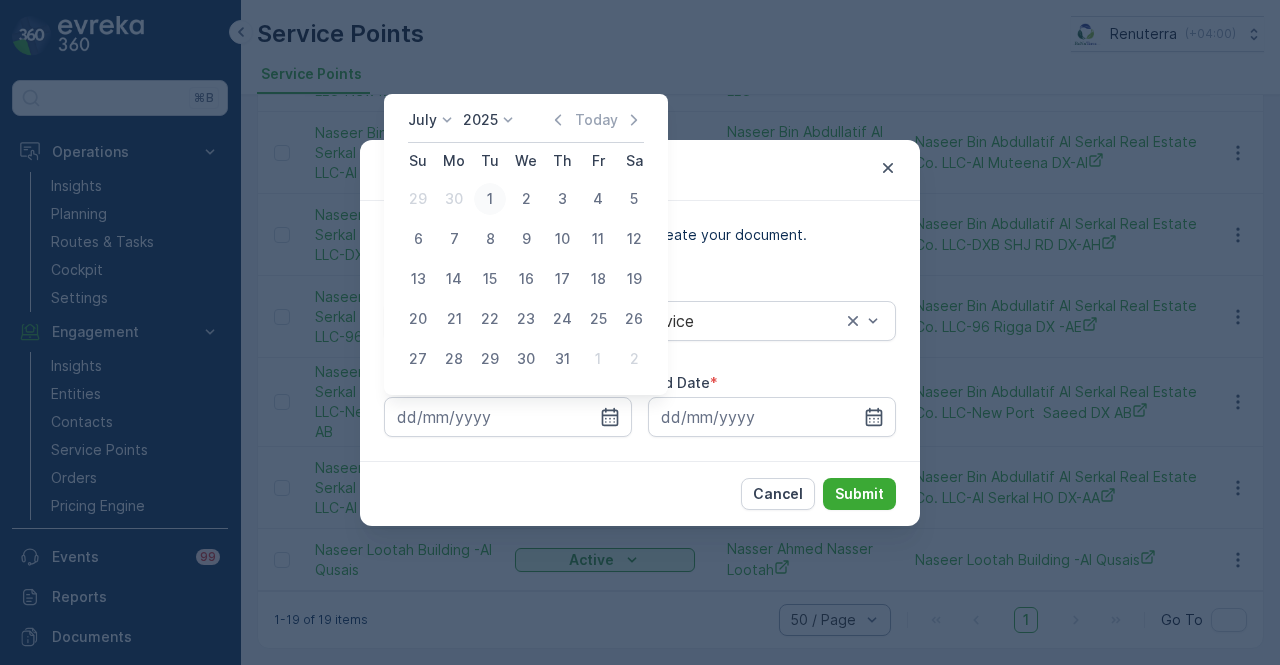 click on "1" at bounding box center [490, 199] 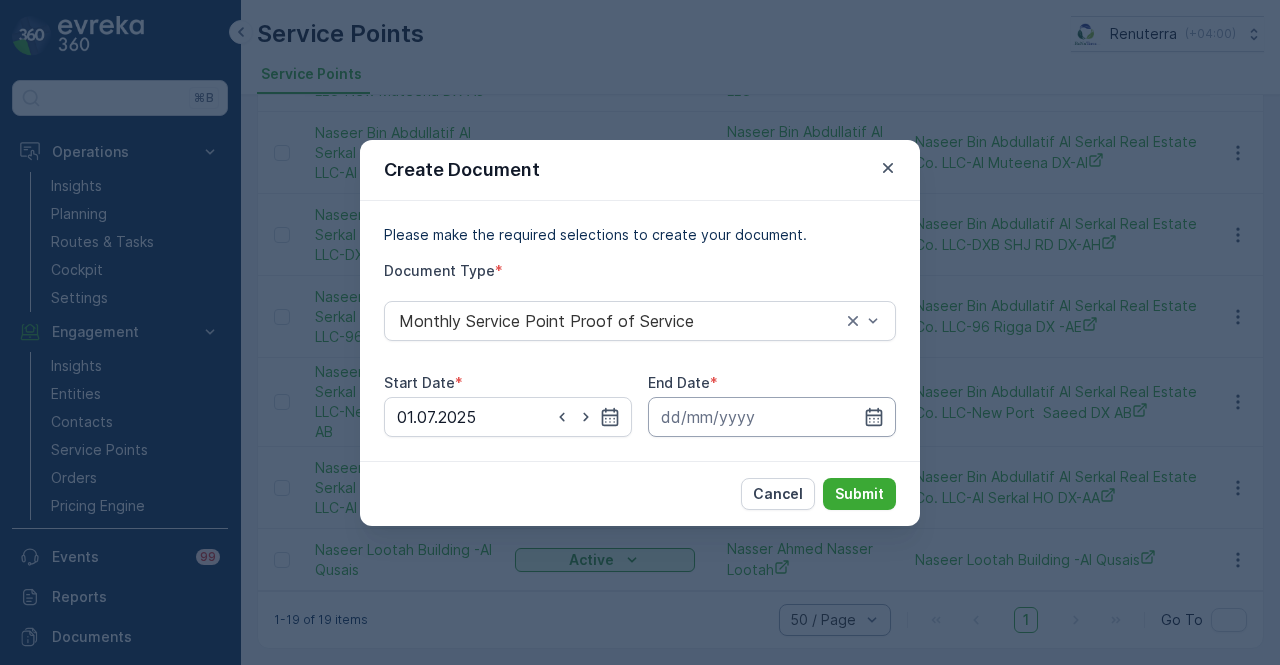 click at bounding box center (772, 417) 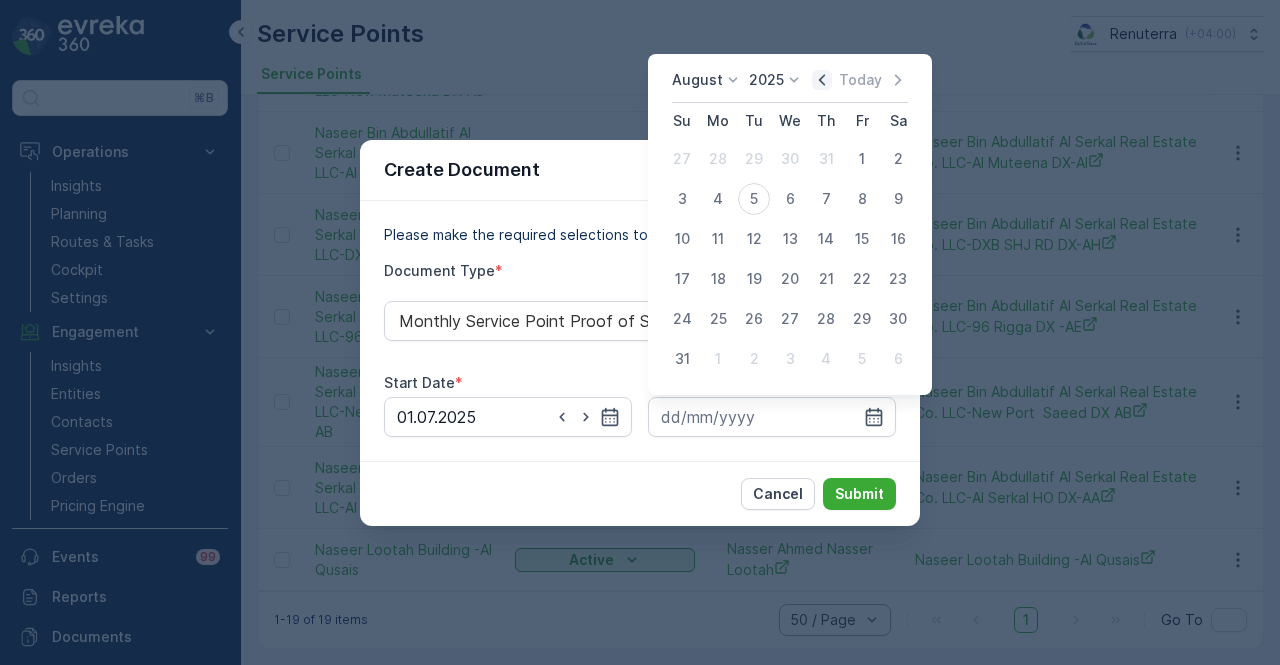 click 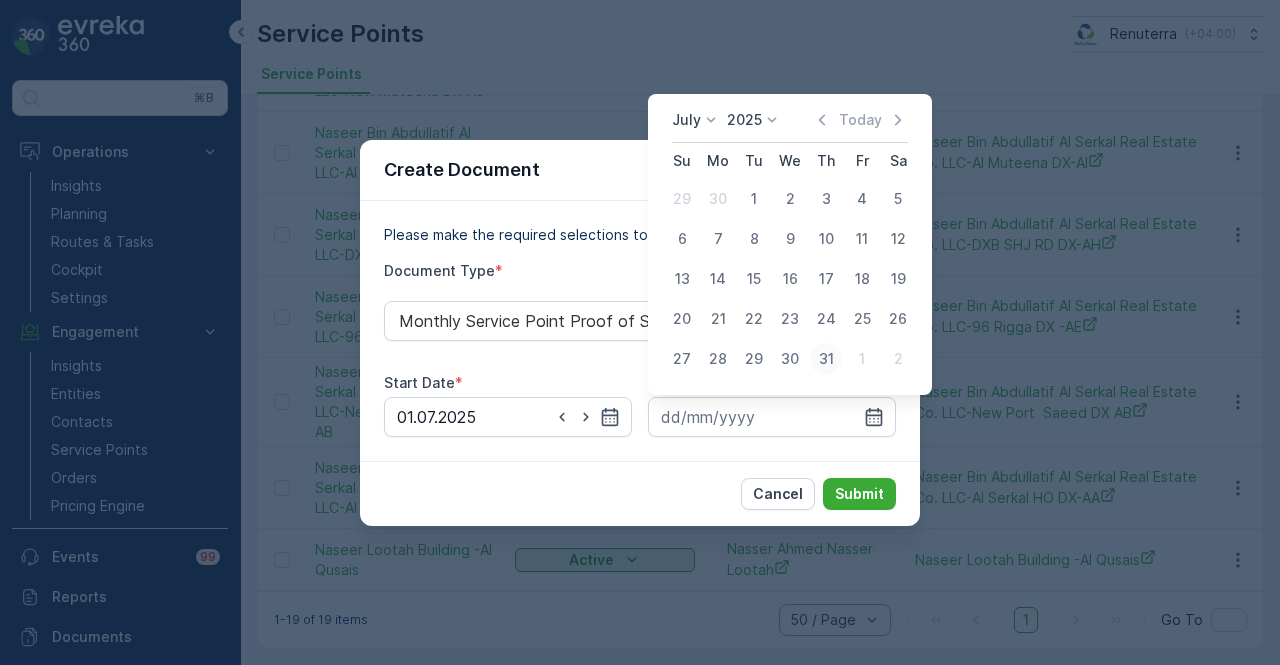 click on "31" at bounding box center [826, 359] 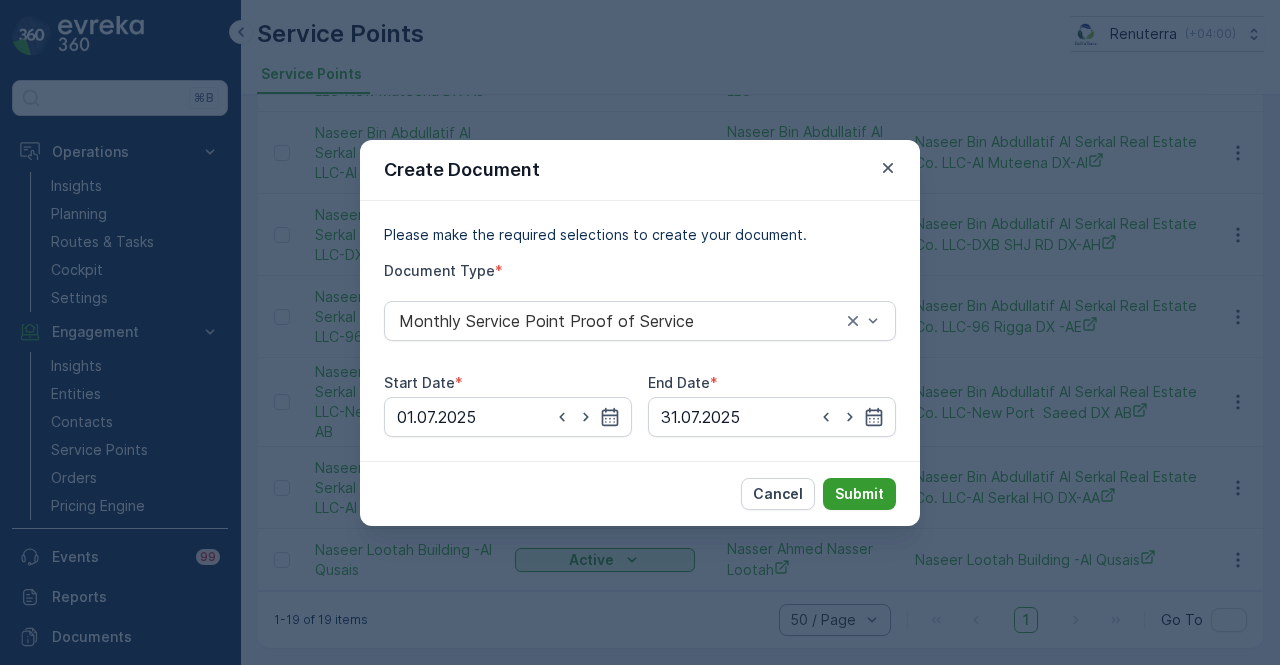 click on "Submit" at bounding box center [859, 494] 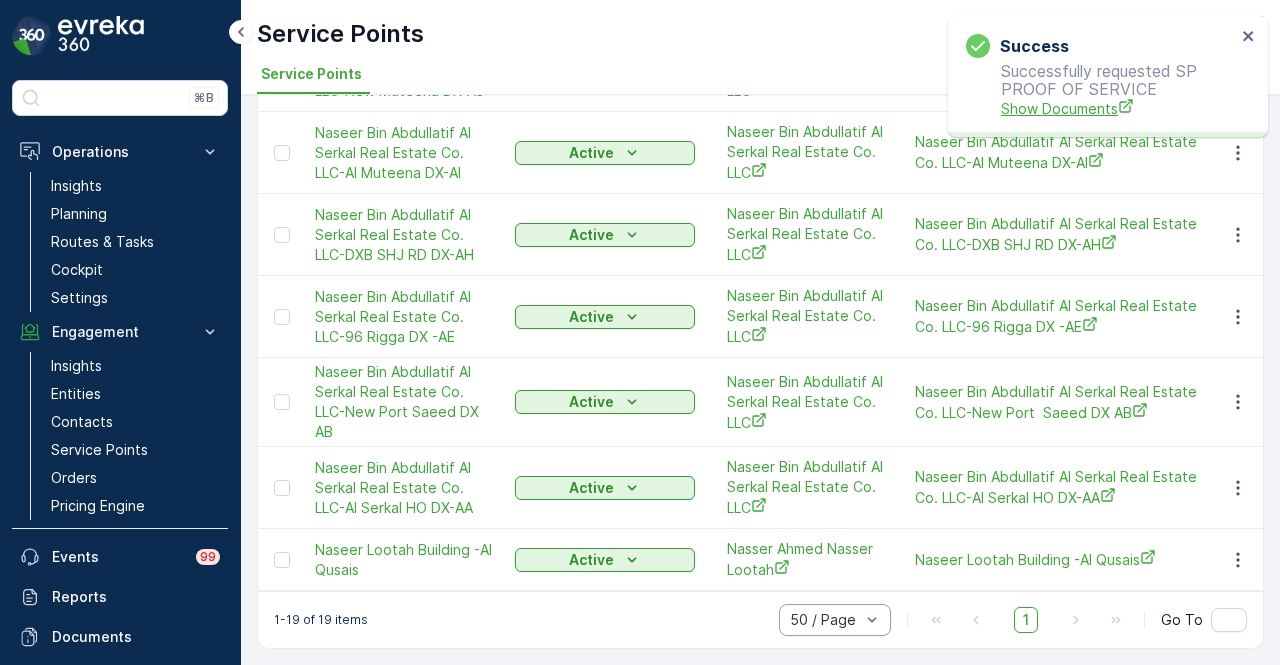 click on "Show Documents" at bounding box center [1118, 108] 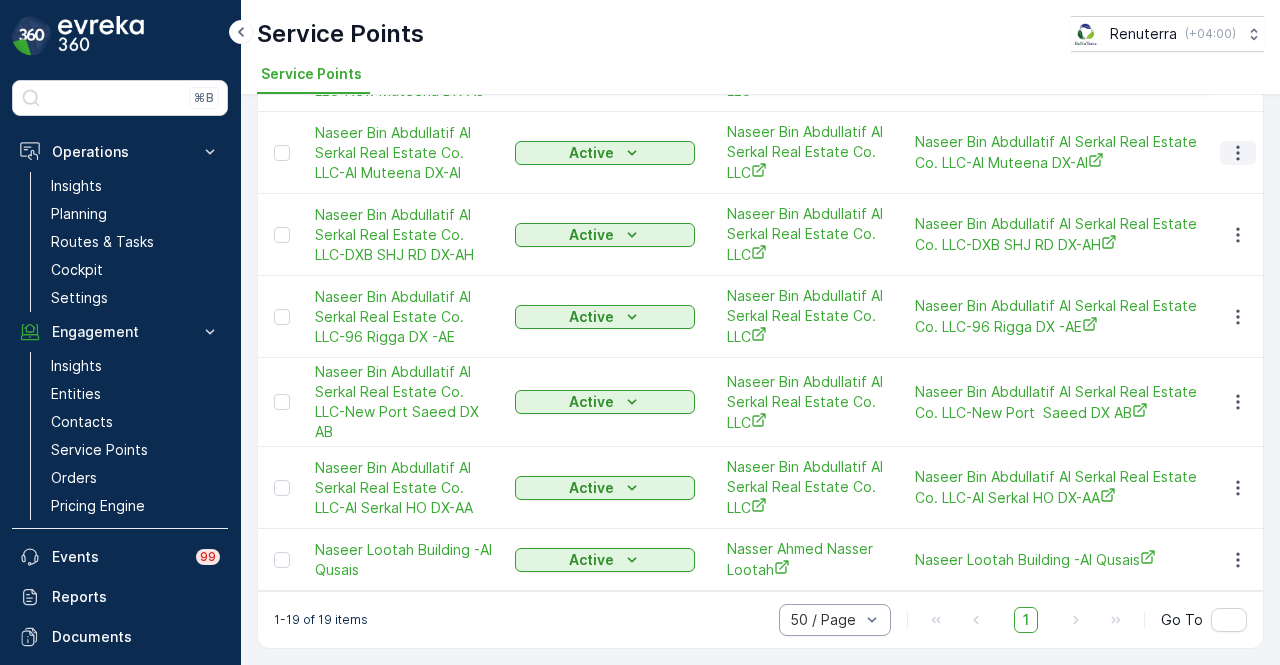 click 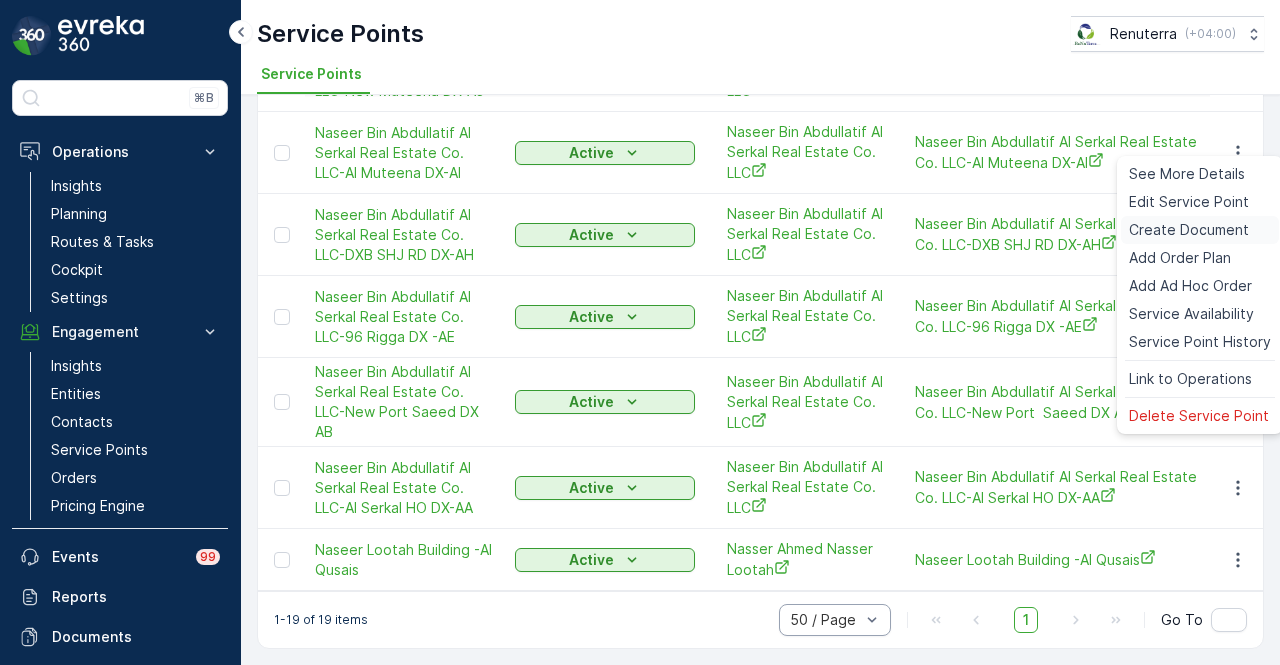 click on "Create Document" at bounding box center [1189, 230] 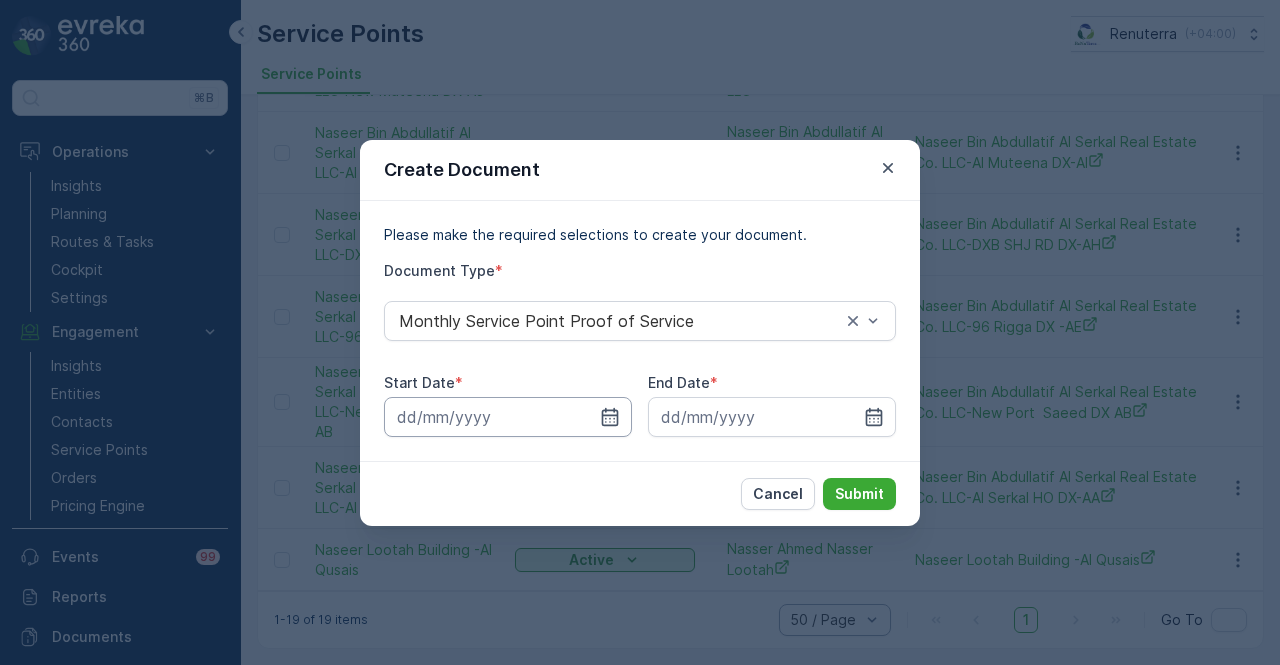 click at bounding box center [508, 417] 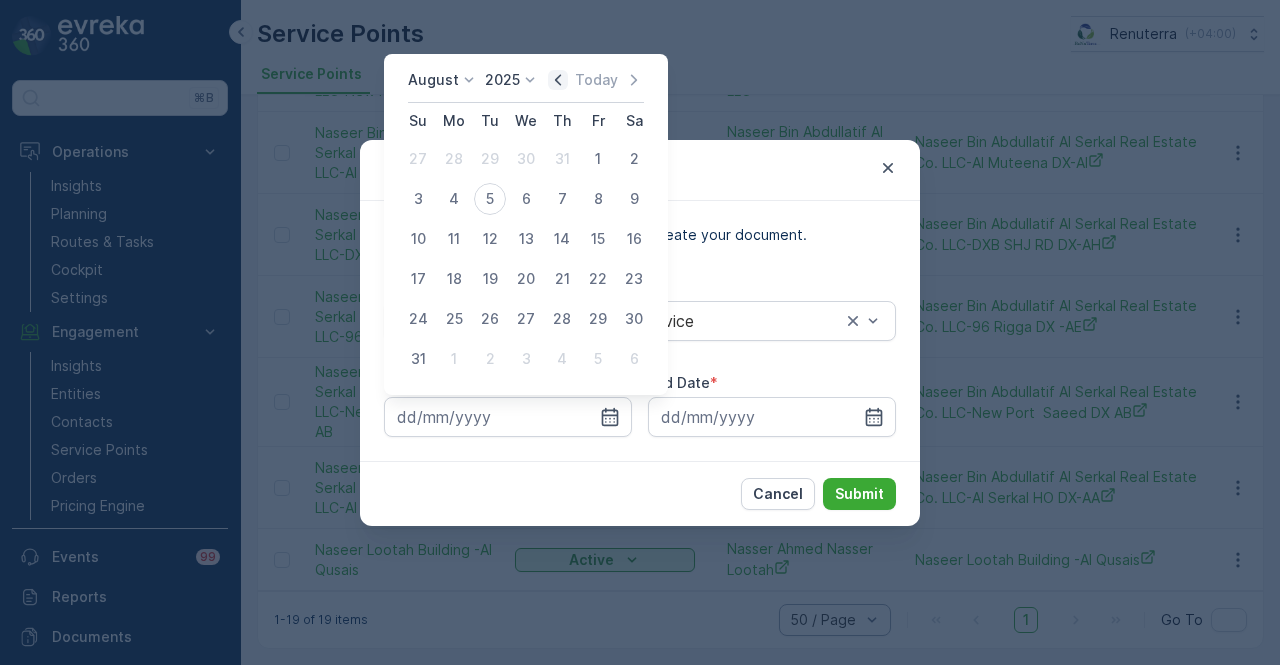 click 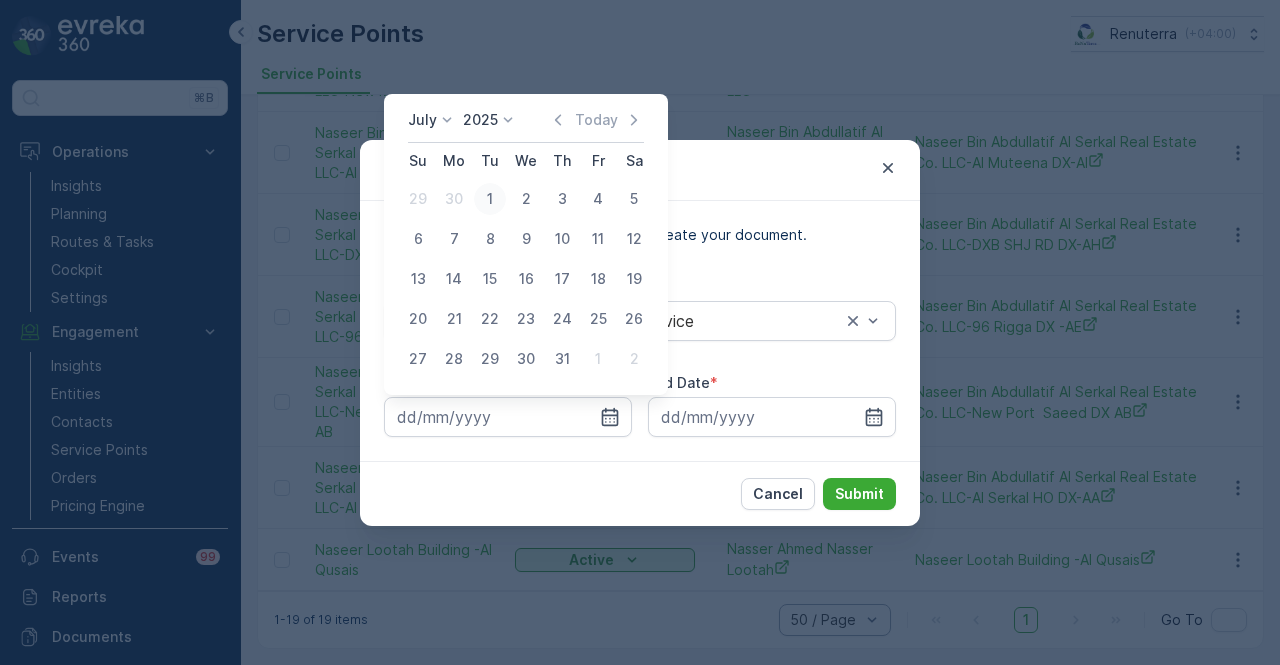 click on "1" at bounding box center (490, 199) 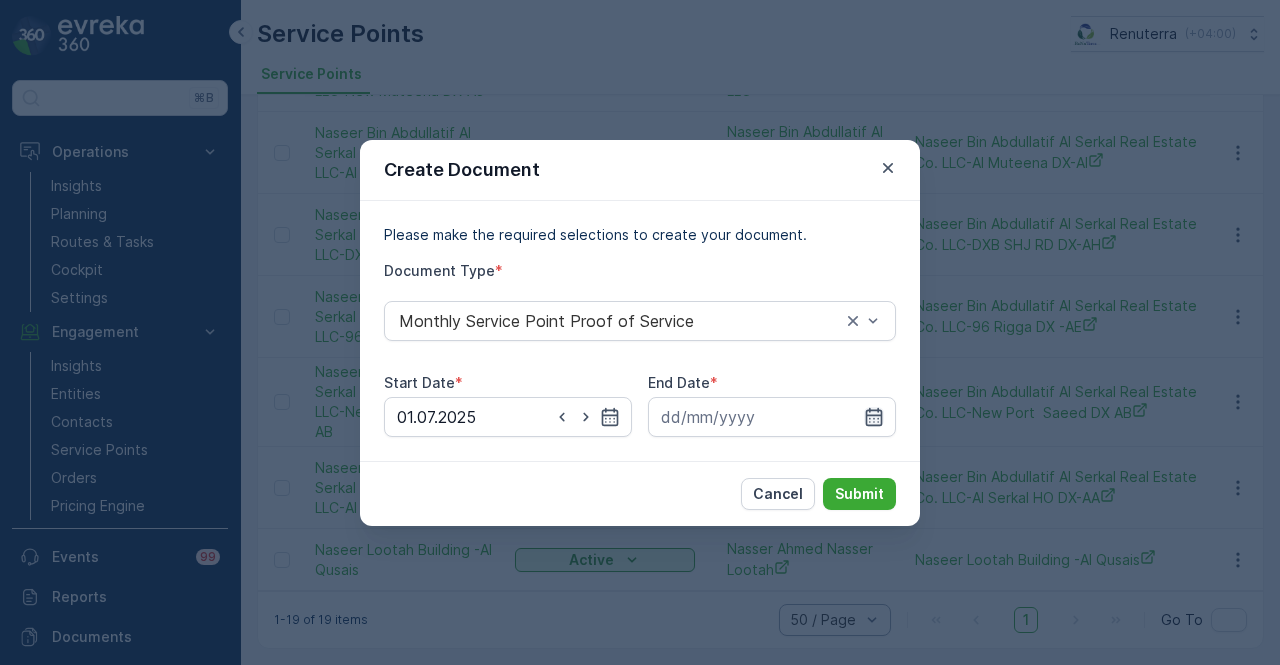 click 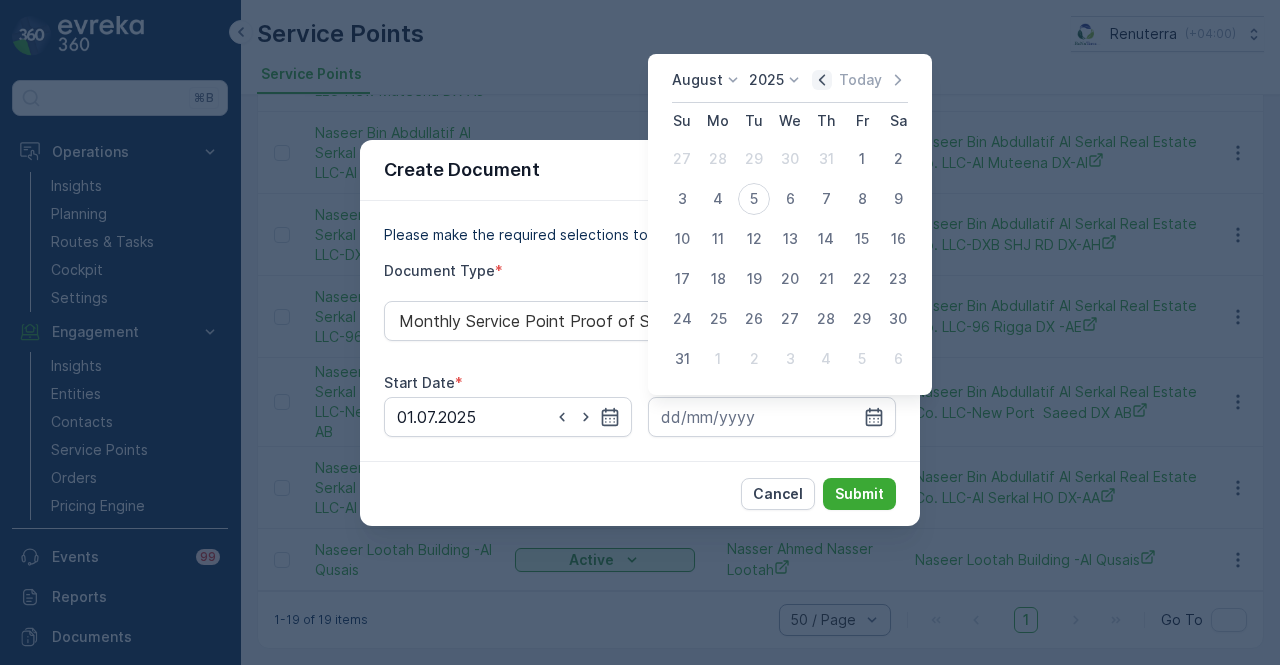 click 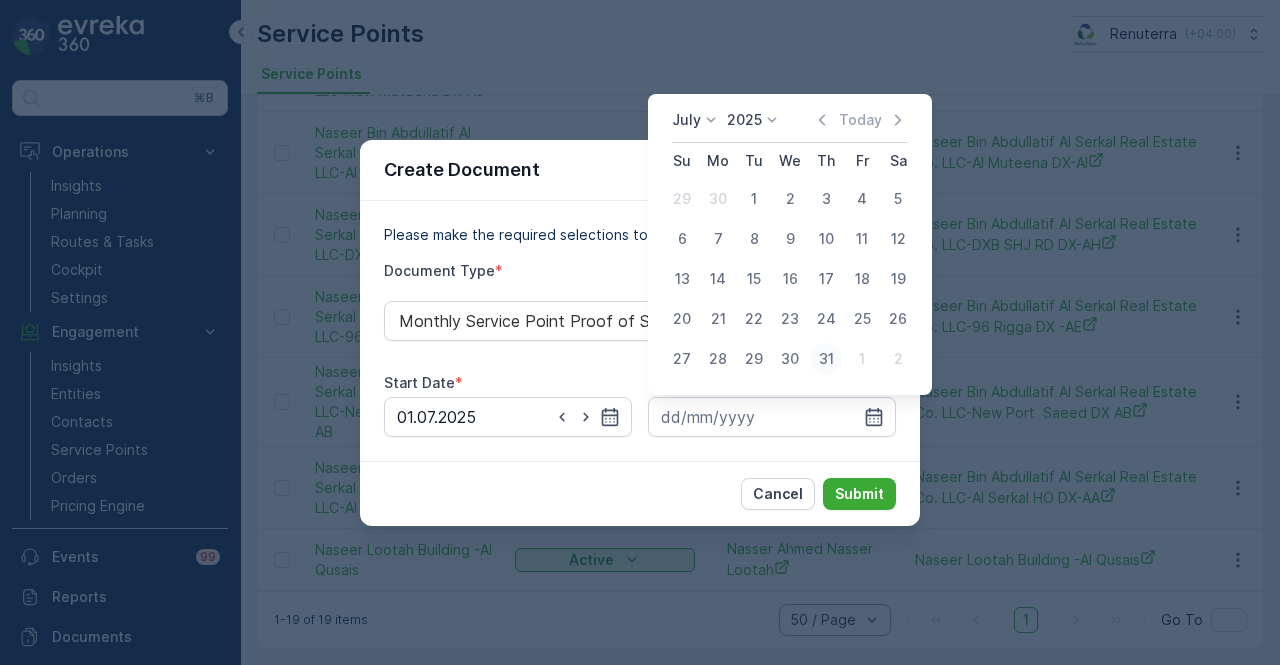 click on "31" at bounding box center [826, 359] 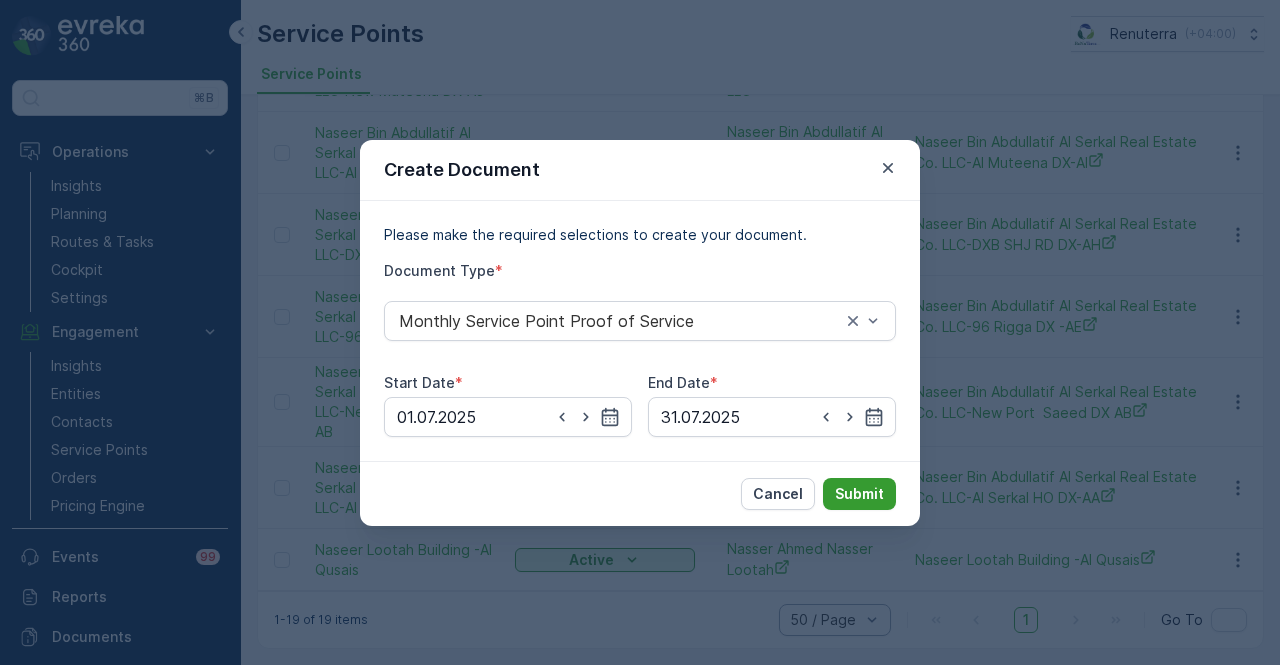 click on "Submit" at bounding box center [859, 494] 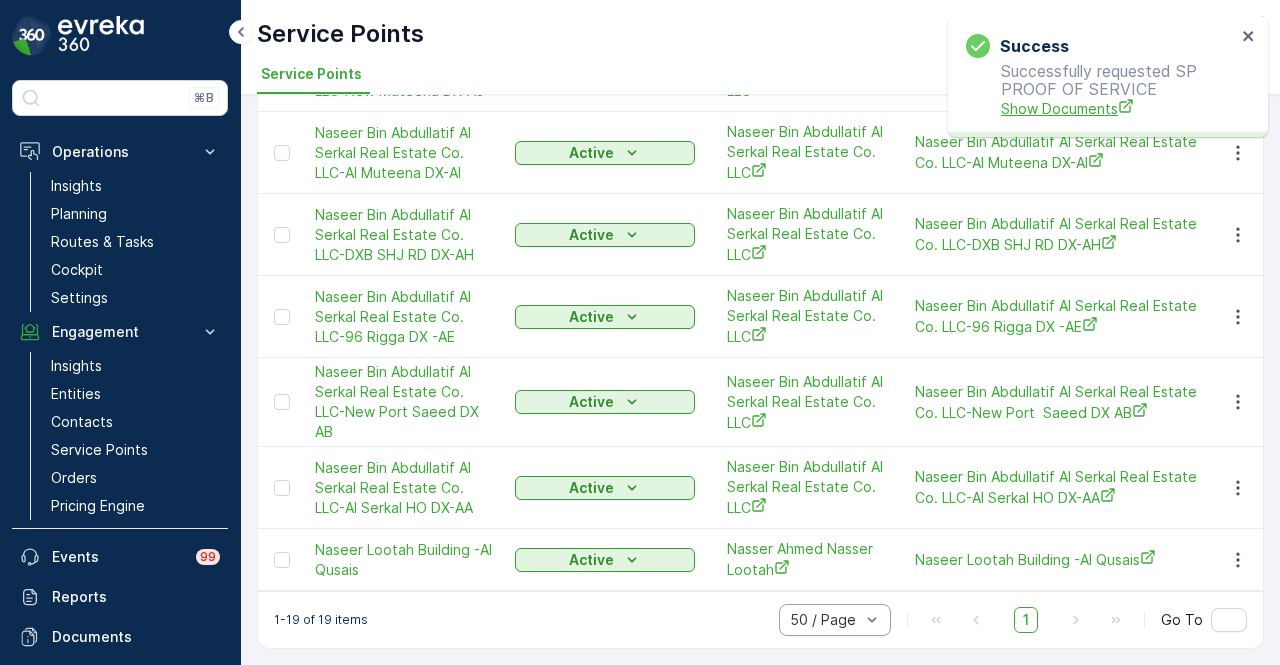 click on "Show Documents" at bounding box center (1118, 108) 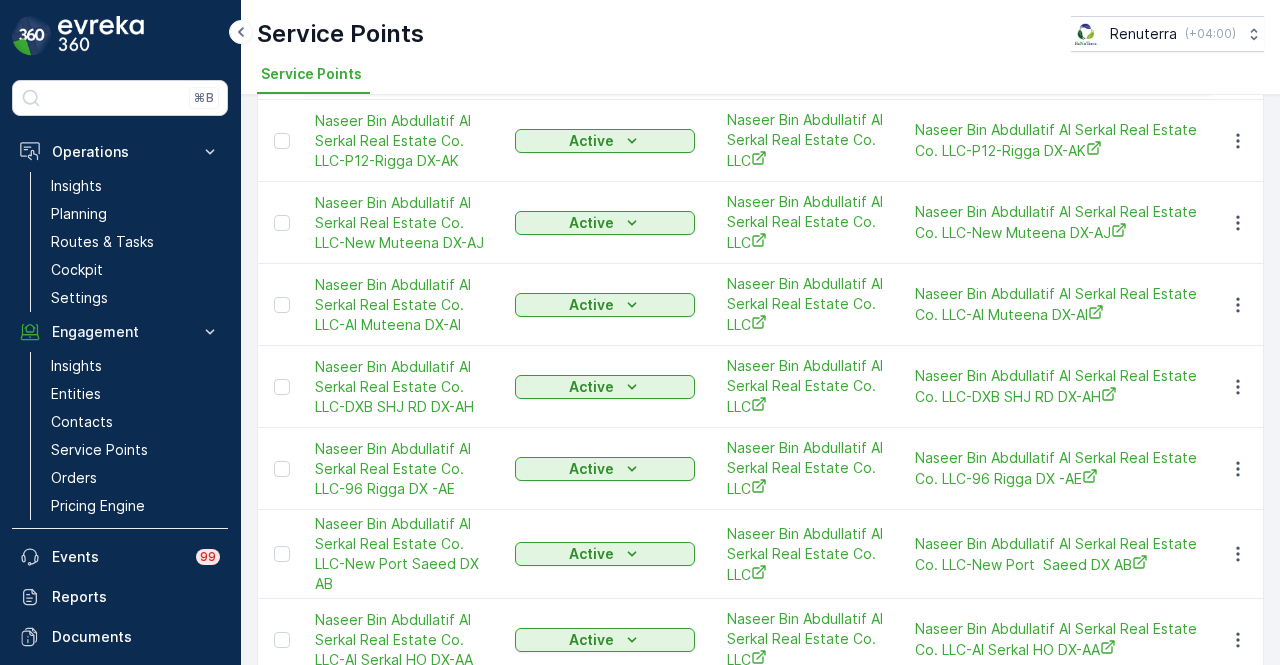 scroll, scrollTop: 1020, scrollLeft: 0, axis: vertical 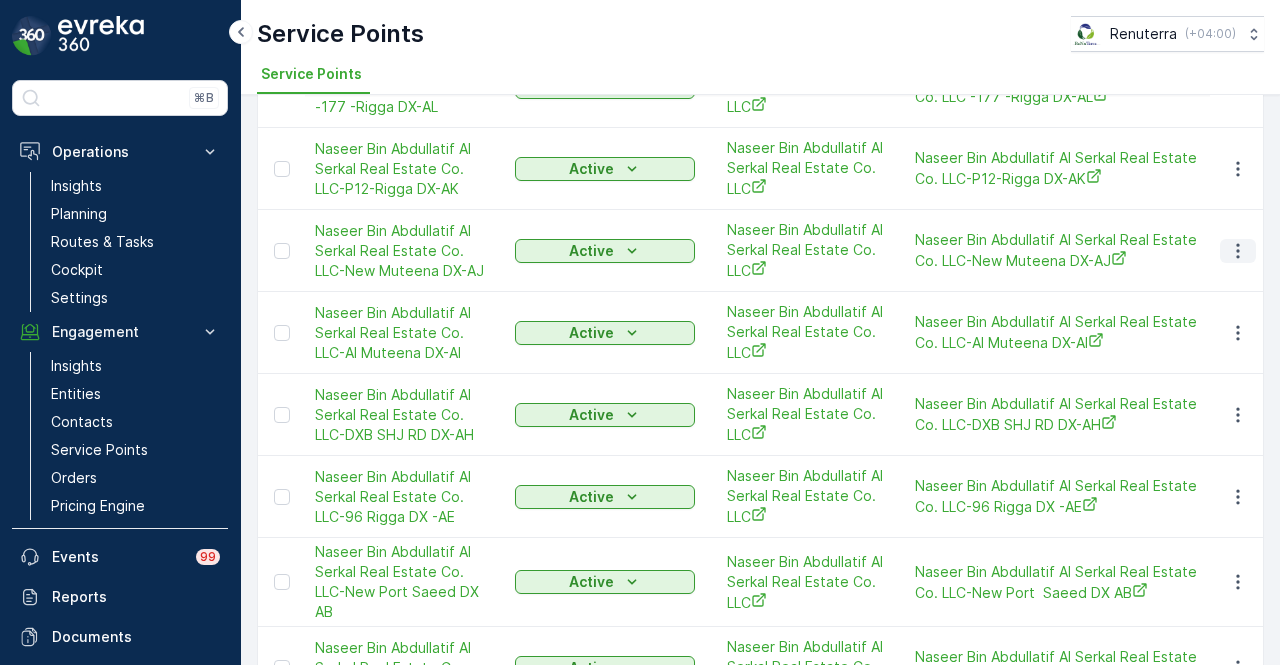 click 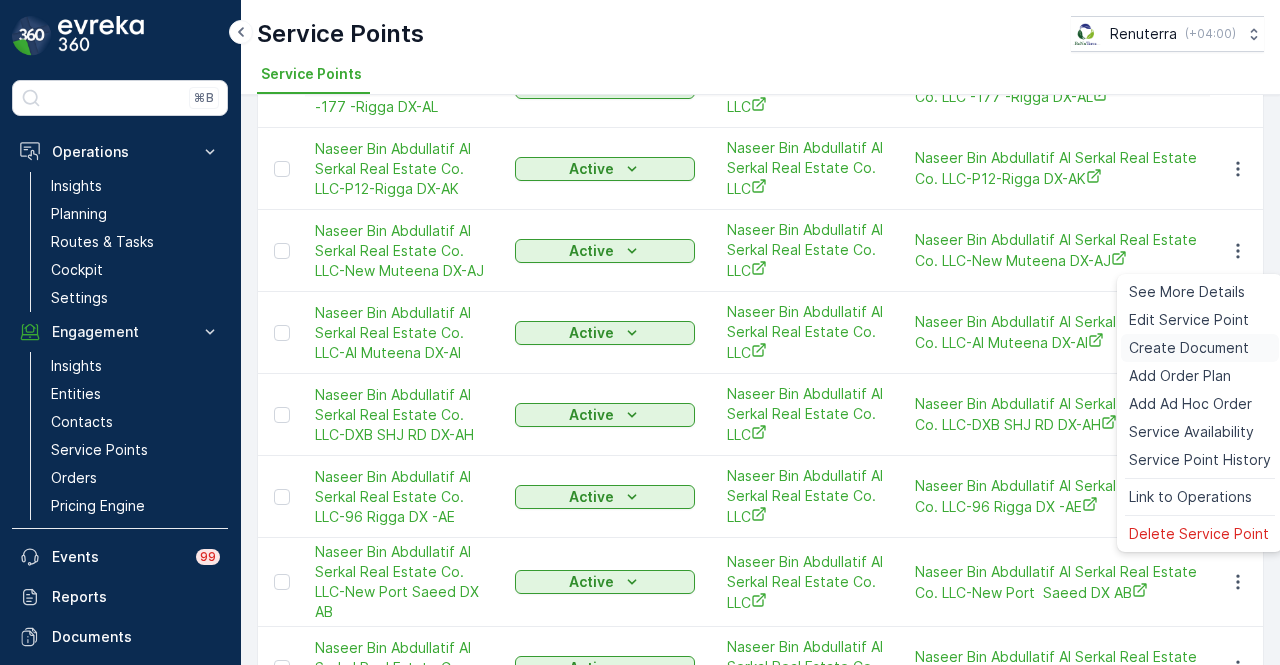 click on "Create Document" at bounding box center (1189, 348) 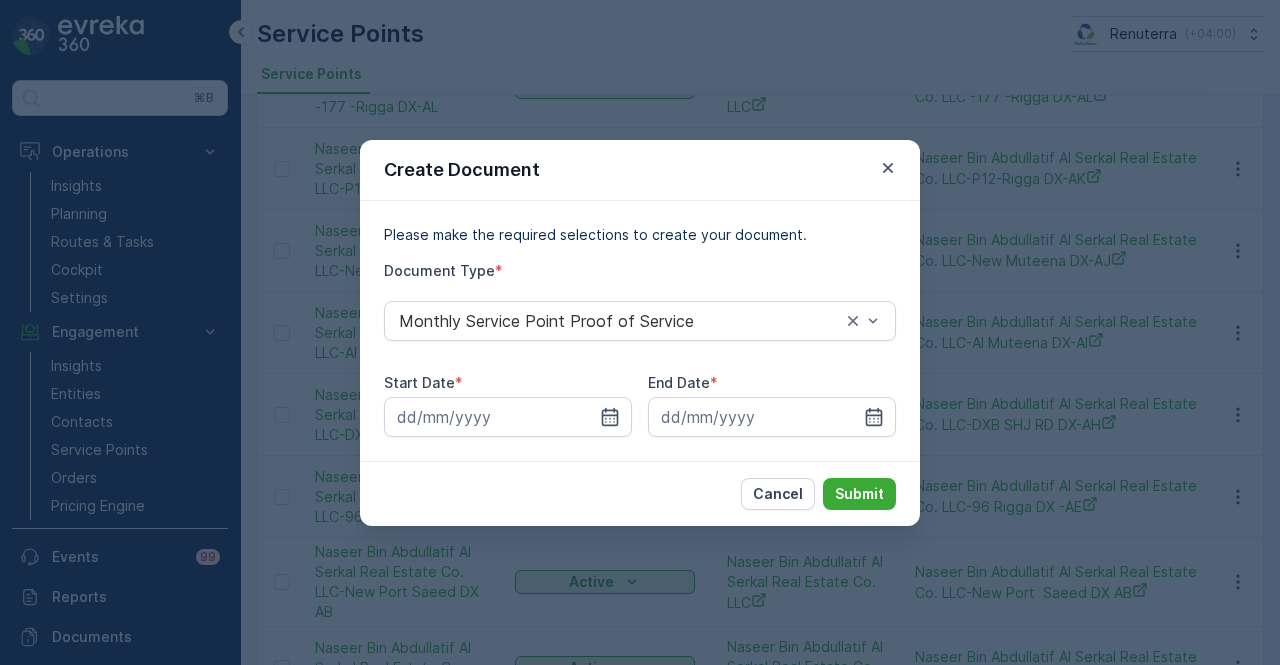 click on "Start Date * End Date *" at bounding box center (640, 405) 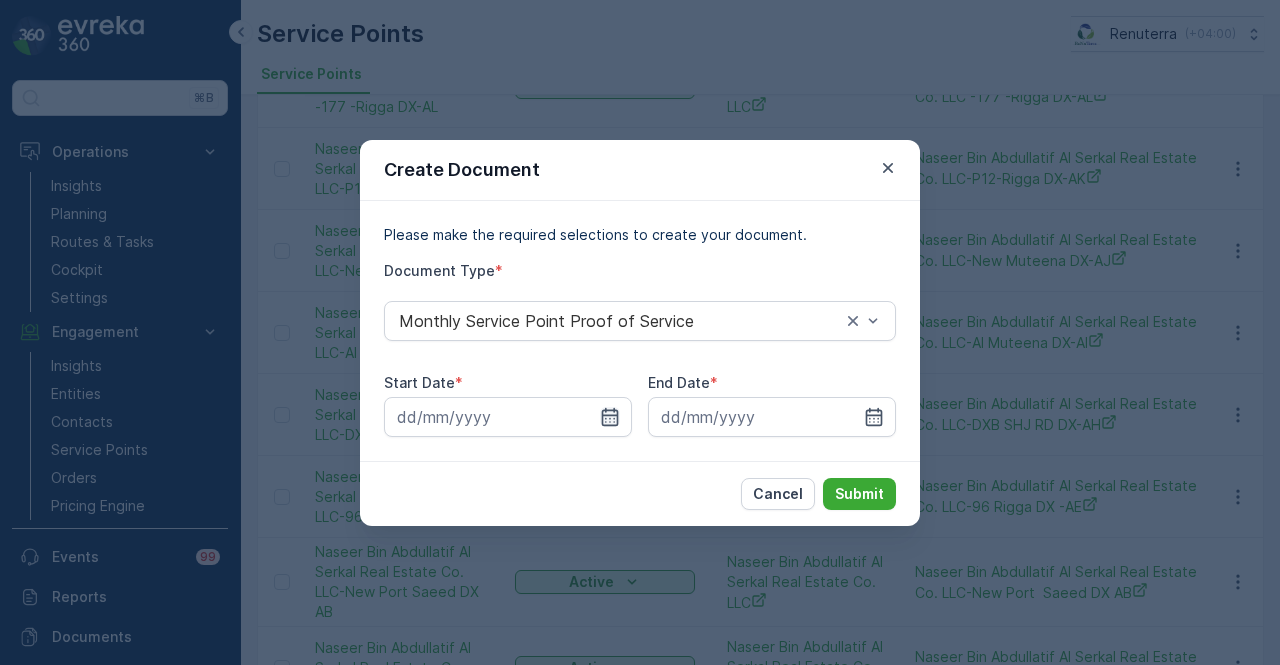 click 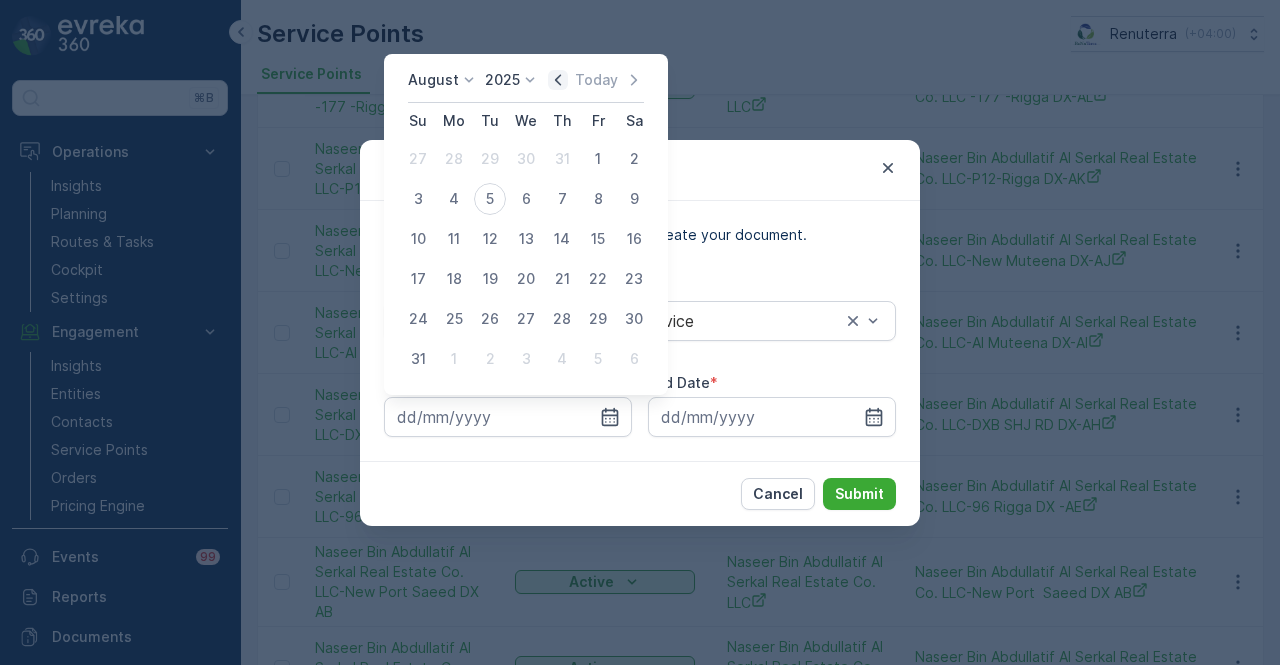 click 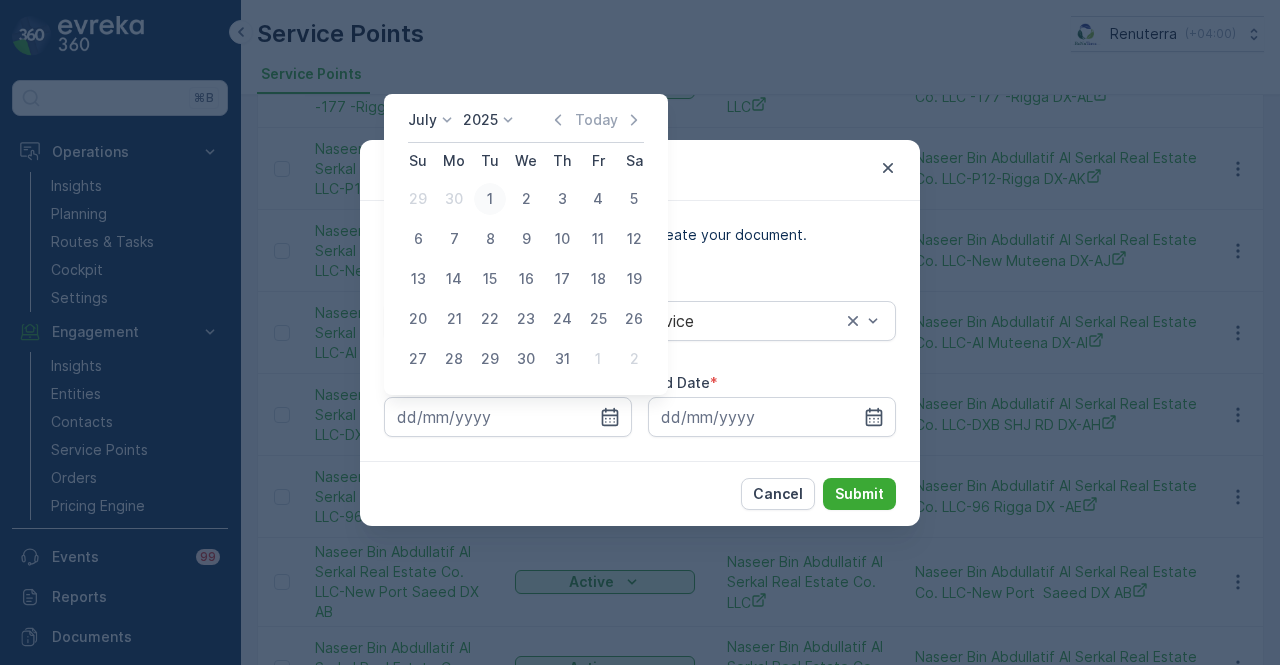 click on "1" at bounding box center [490, 199] 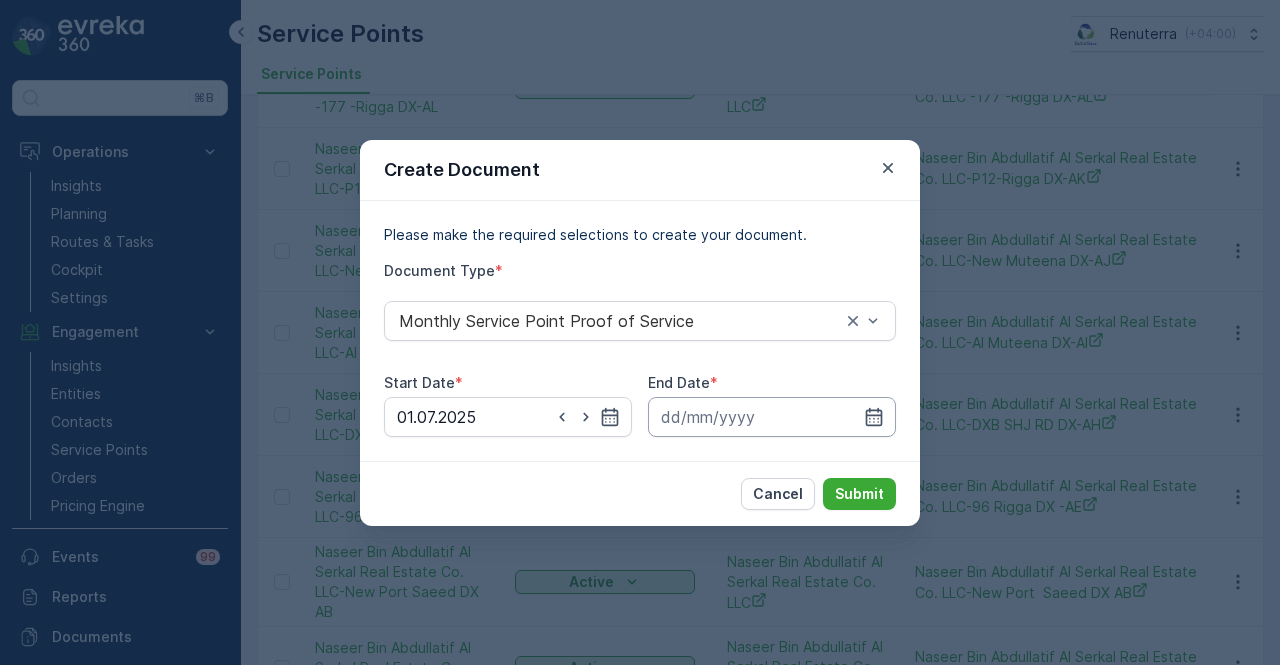click at bounding box center [772, 417] 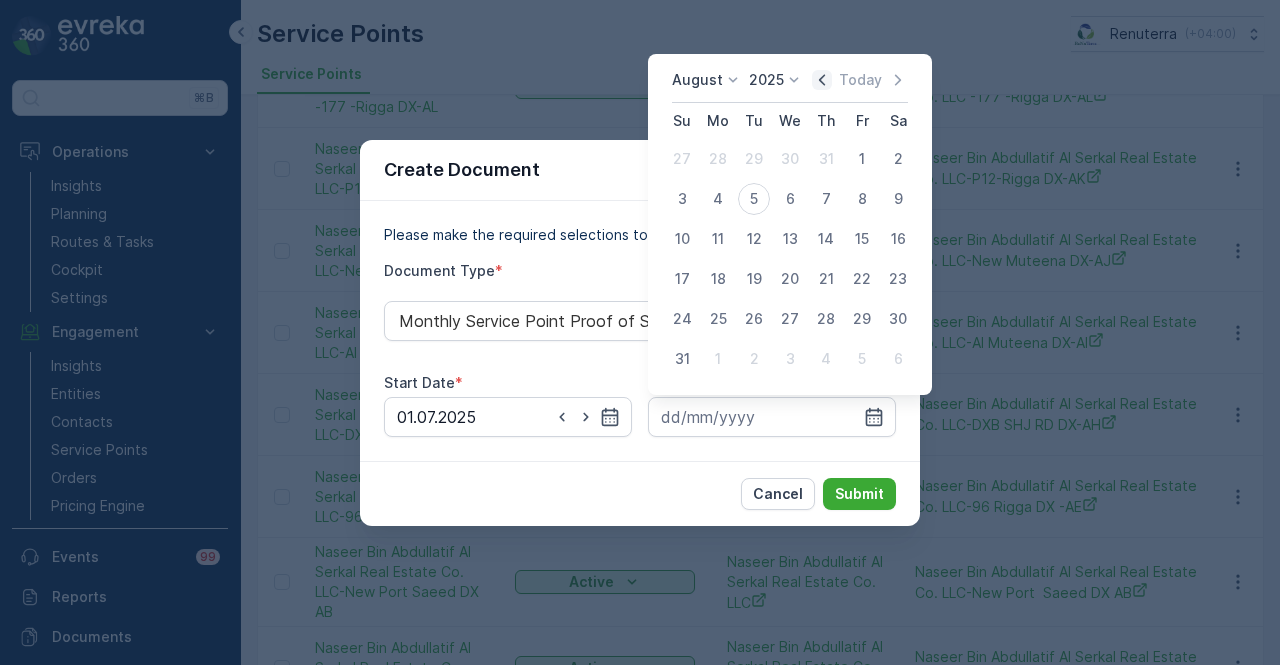 click 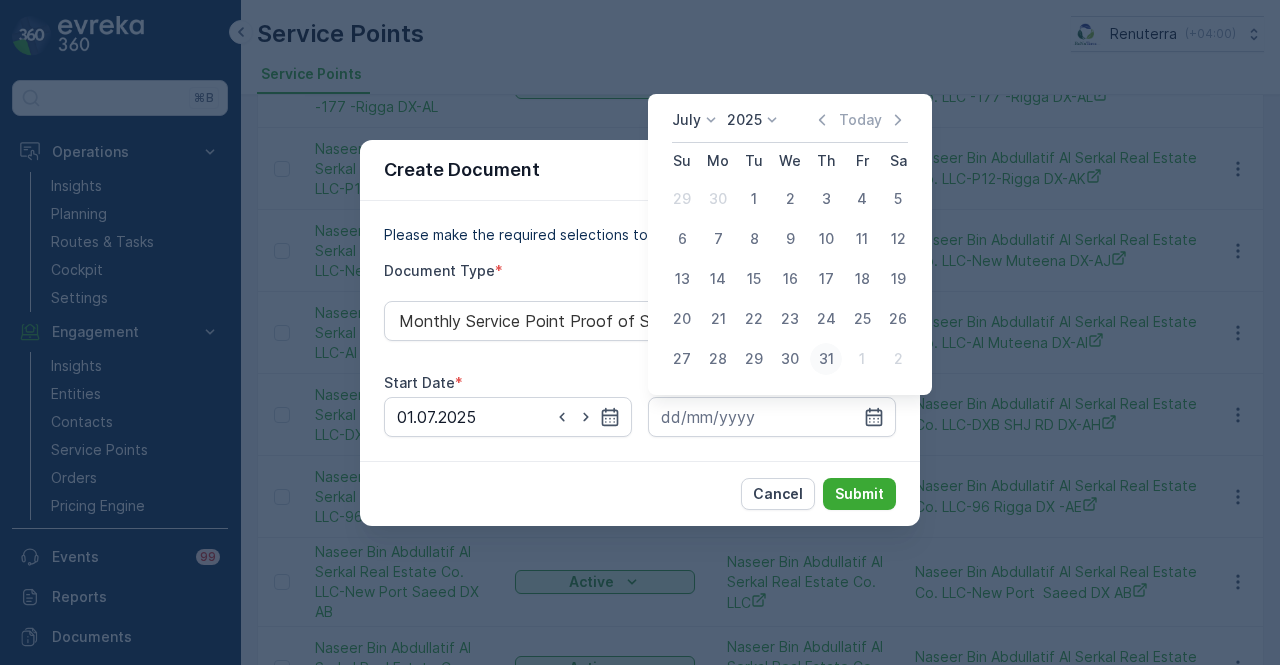 click on "31" at bounding box center [826, 359] 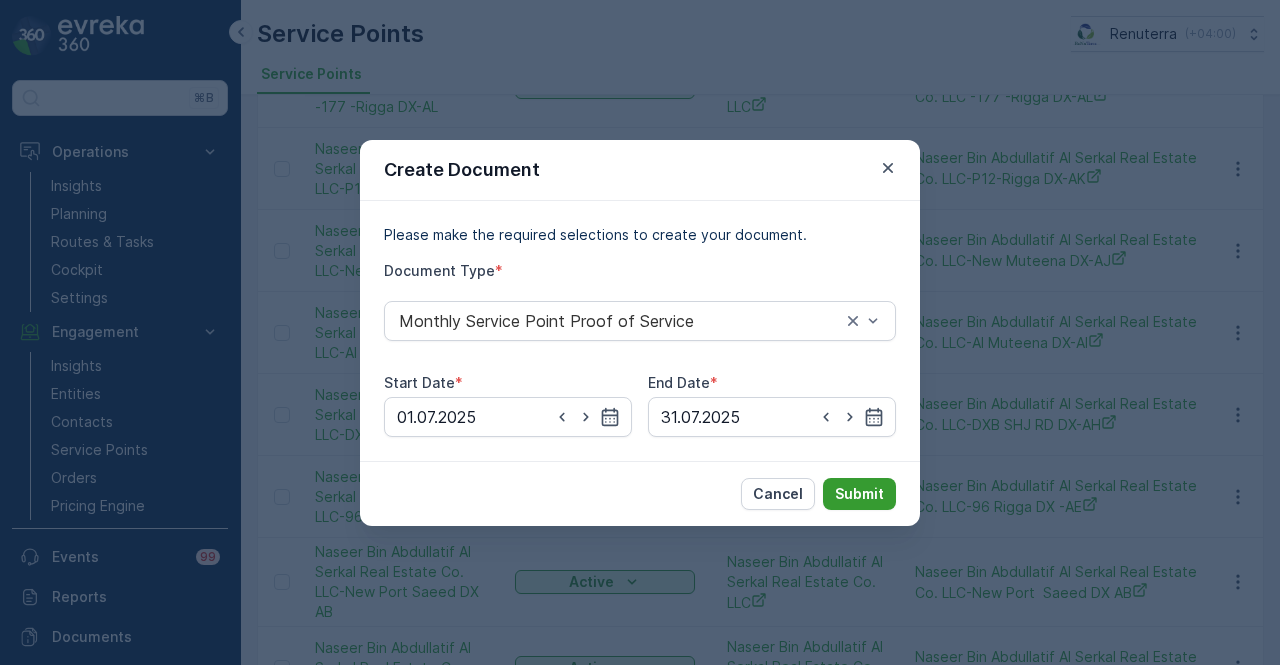 click on "Submit" at bounding box center (859, 494) 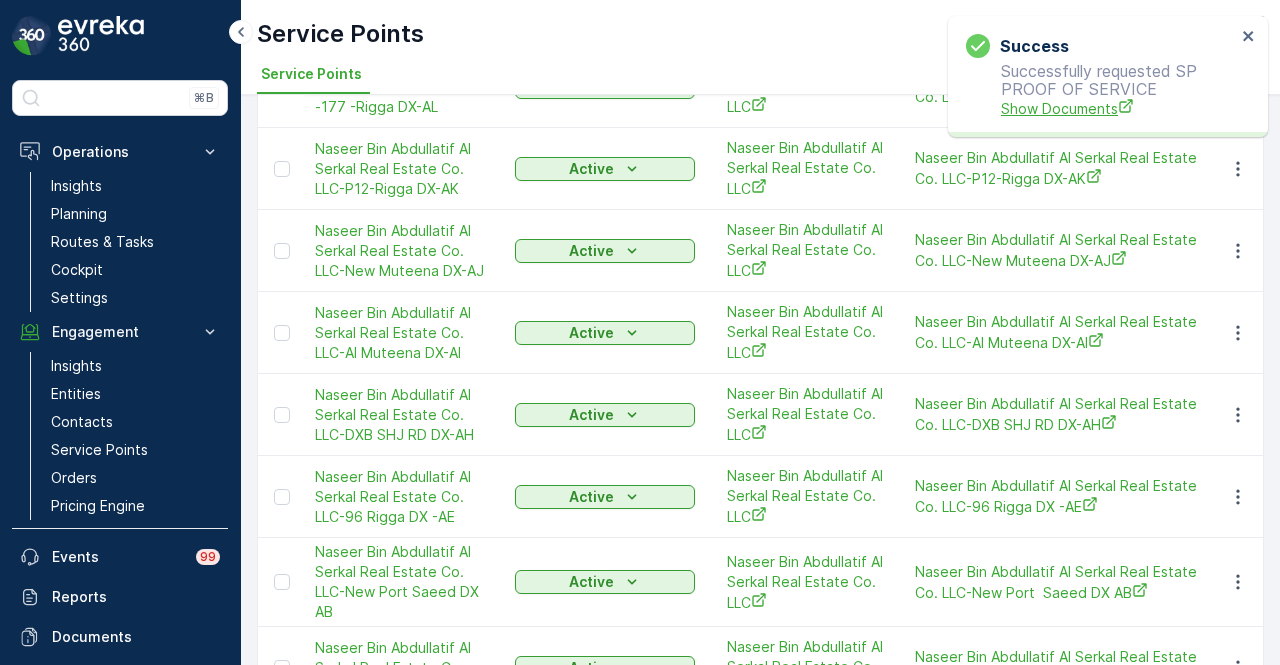 click on "Show Documents" at bounding box center (1118, 108) 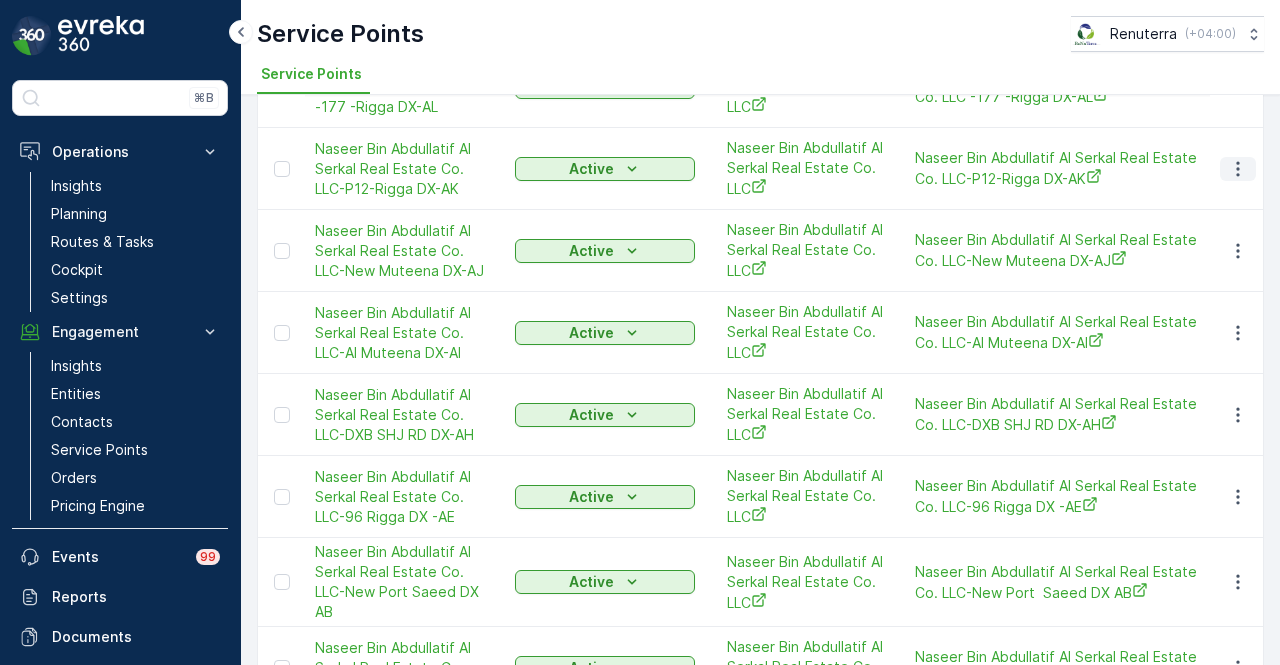 click 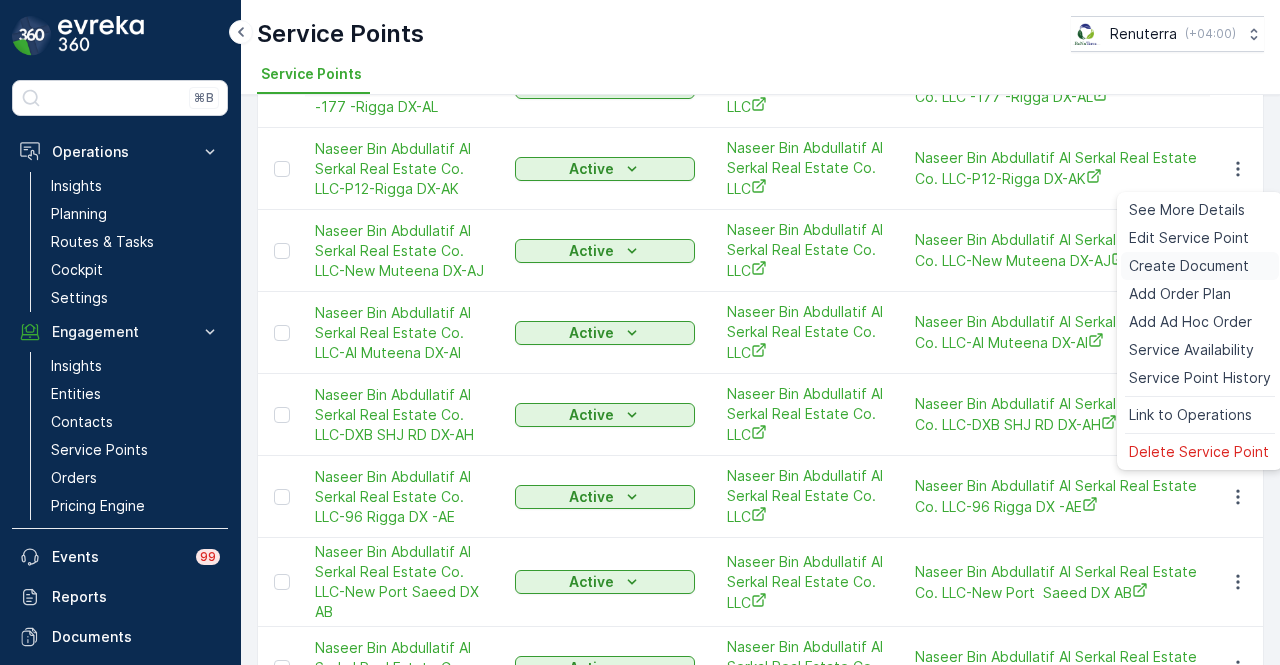 click on "Create Document" at bounding box center (1189, 266) 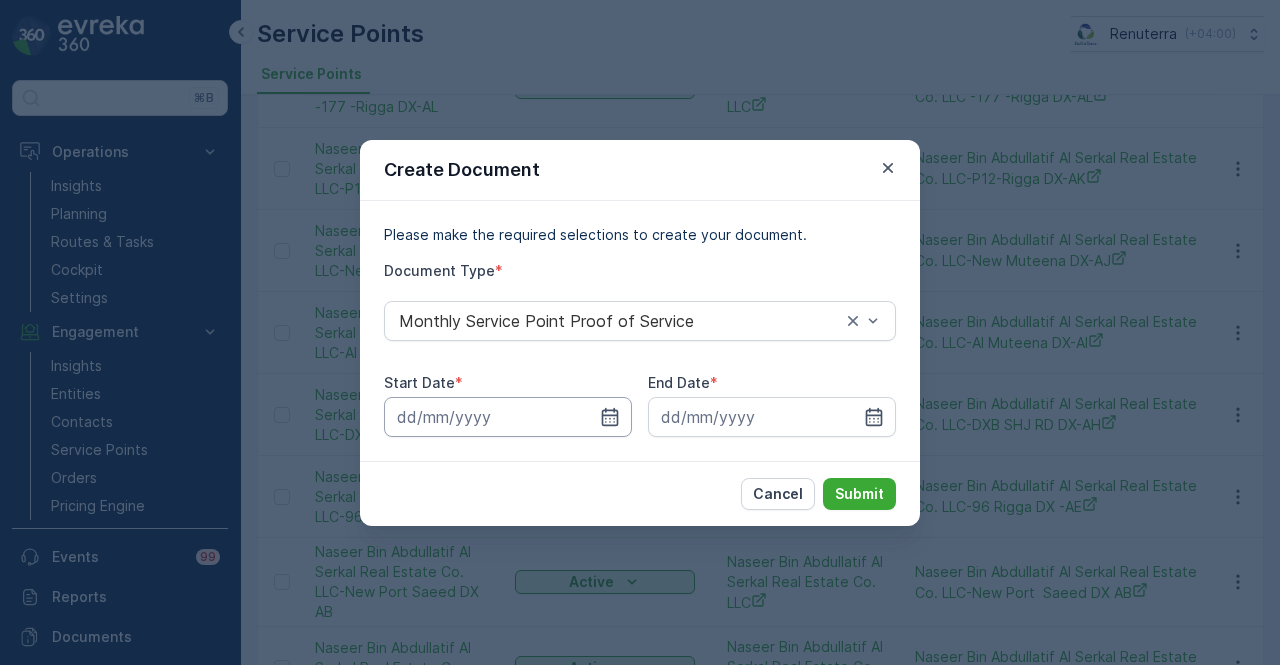 click at bounding box center [508, 417] 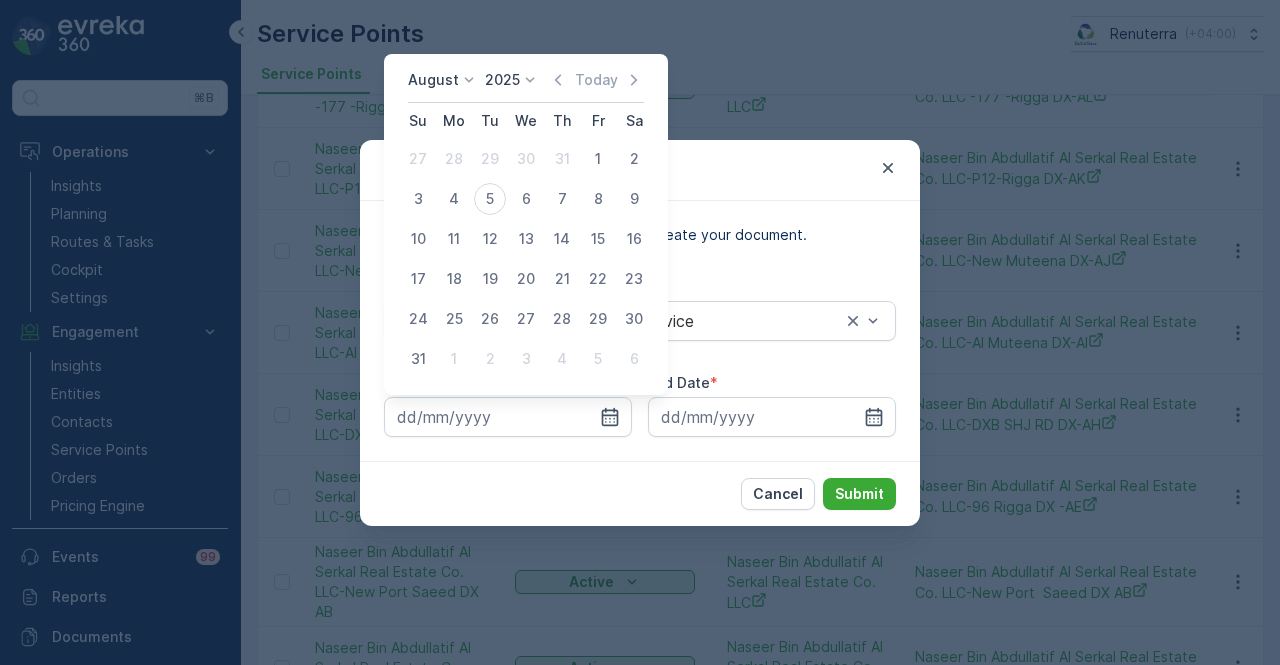 click 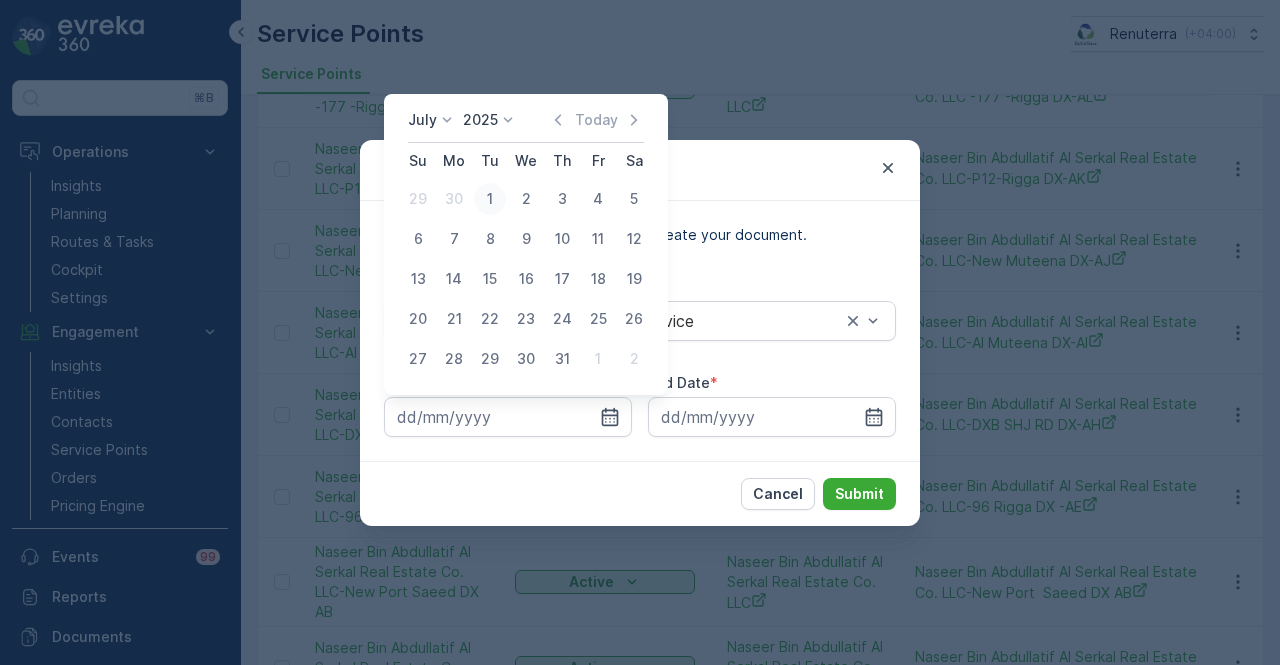 click on "1" at bounding box center (490, 199) 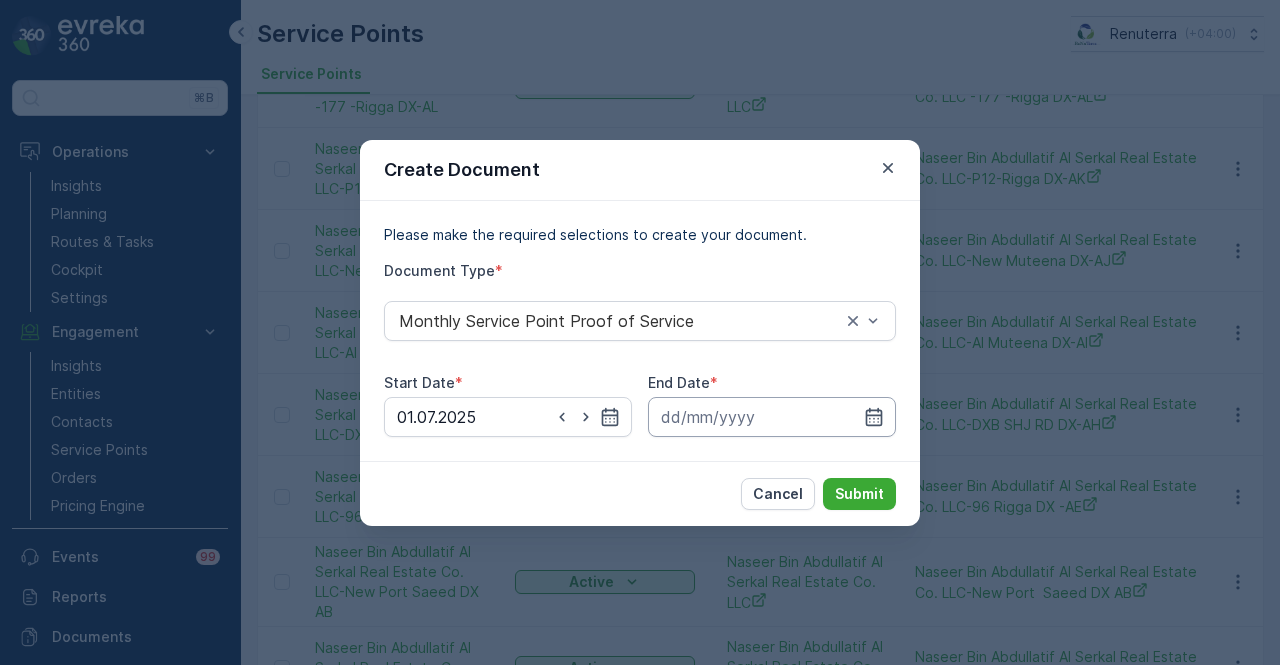 click at bounding box center (772, 417) 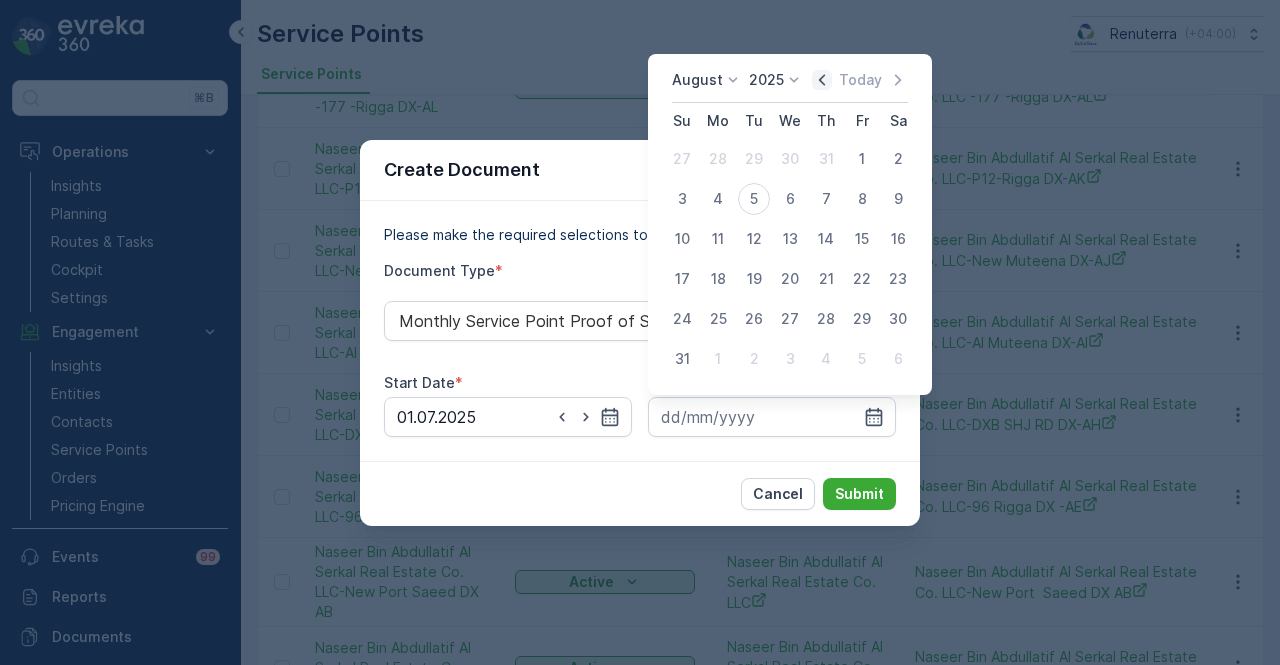 click 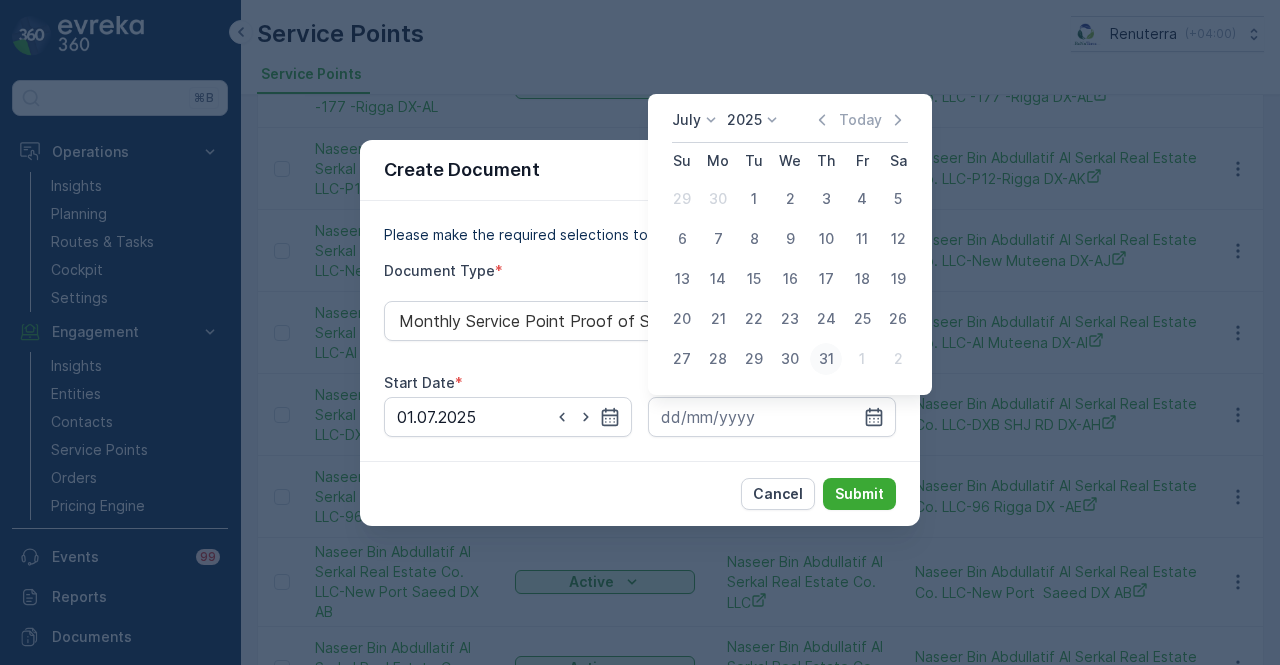click on "31" at bounding box center (826, 359) 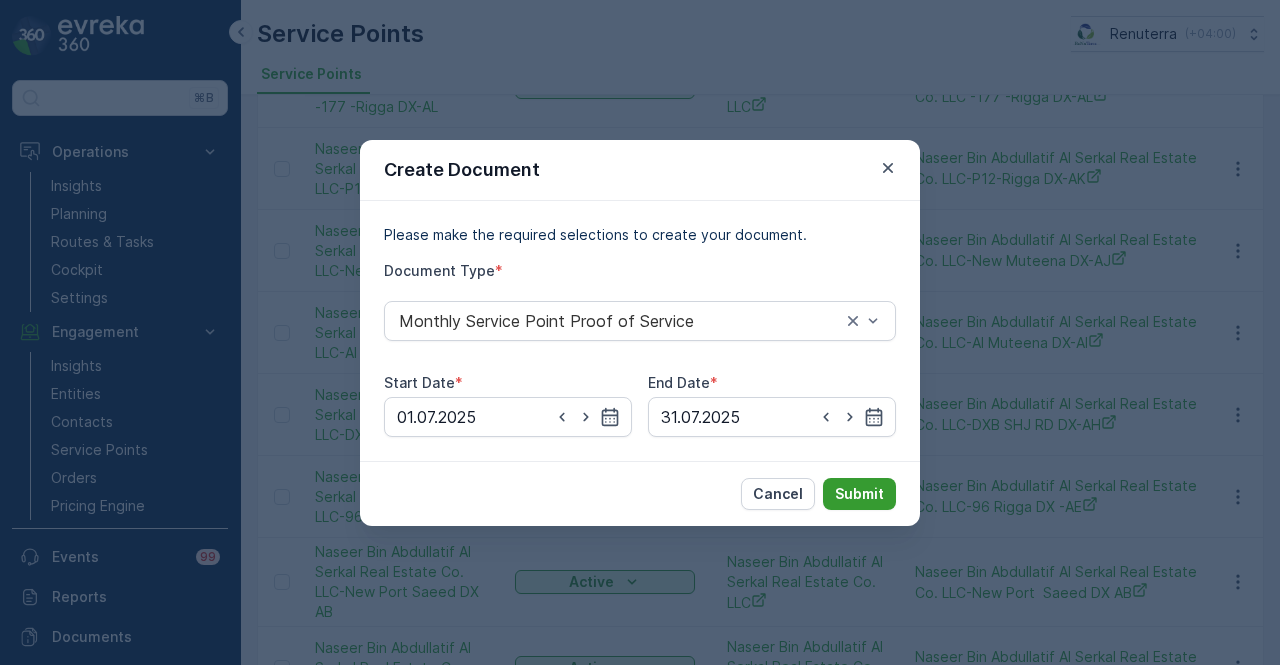 click on "Submit" at bounding box center [859, 494] 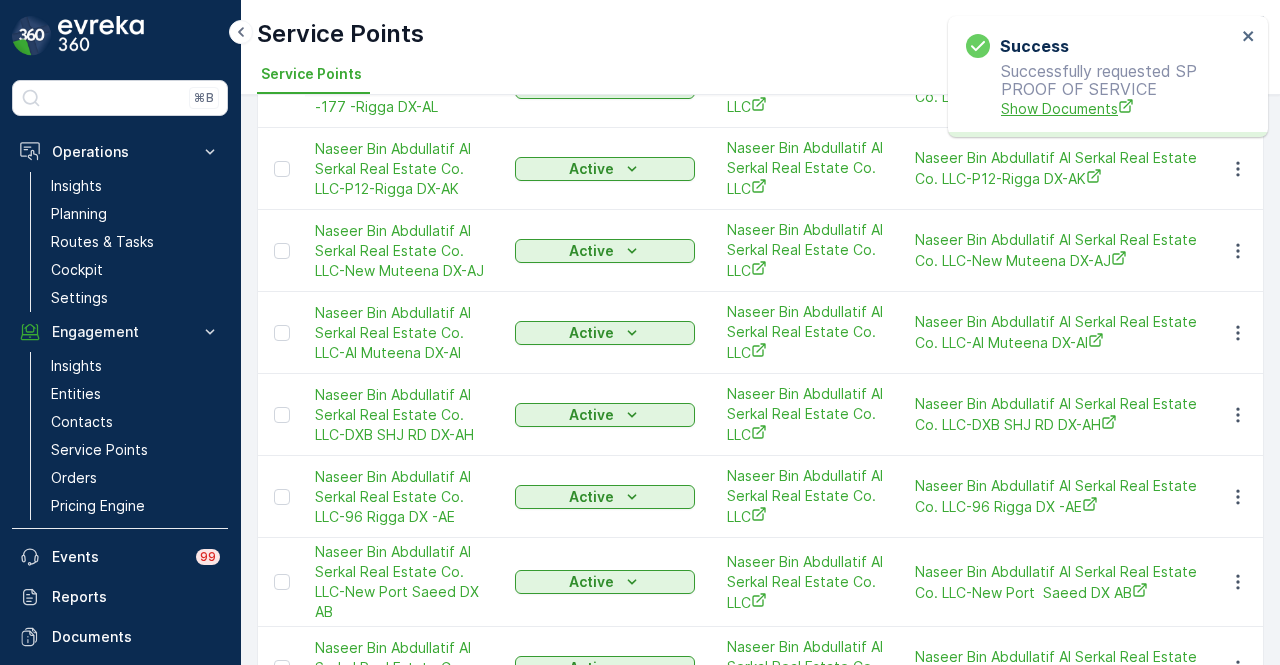 click on "Show Documents" at bounding box center [1118, 108] 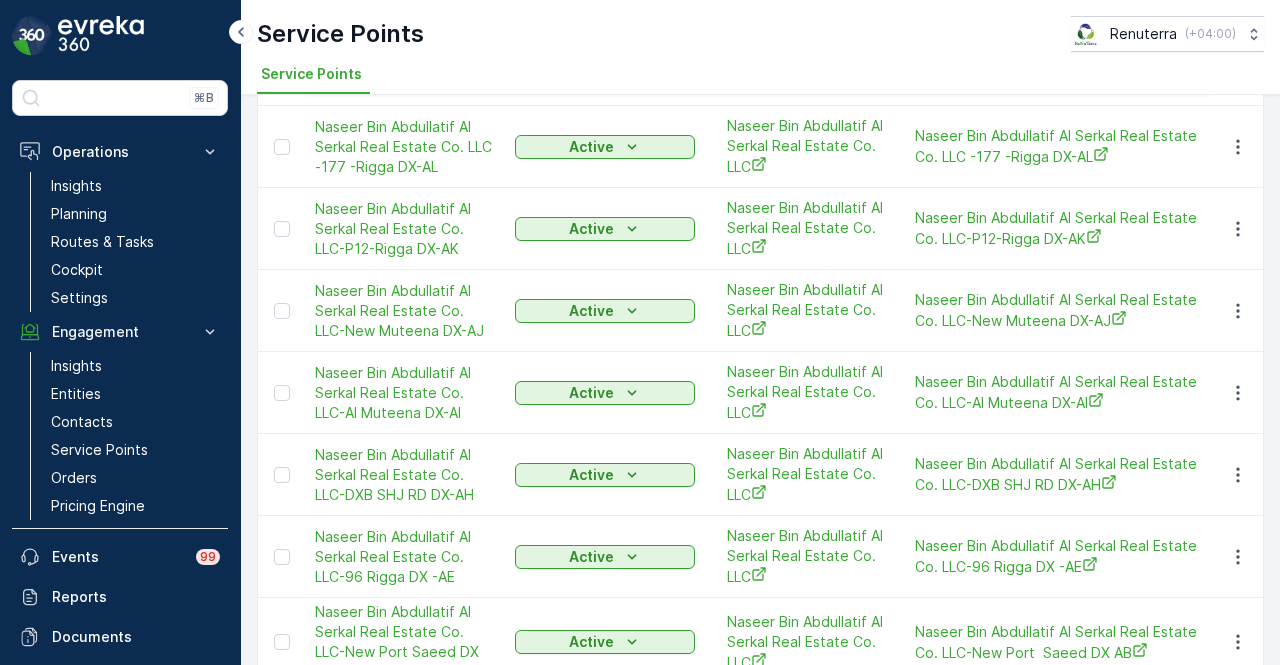 scroll, scrollTop: 920, scrollLeft: 0, axis: vertical 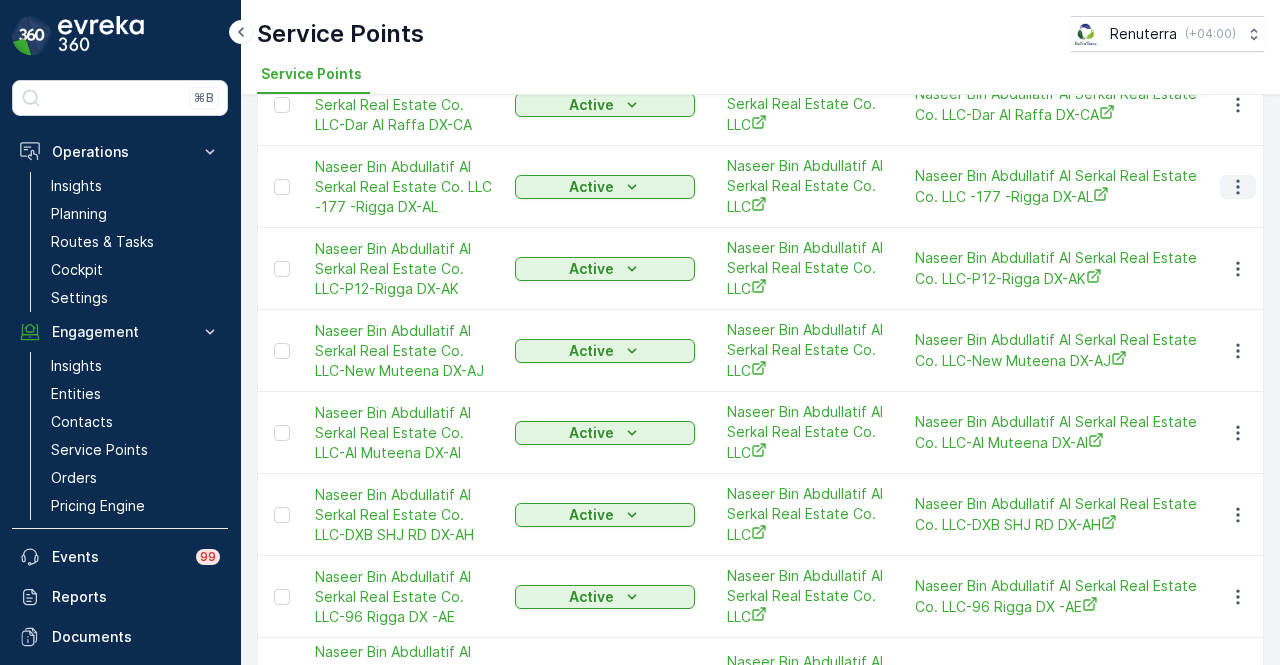 click 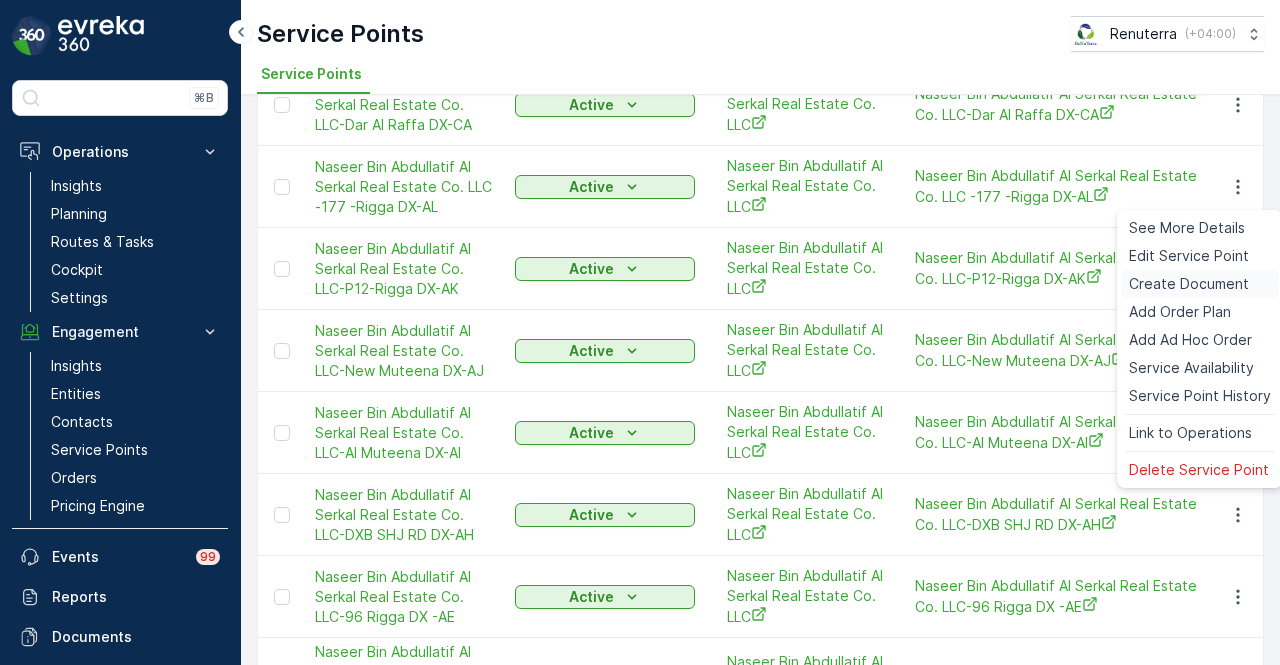 click on "Create Document" at bounding box center [1189, 284] 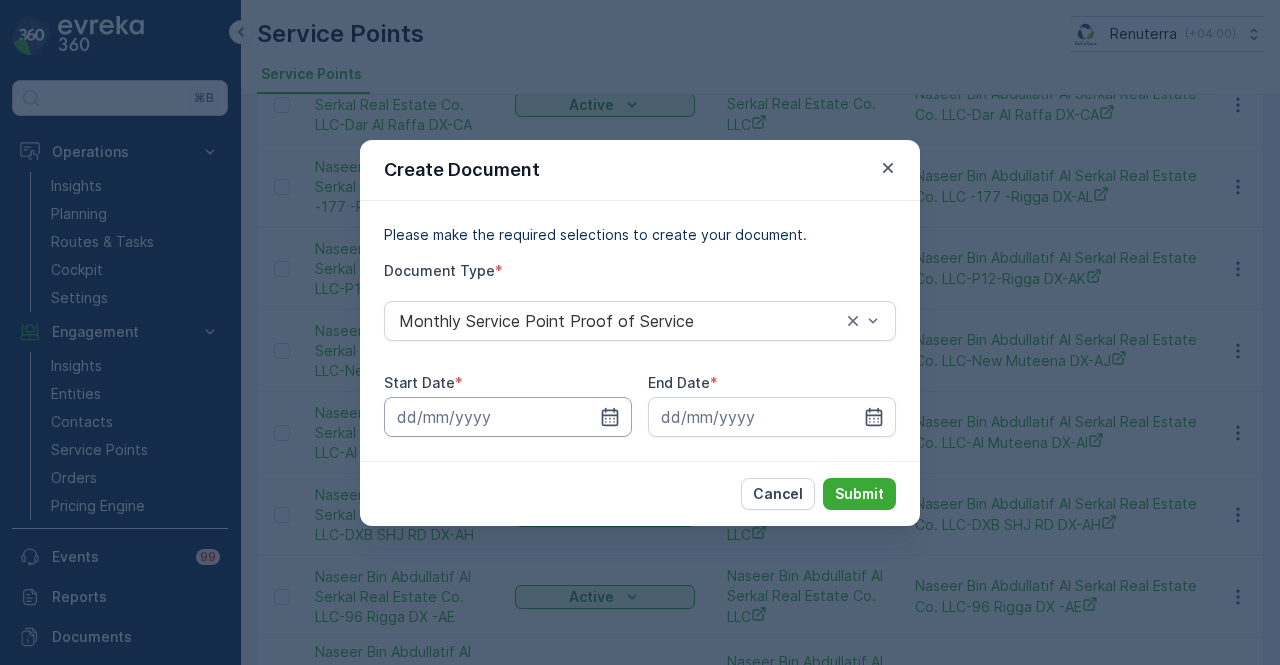 click at bounding box center [508, 417] 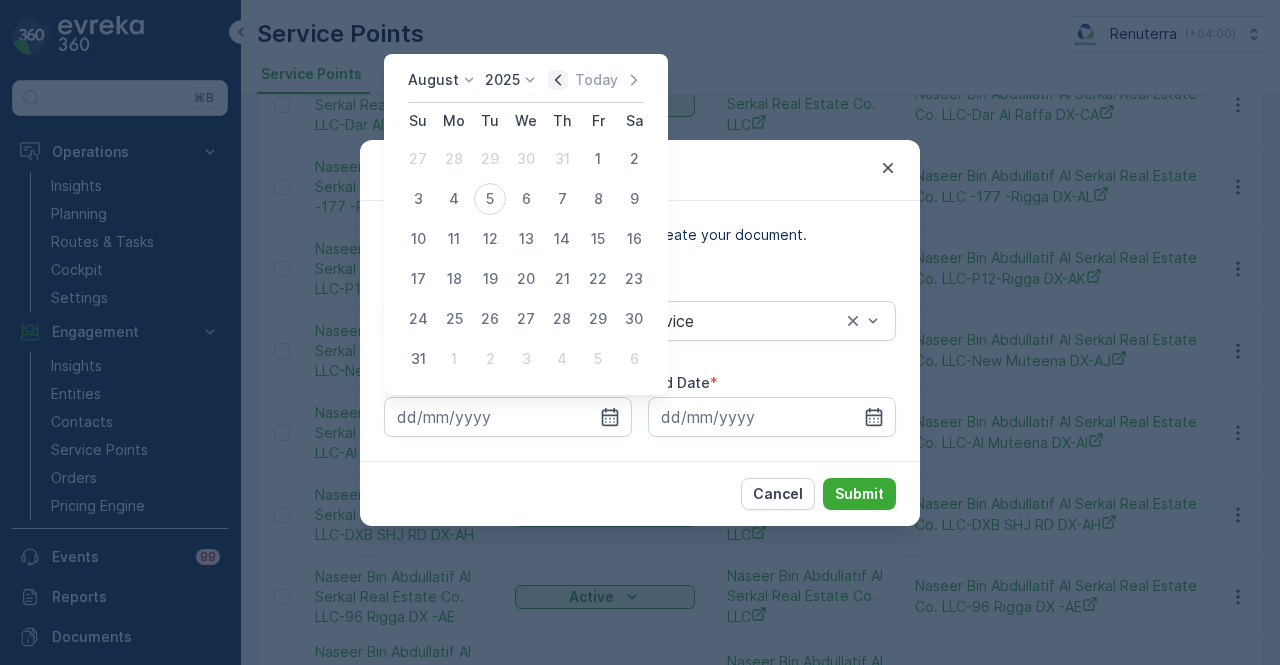 click 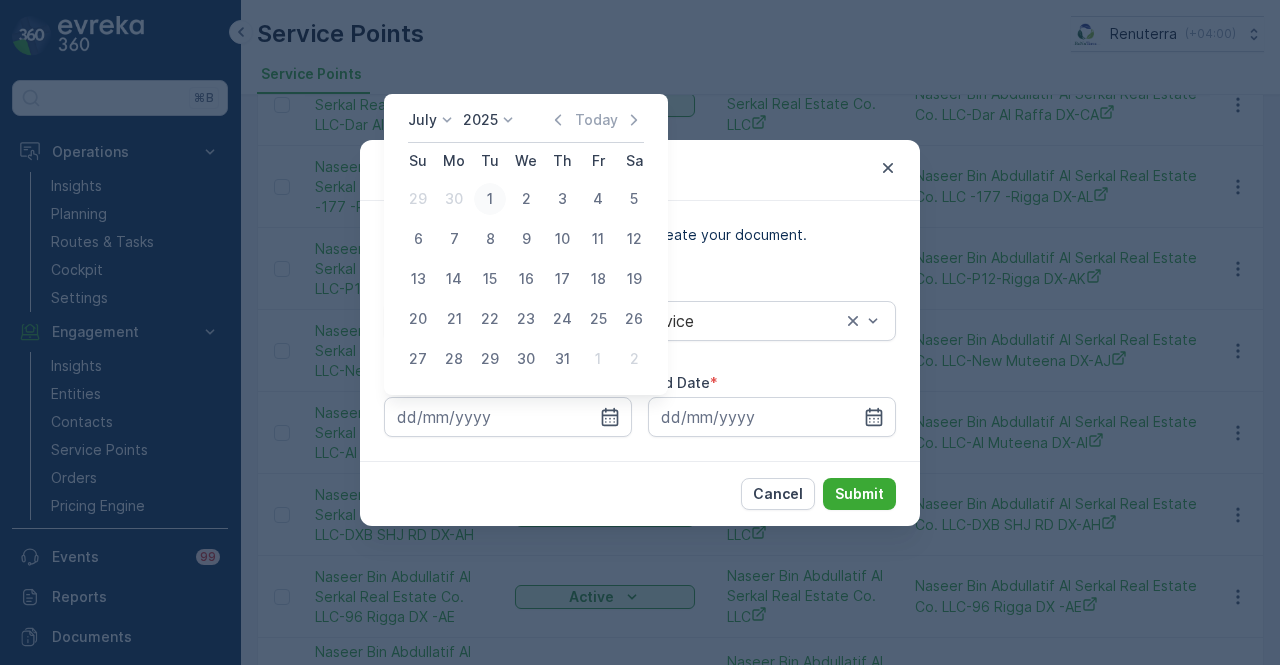 click on "1" at bounding box center [490, 199] 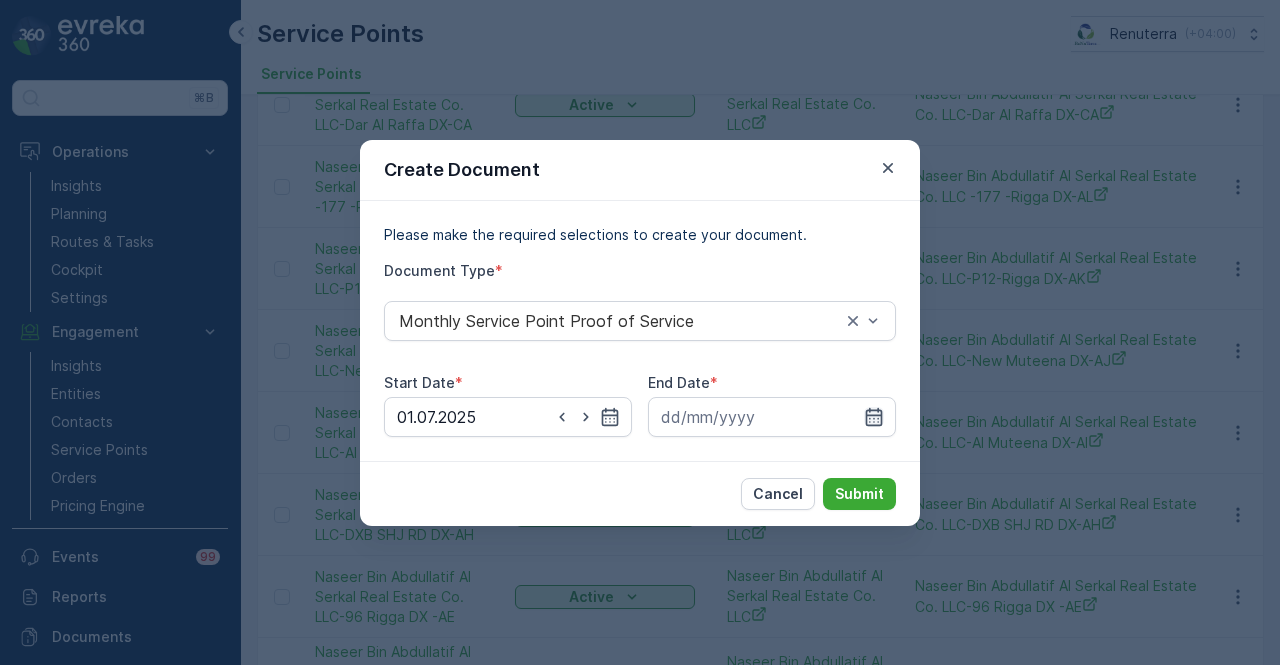 click 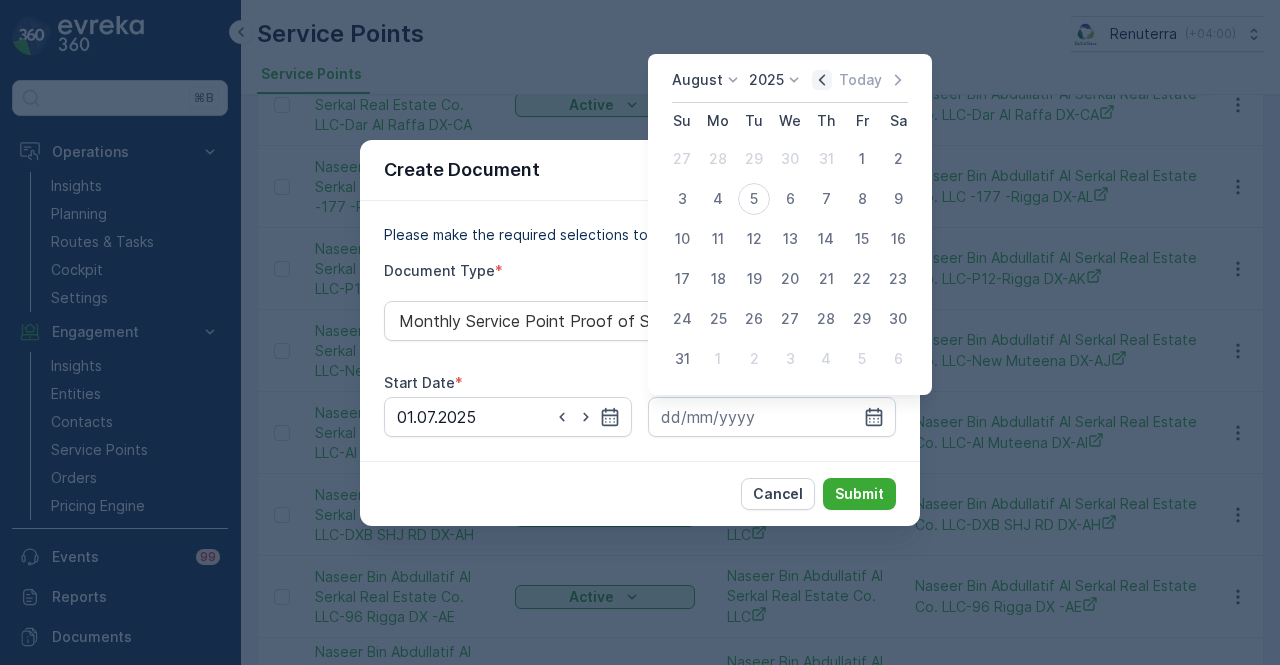 click 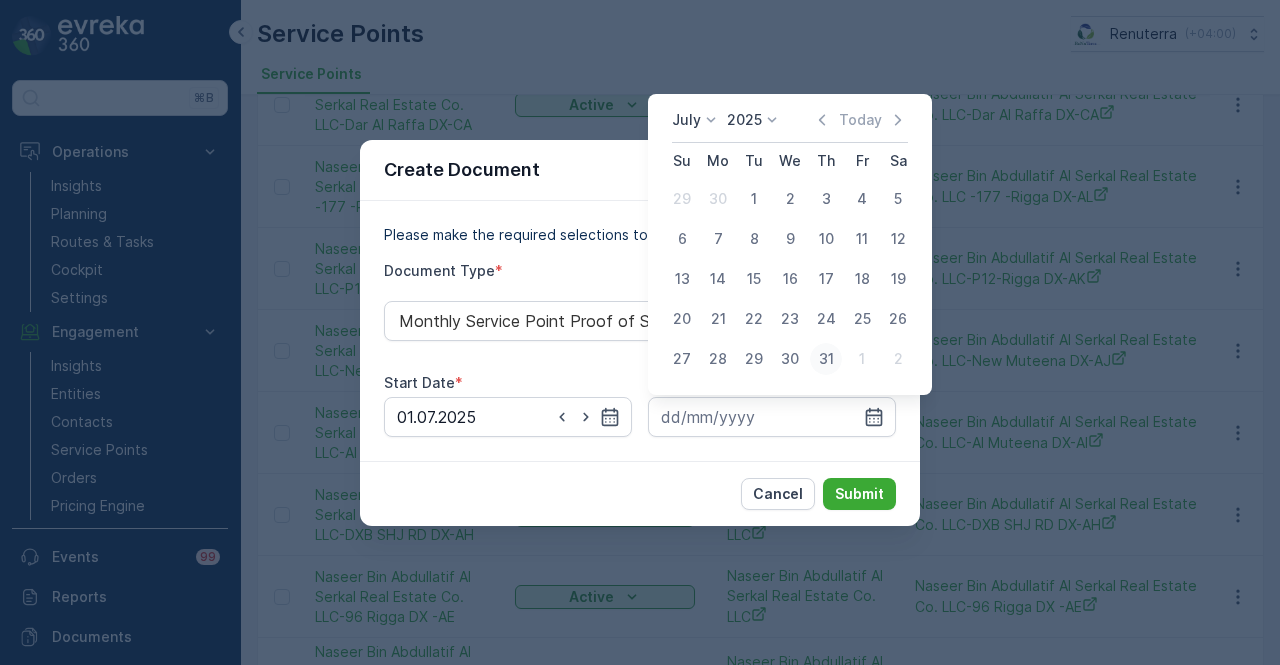 click on "31" at bounding box center [826, 359] 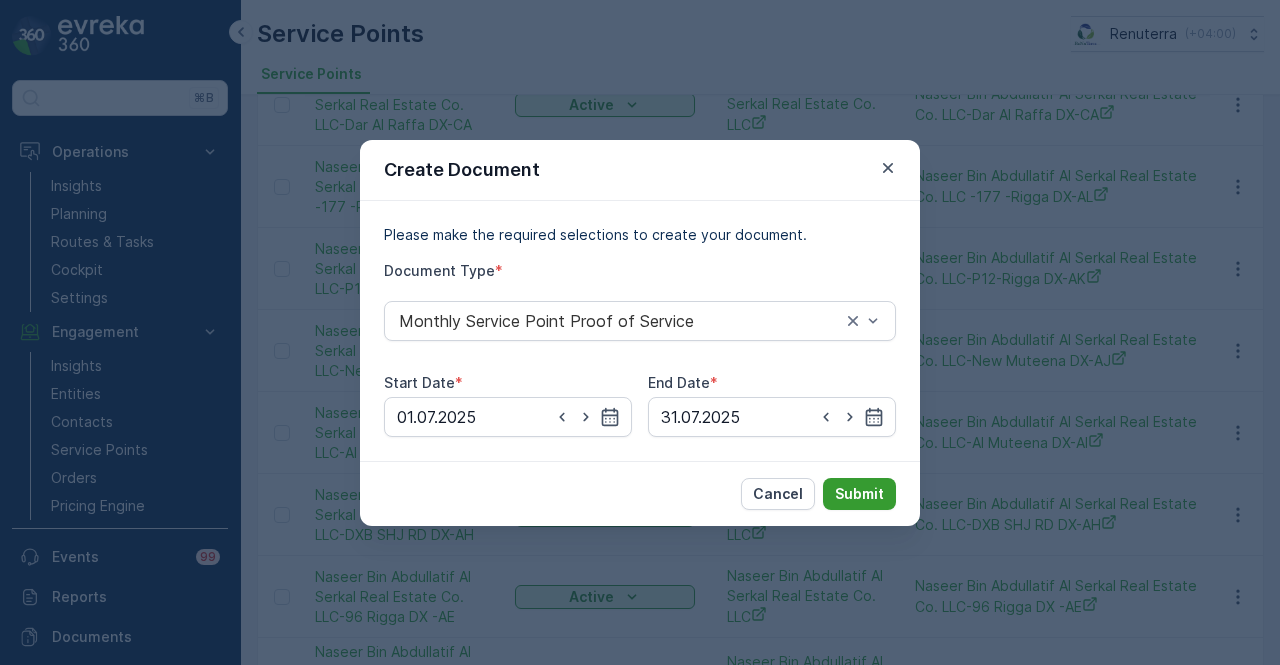 click on "Submit" at bounding box center (859, 494) 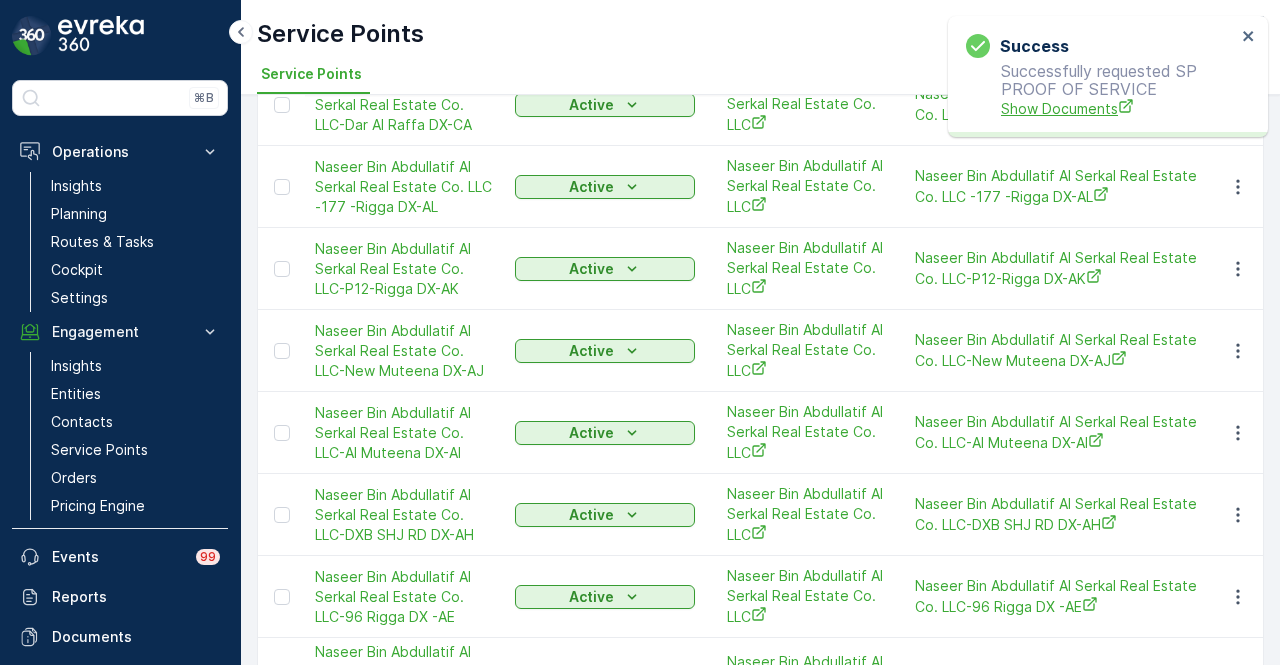 click on "Show Documents" at bounding box center [1118, 108] 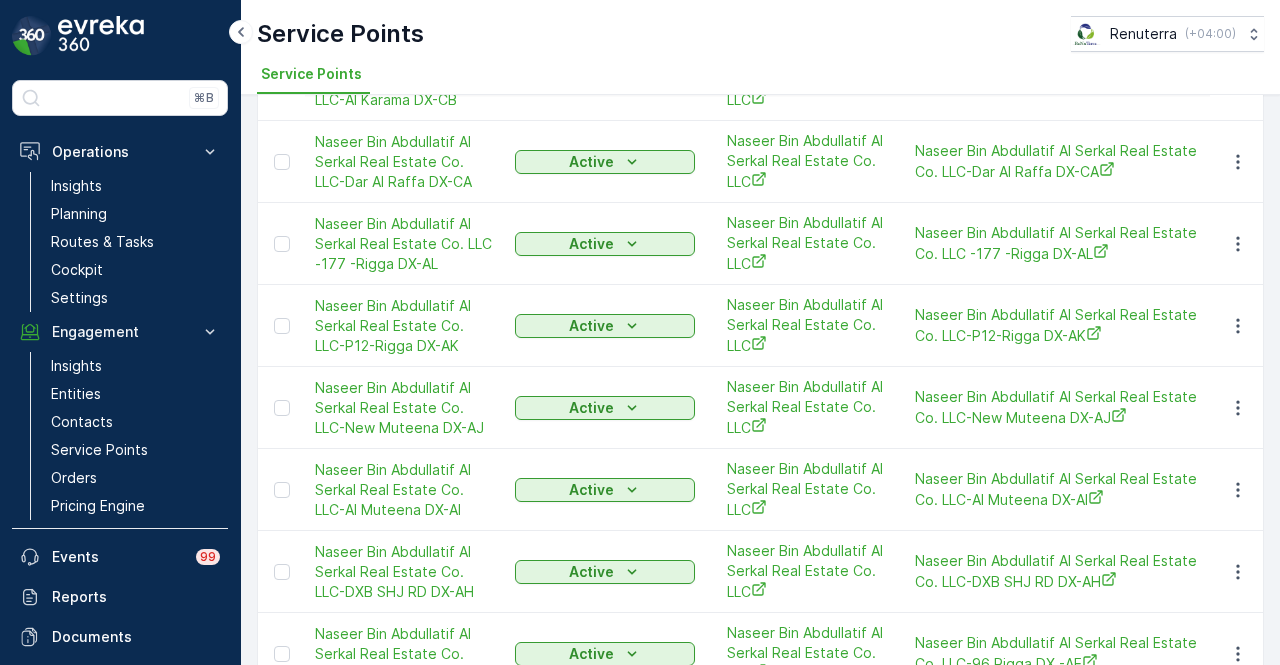 scroll, scrollTop: 820, scrollLeft: 0, axis: vertical 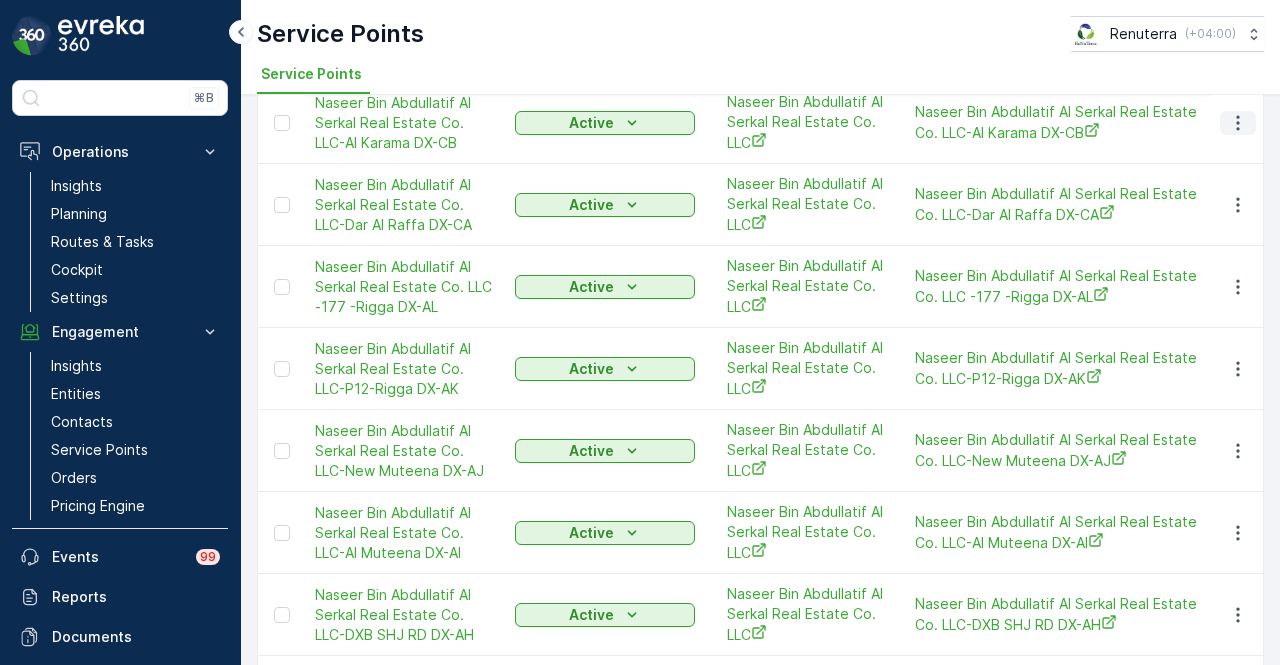 click 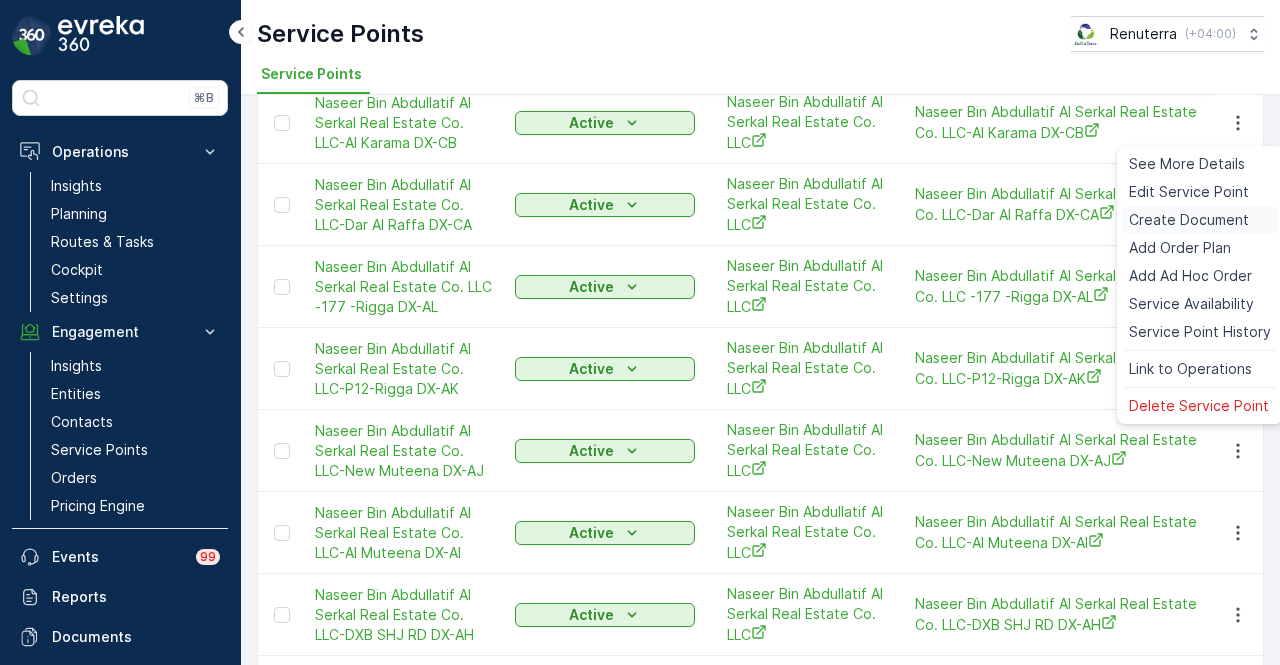 click on "Create Document" at bounding box center [1189, 220] 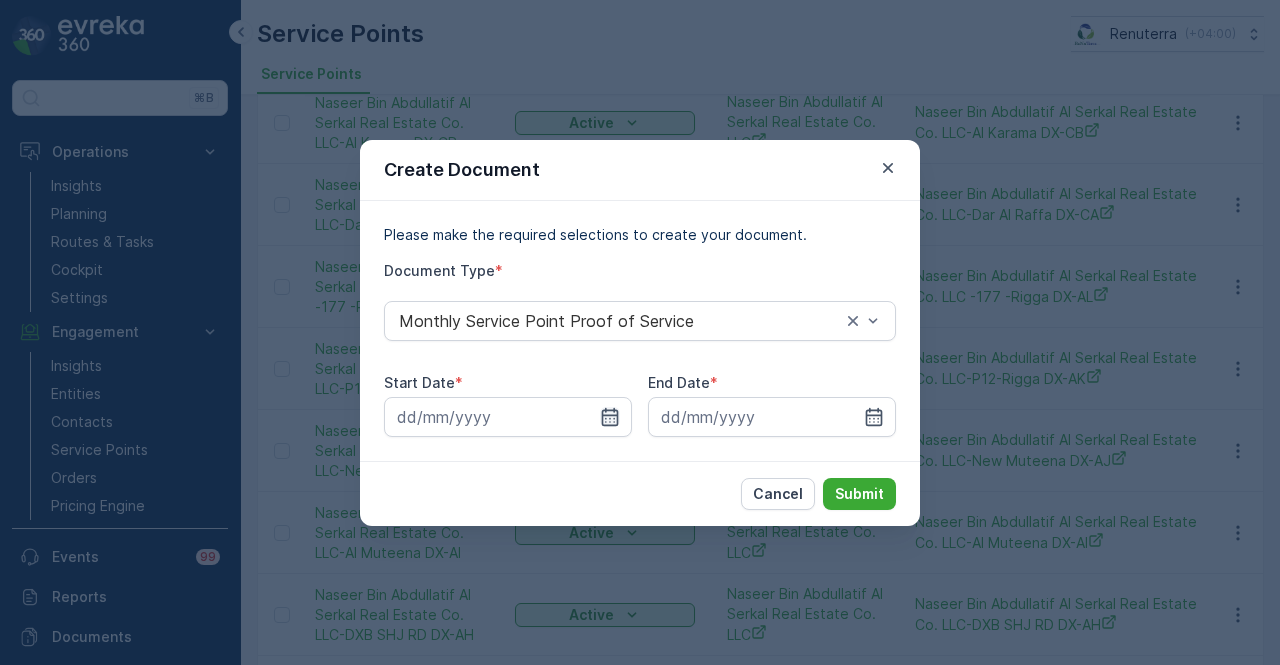 click 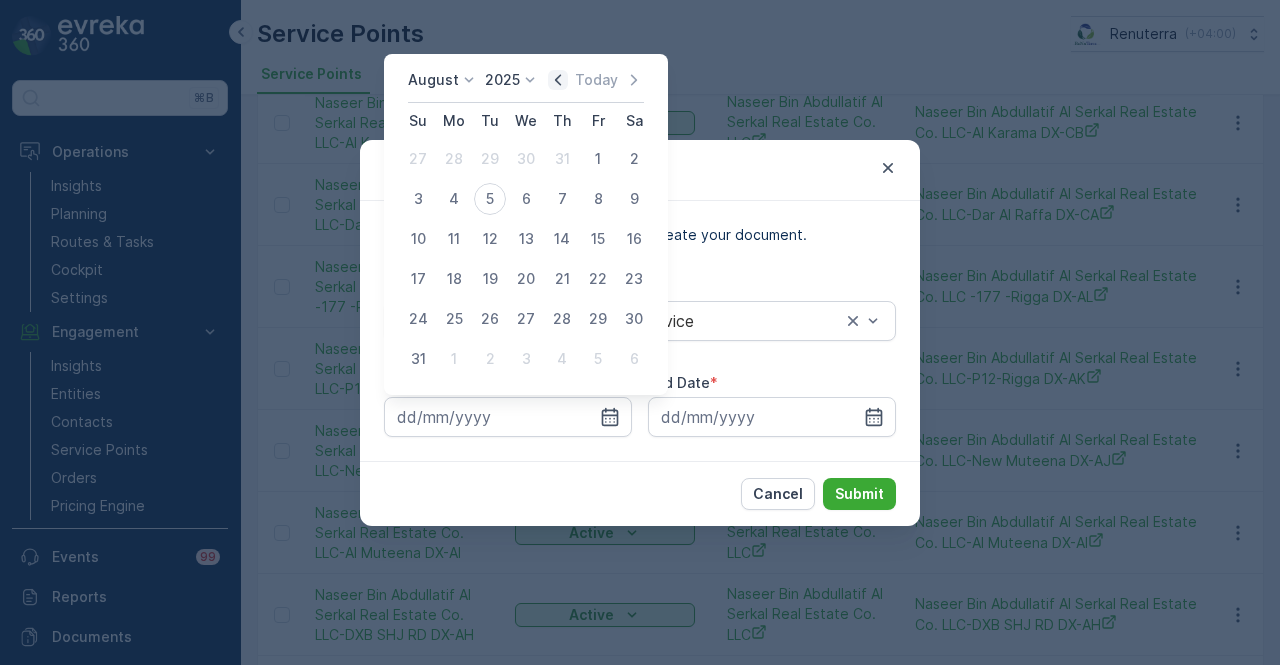 click 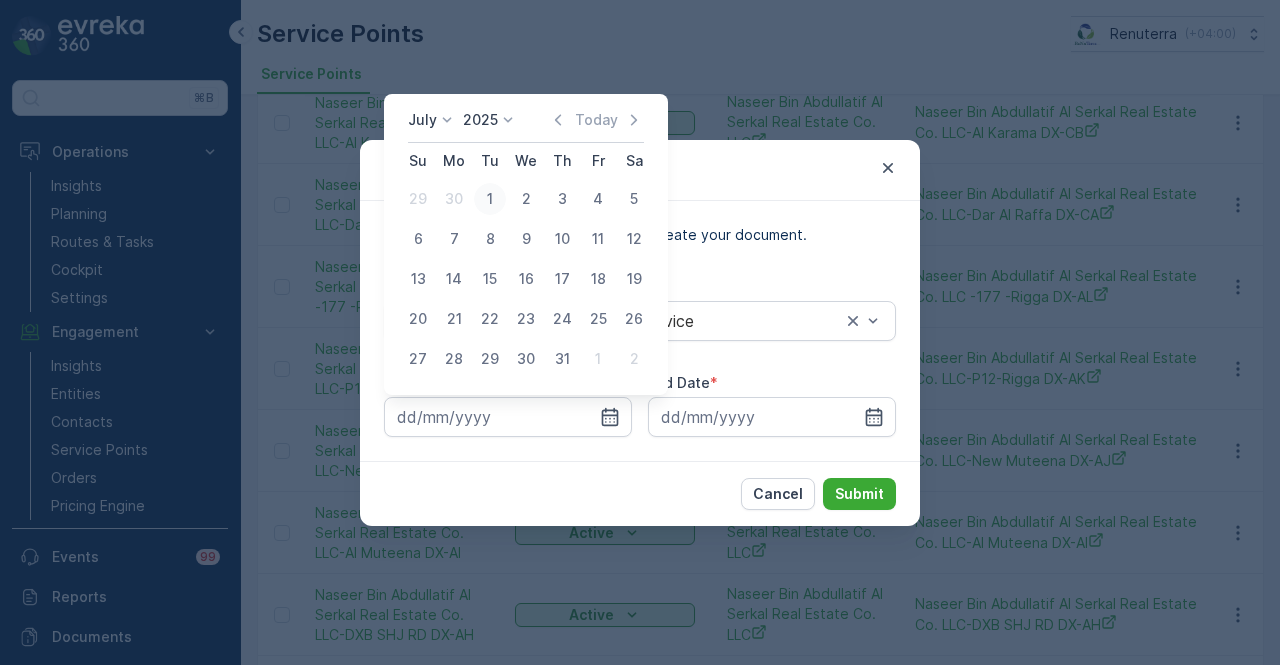 click on "1" at bounding box center [490, 199] 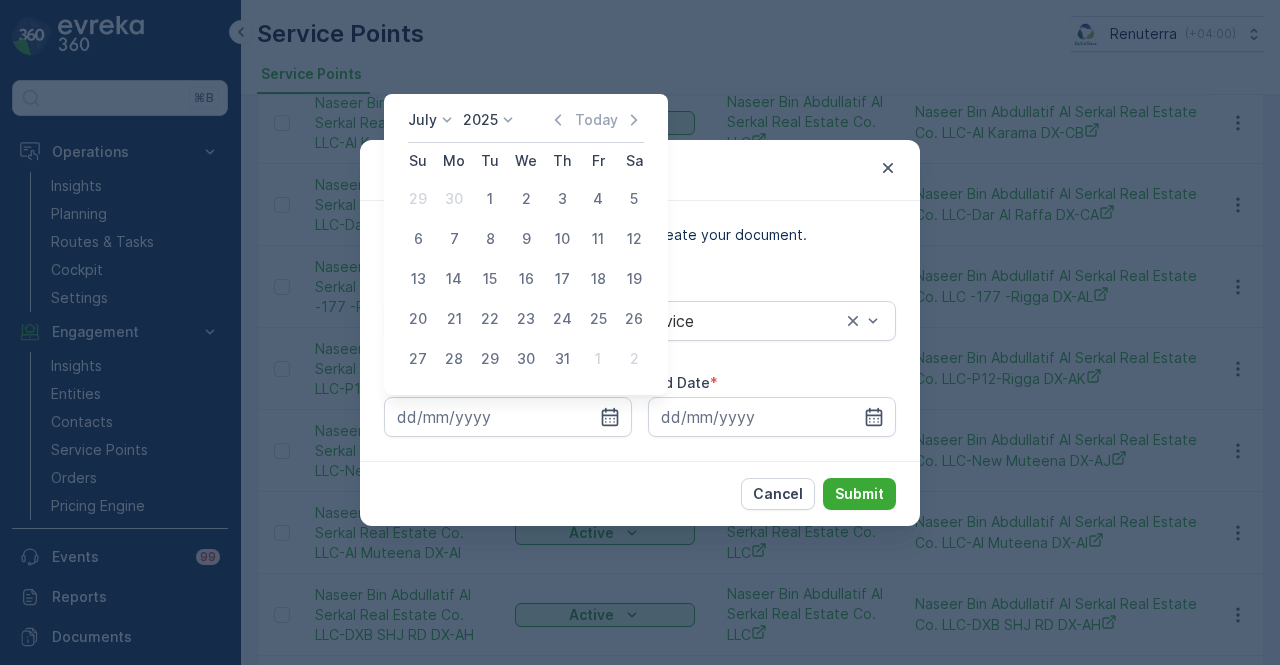 type on "01.07.2025" 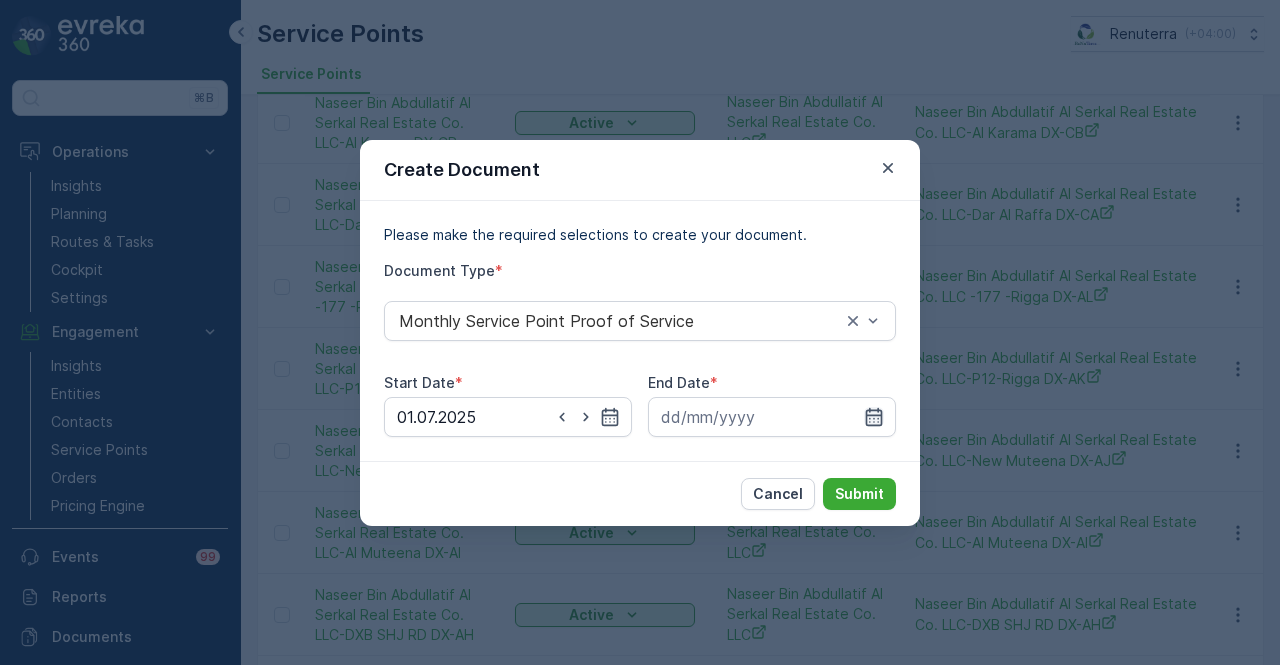 click 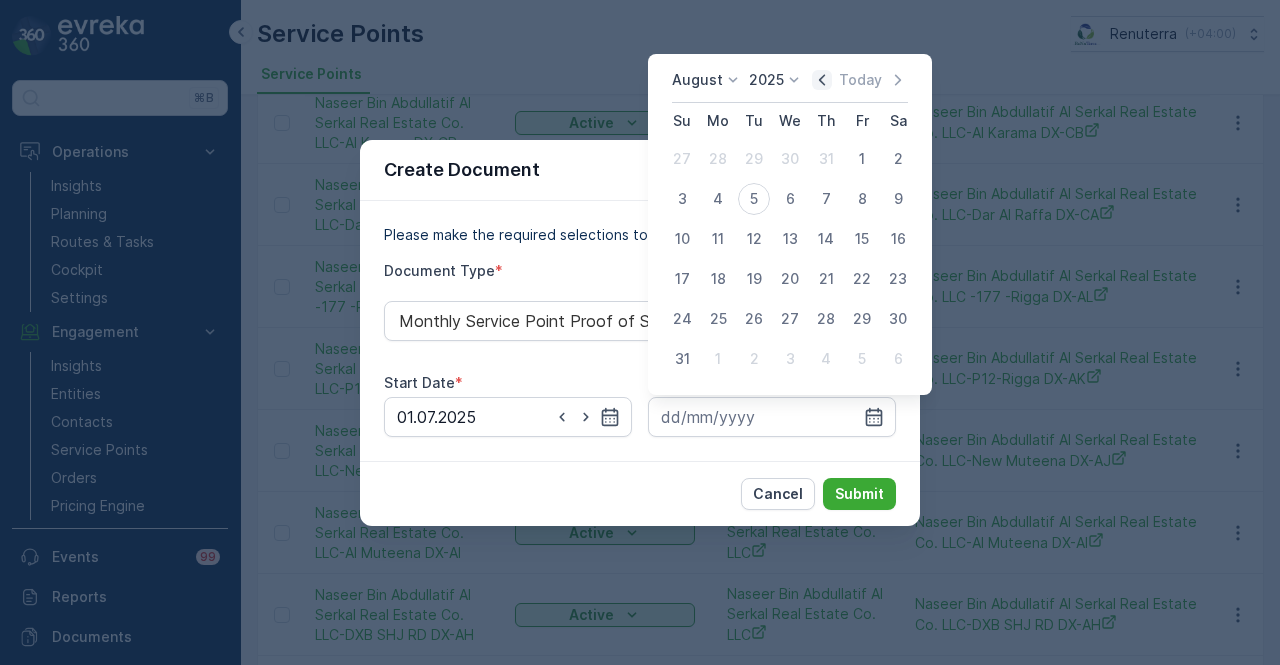 click 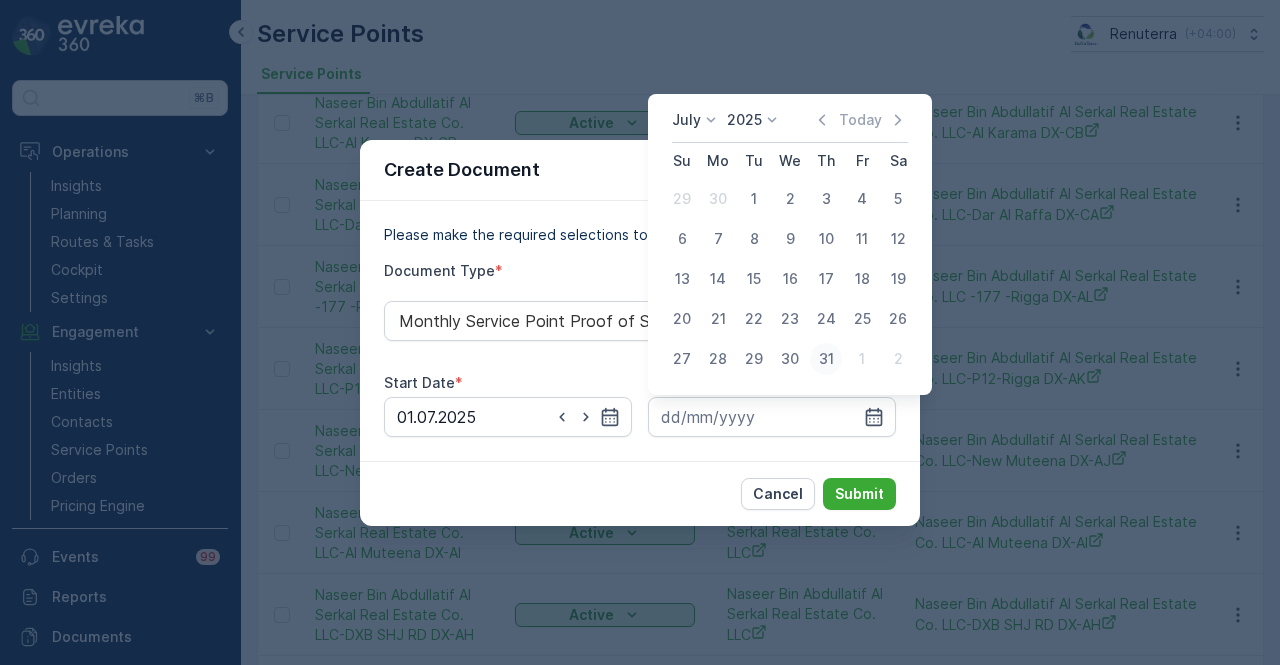 click on "31" at bounding box center (826, 359) 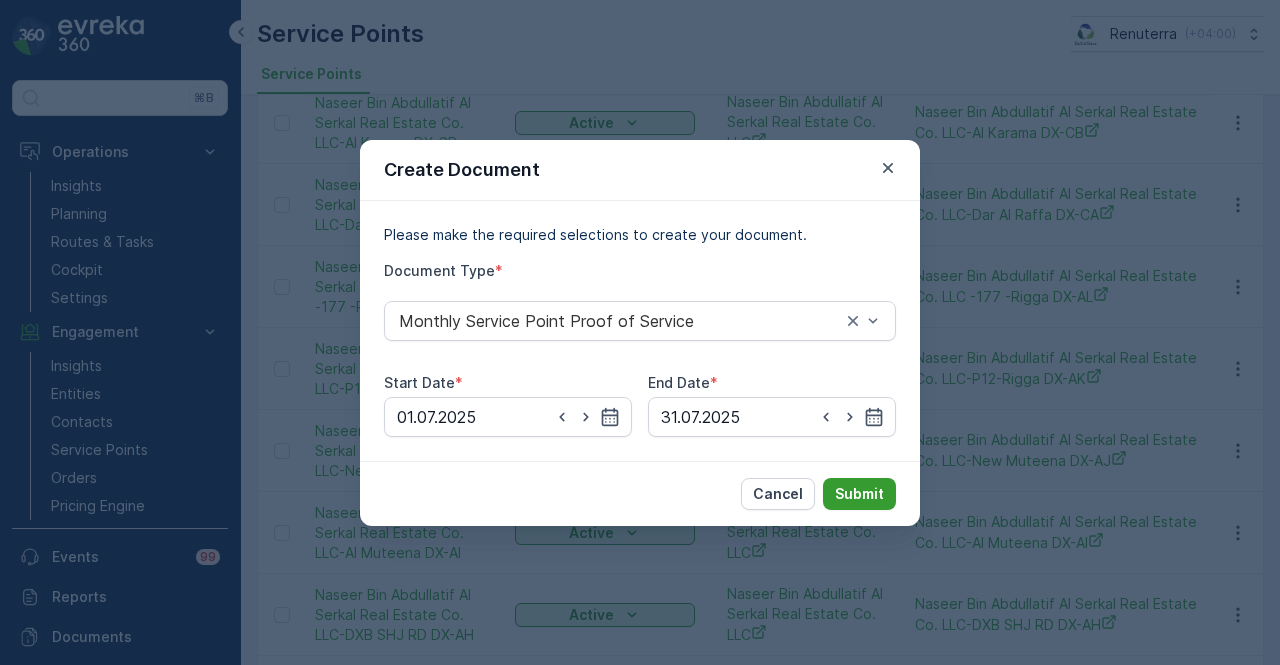 click on "Submit" at bounding box center [859, 494] 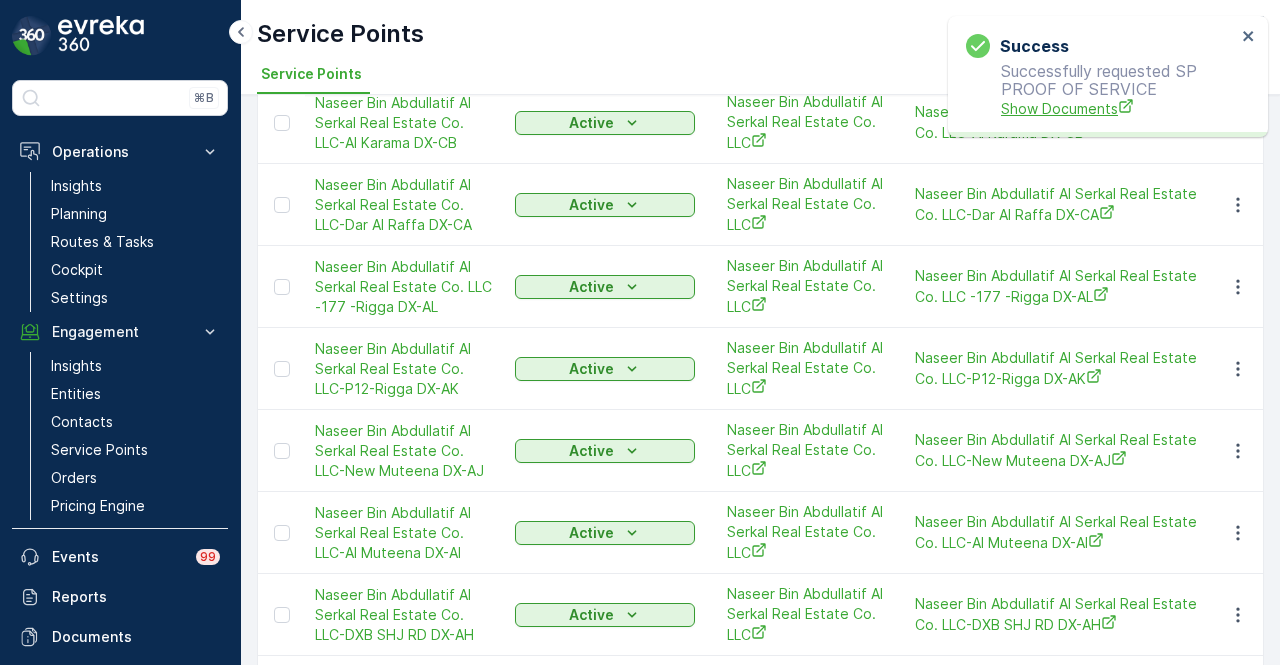 click on "Show Documents" at bounding box center (1118, 108) 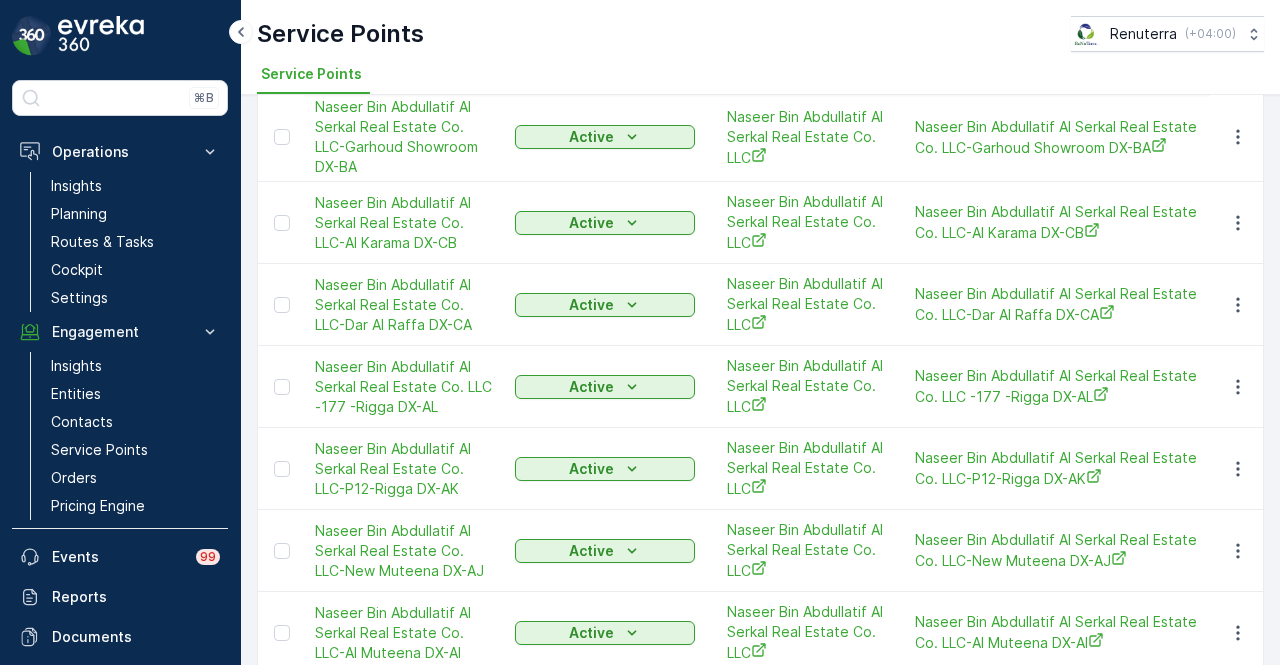 scroll, scrollTop: 620, scrollLeft: 0, axis: vertical 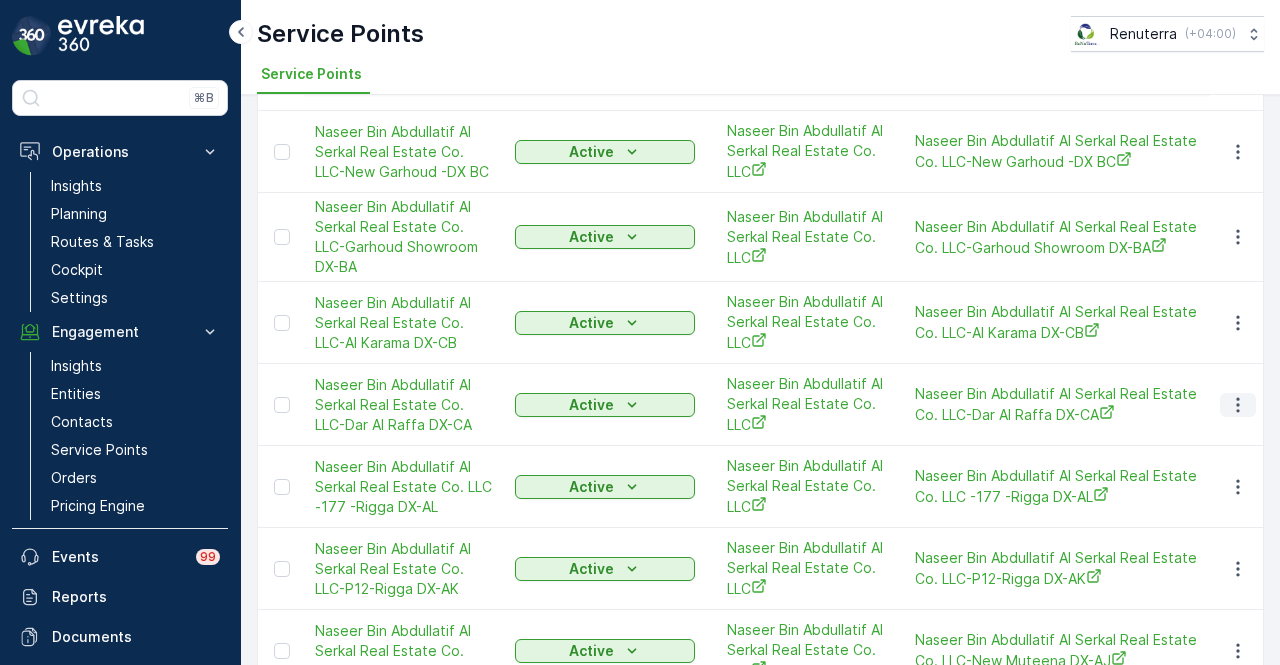 click 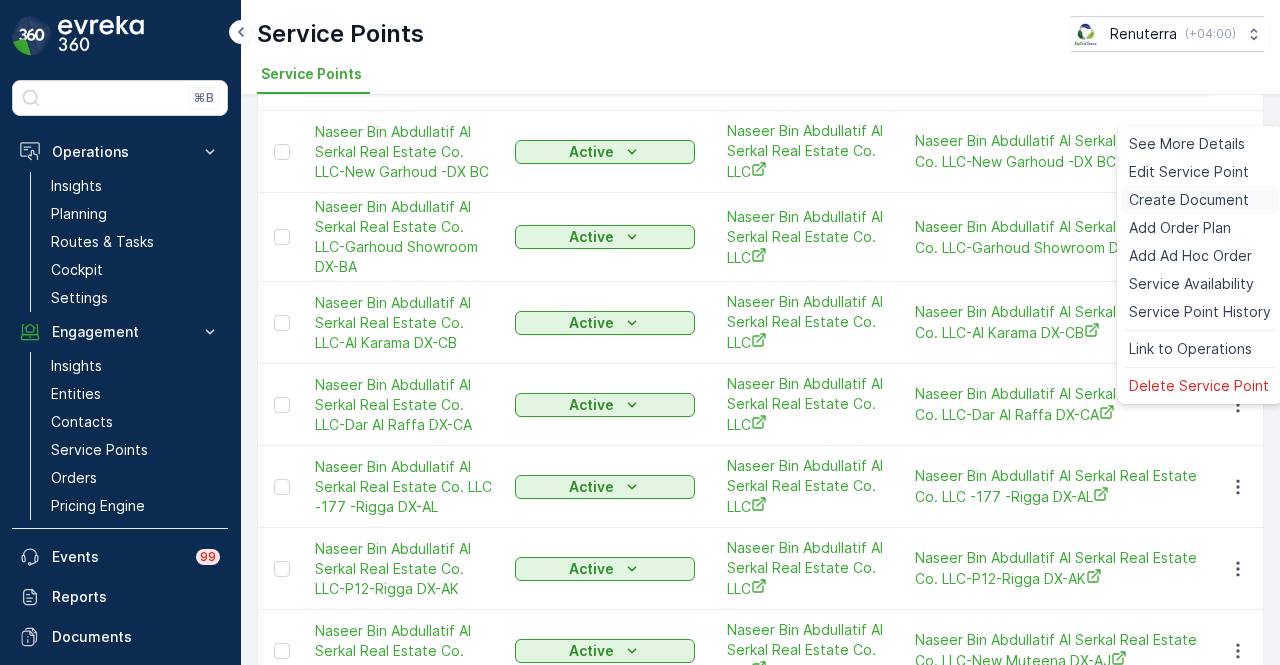 click on "Create Document" at bounding box center (1189, 200) 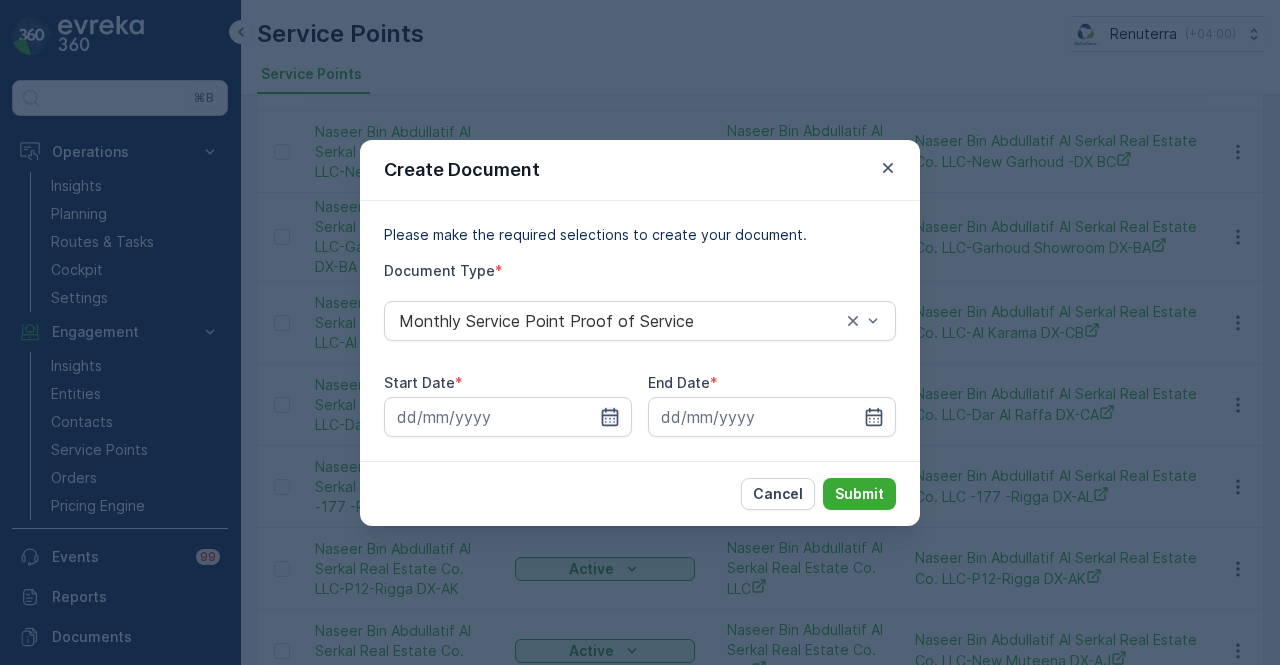 click 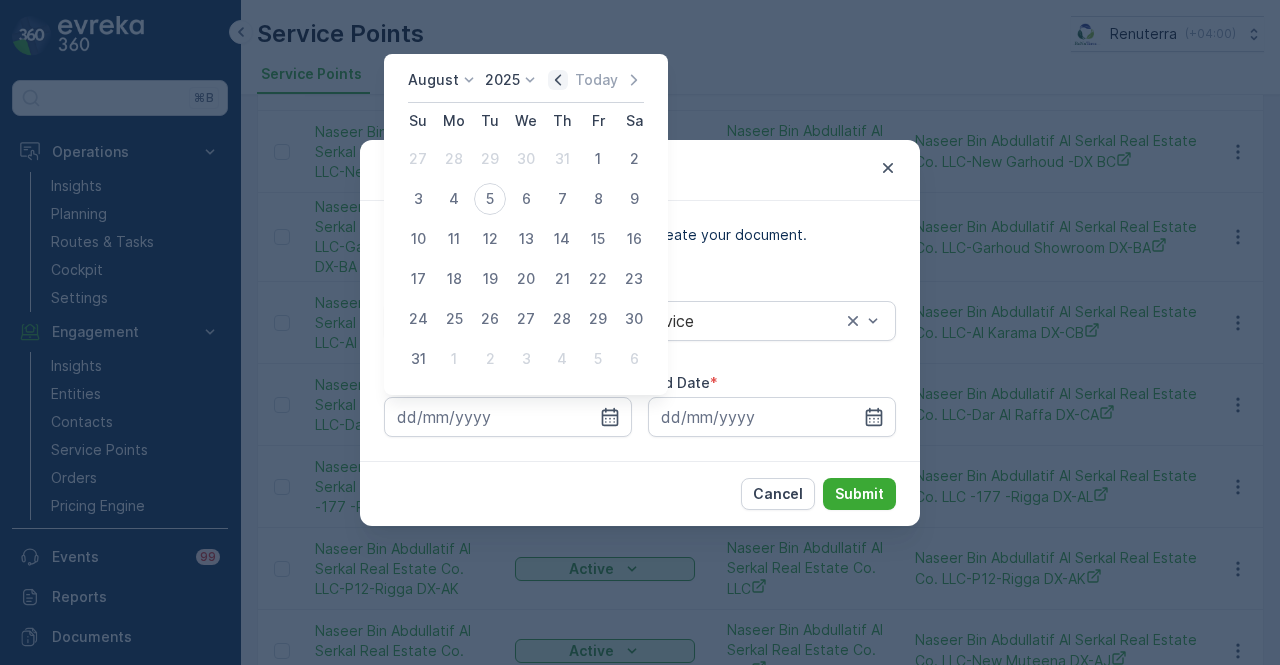 click 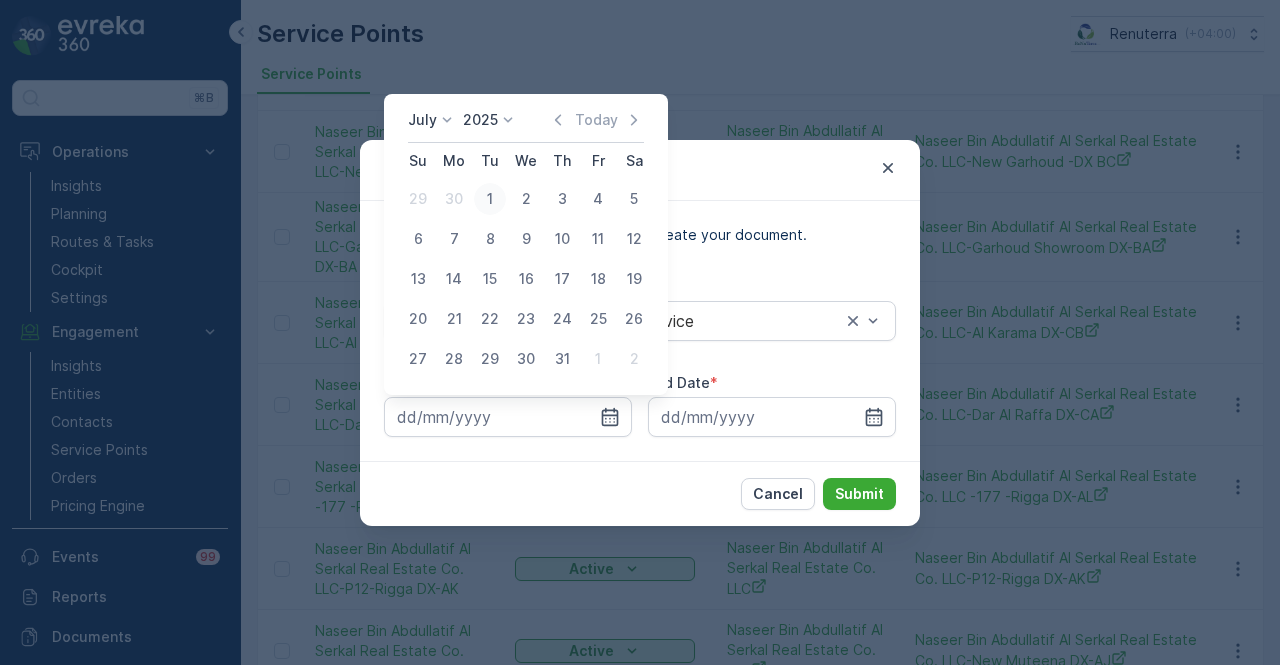click on "1" at bounding box center (490, 199) 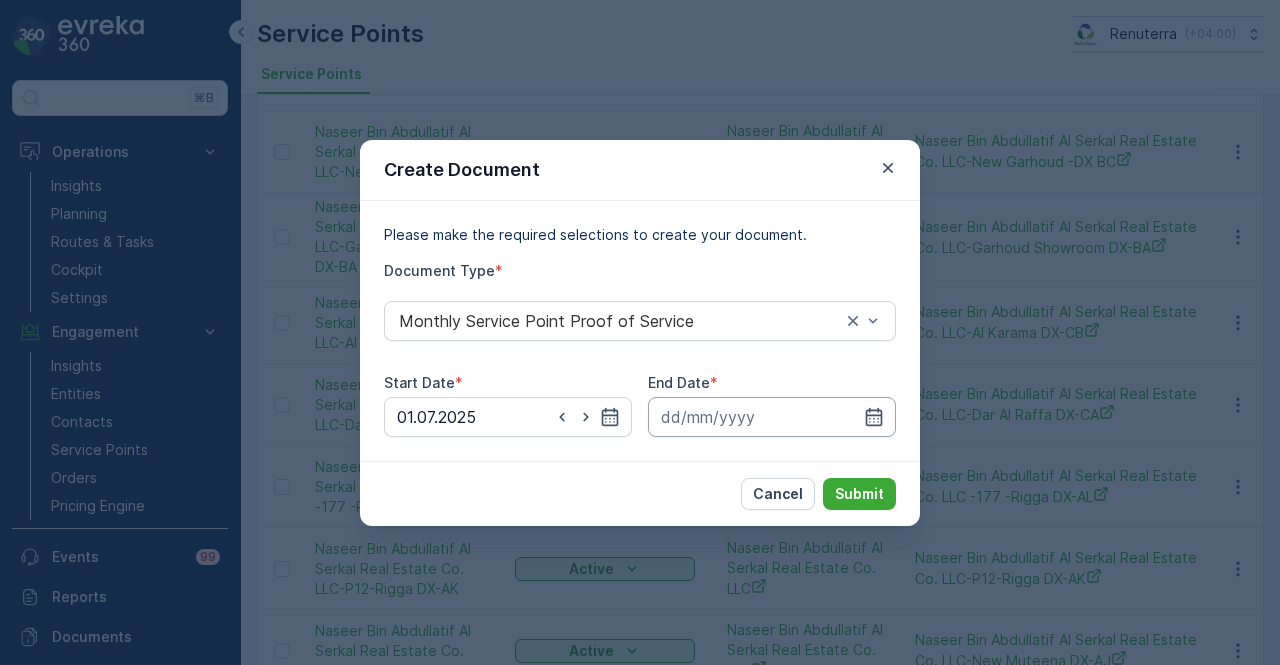 click at bounding box center [772, 417] 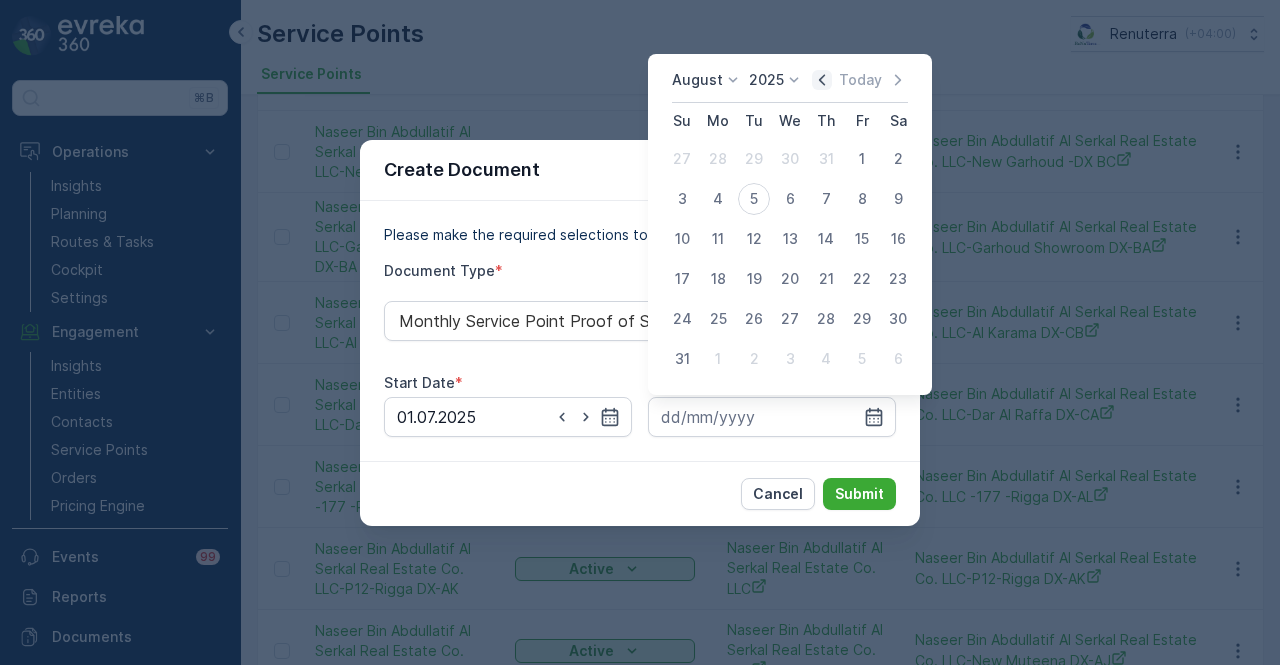 click 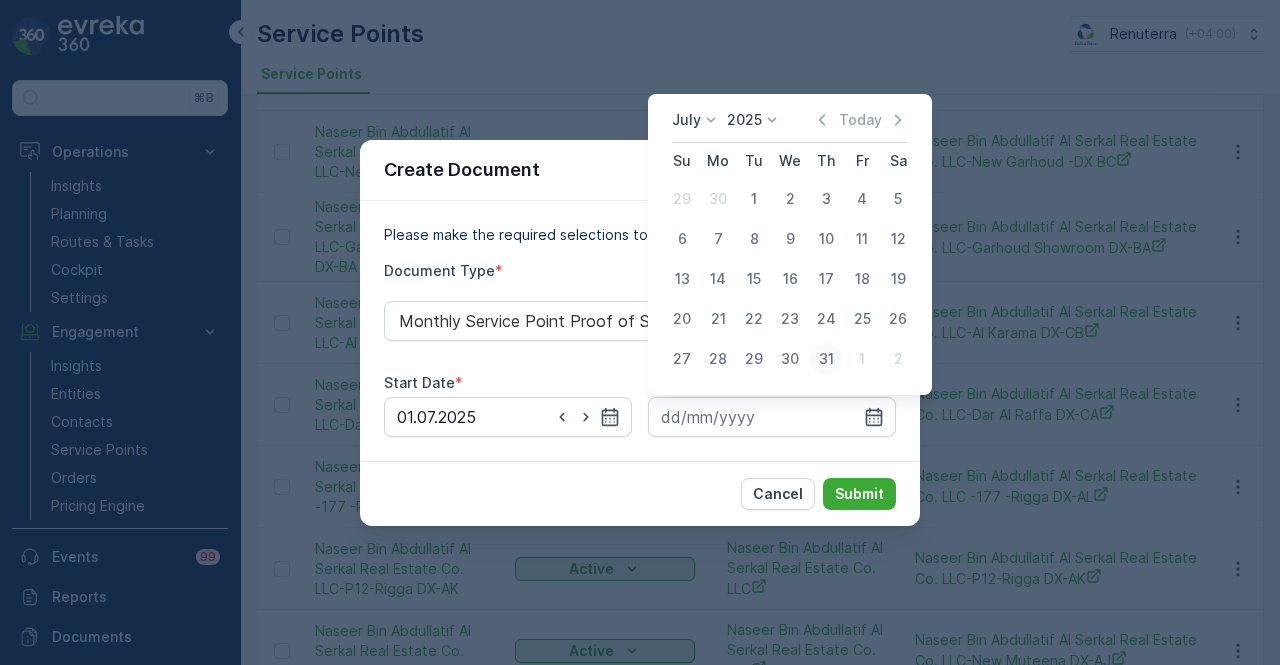 click on "31" at bounding box center (826, 359) 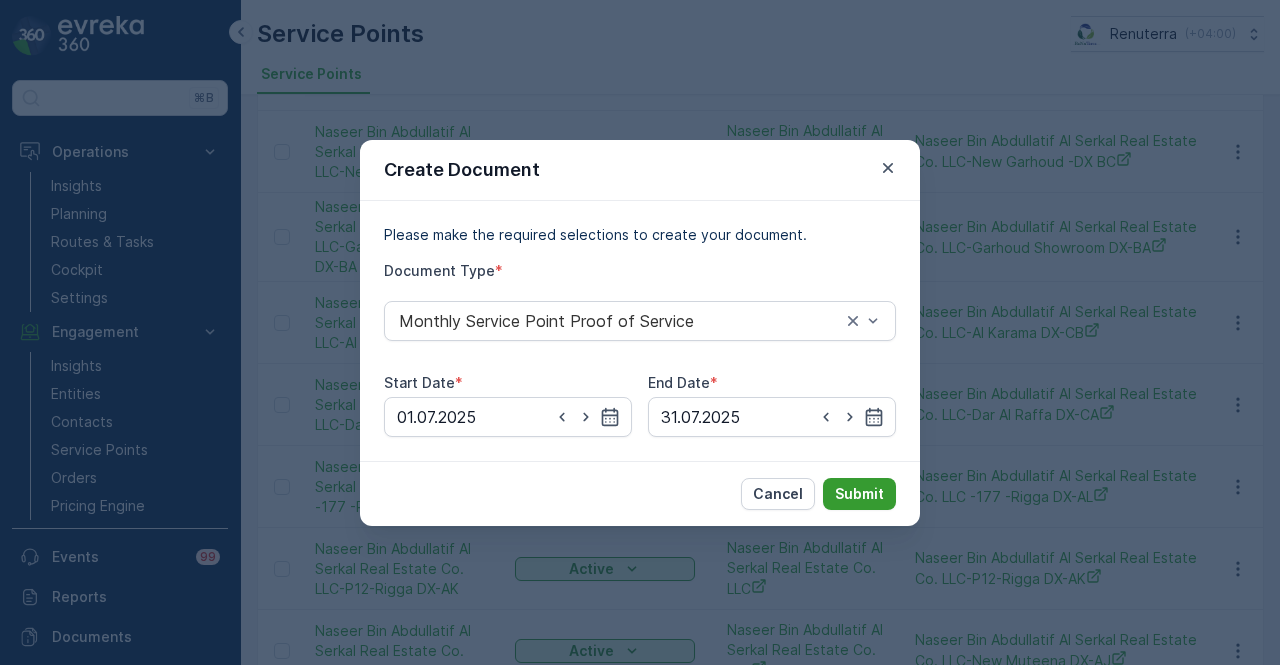 click on "Submit" at bounding box center [859, 494] 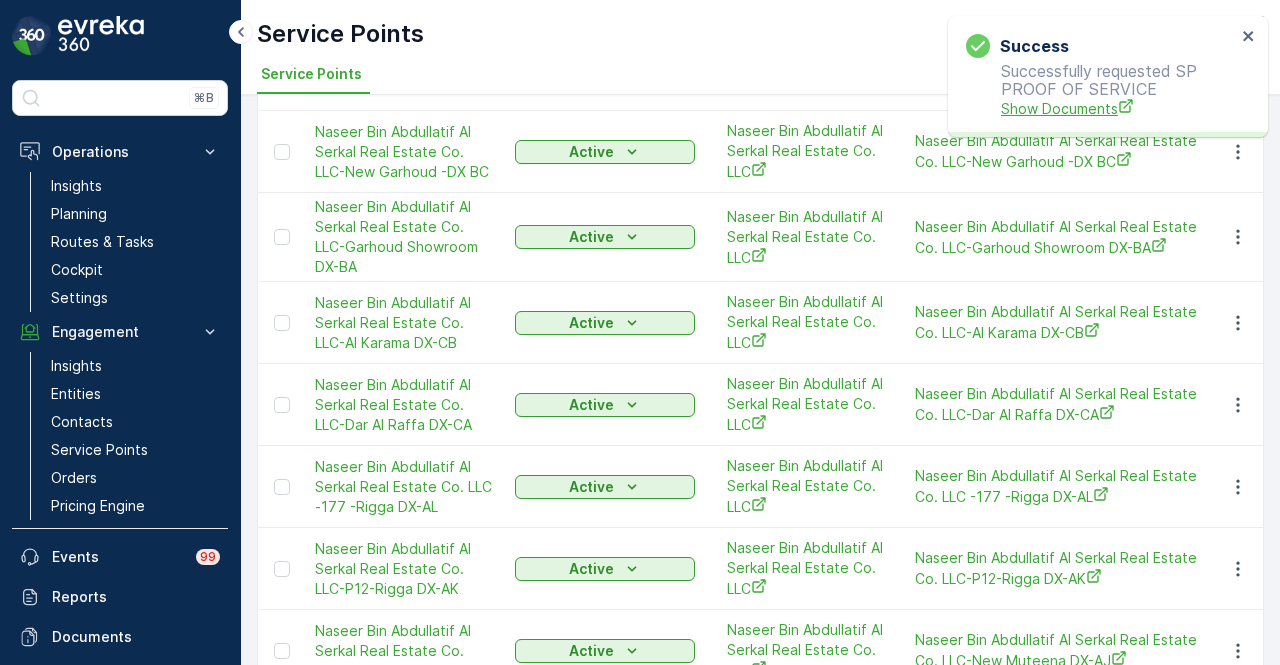 click on "Show Documents" at bounding box center (1118, 108) 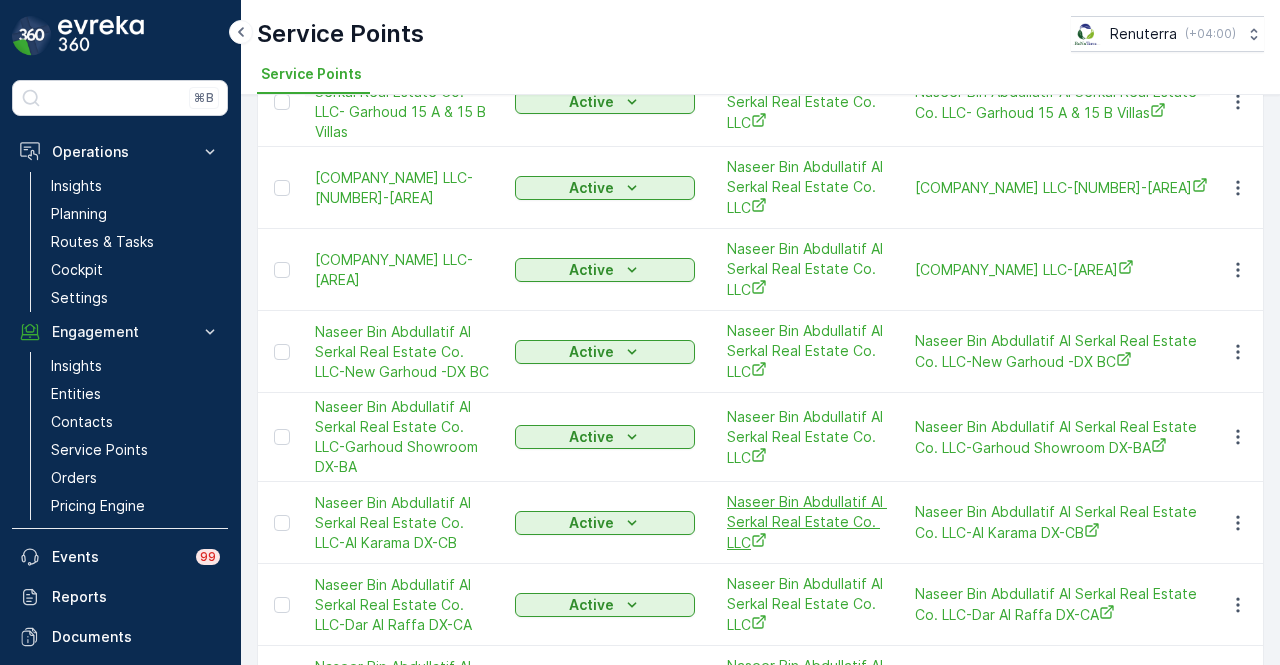 scroll, scrollTop: 320, scrollLeft: 0, axis: vertical 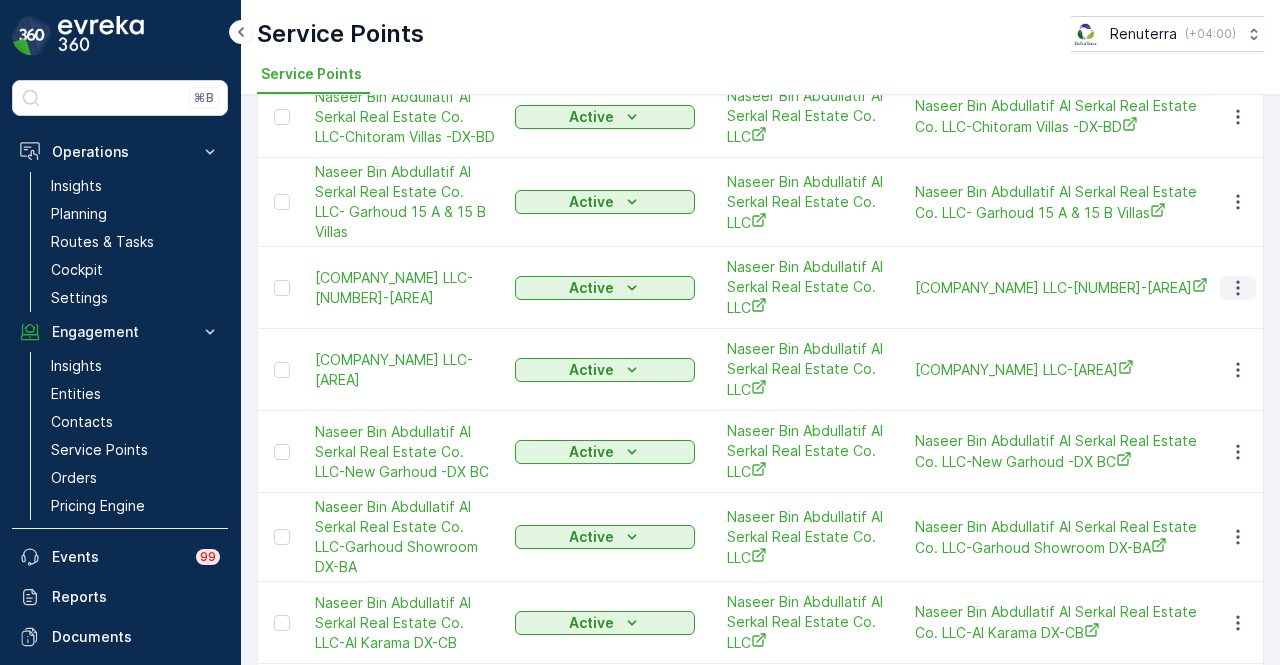 click 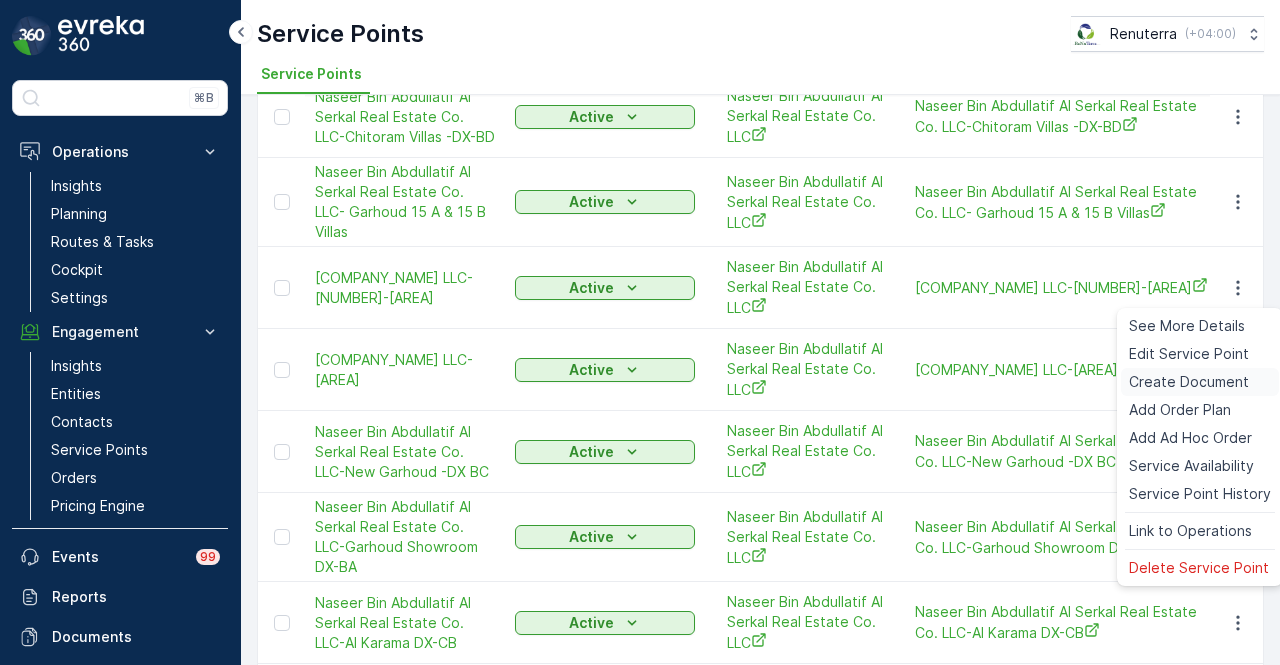 click on "Create Document" at bounding box center (1189, 382) 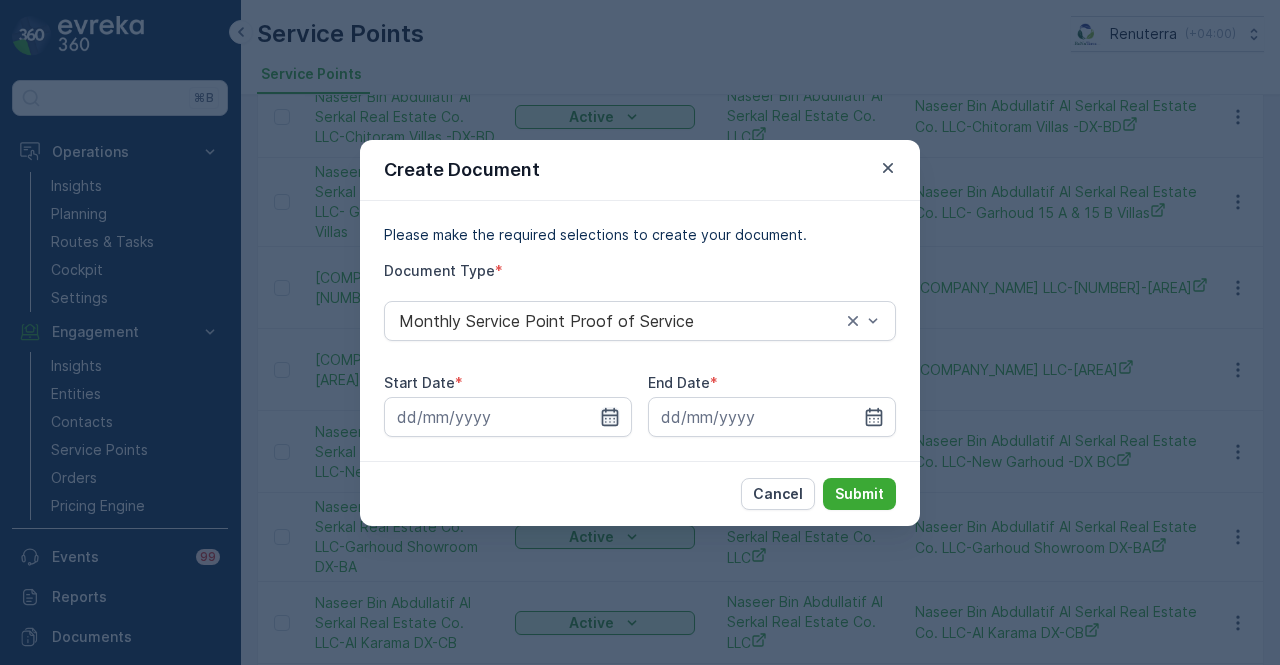 click 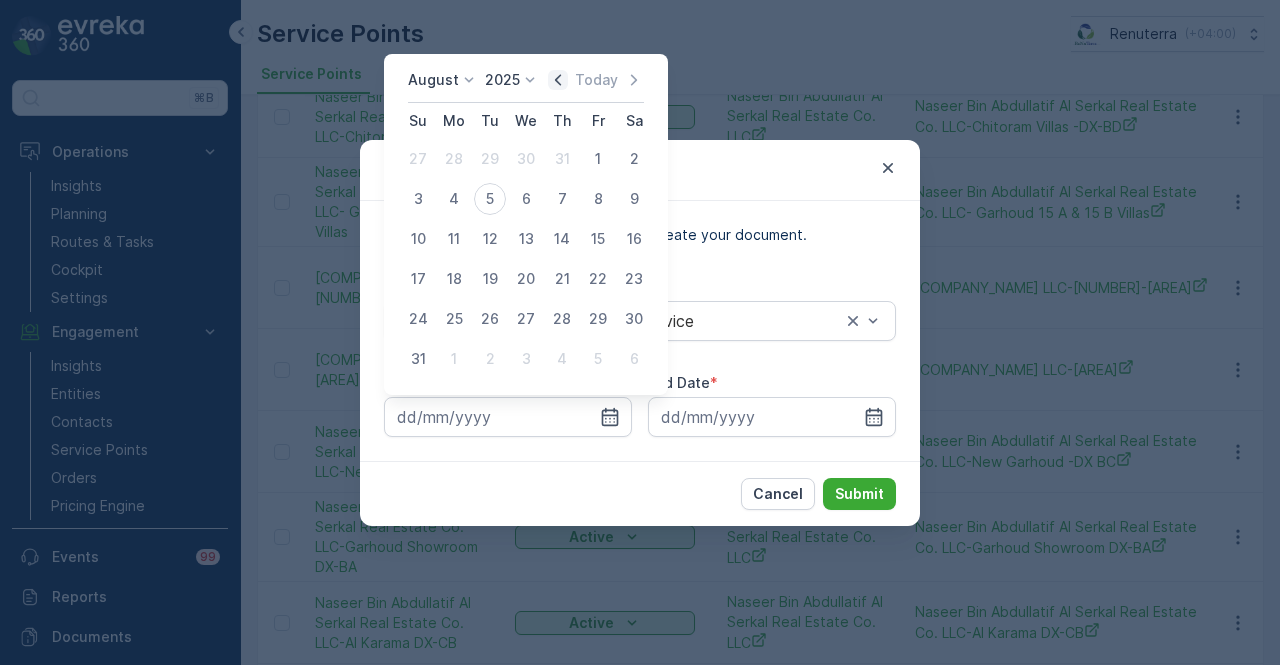click 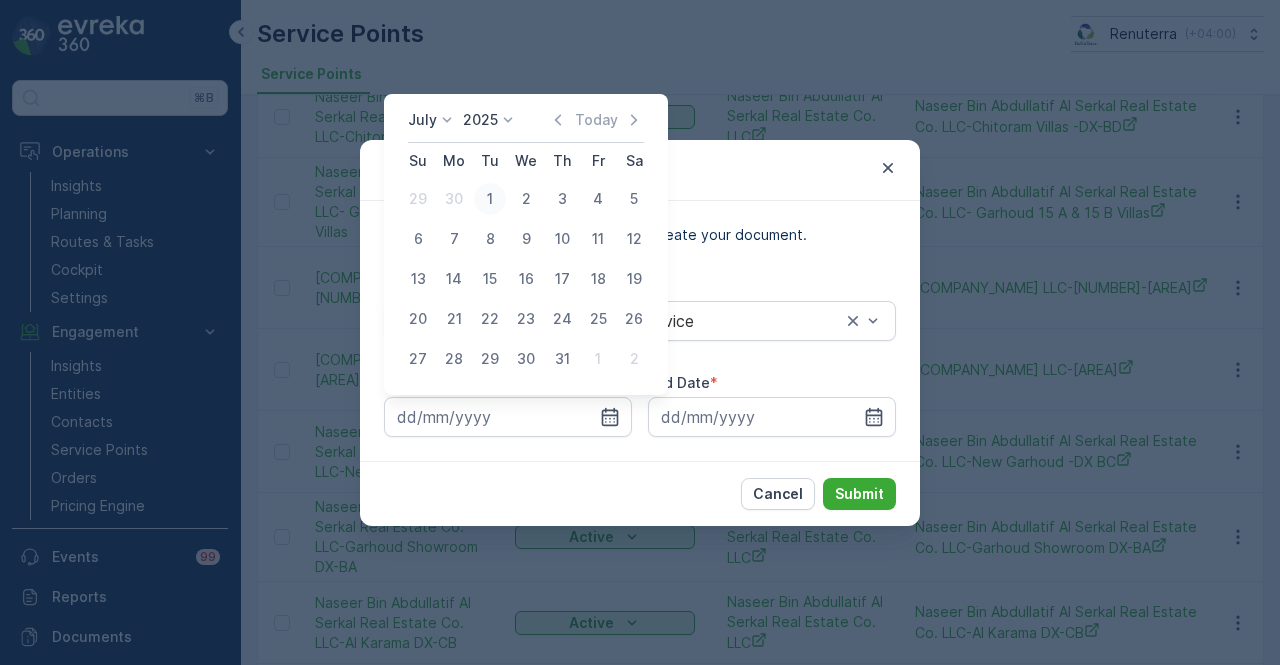 click on "1" at bounding box center [490, 199] 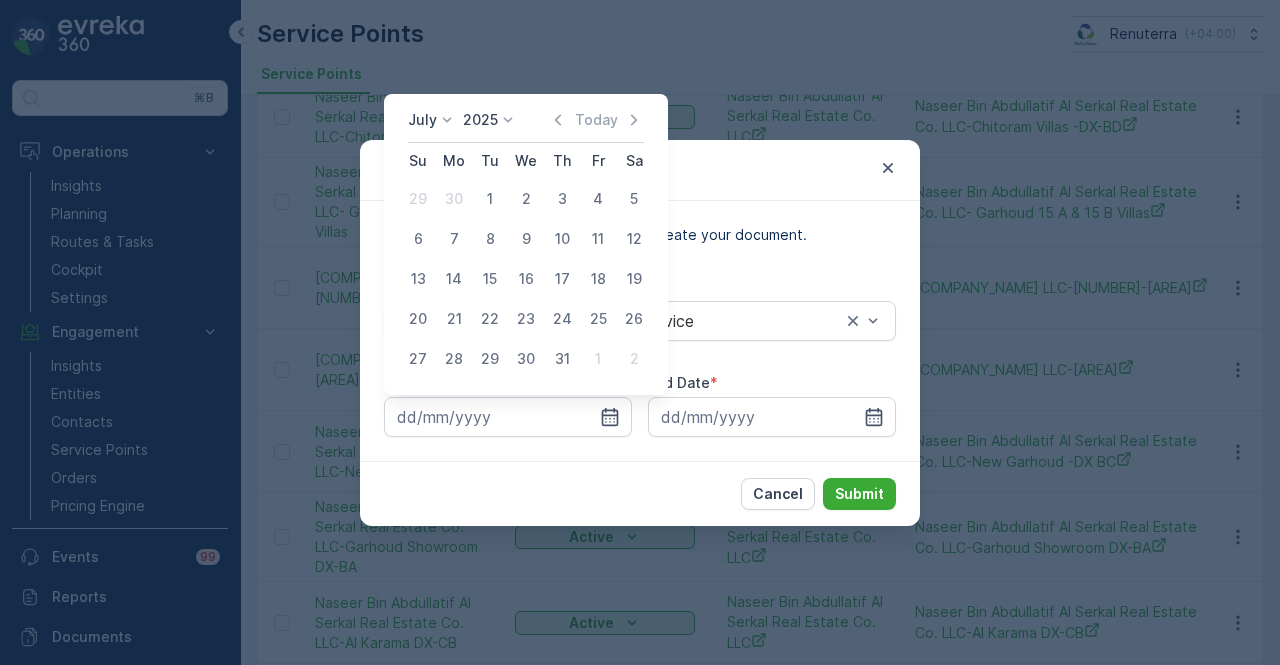 type on "01.07.2025" 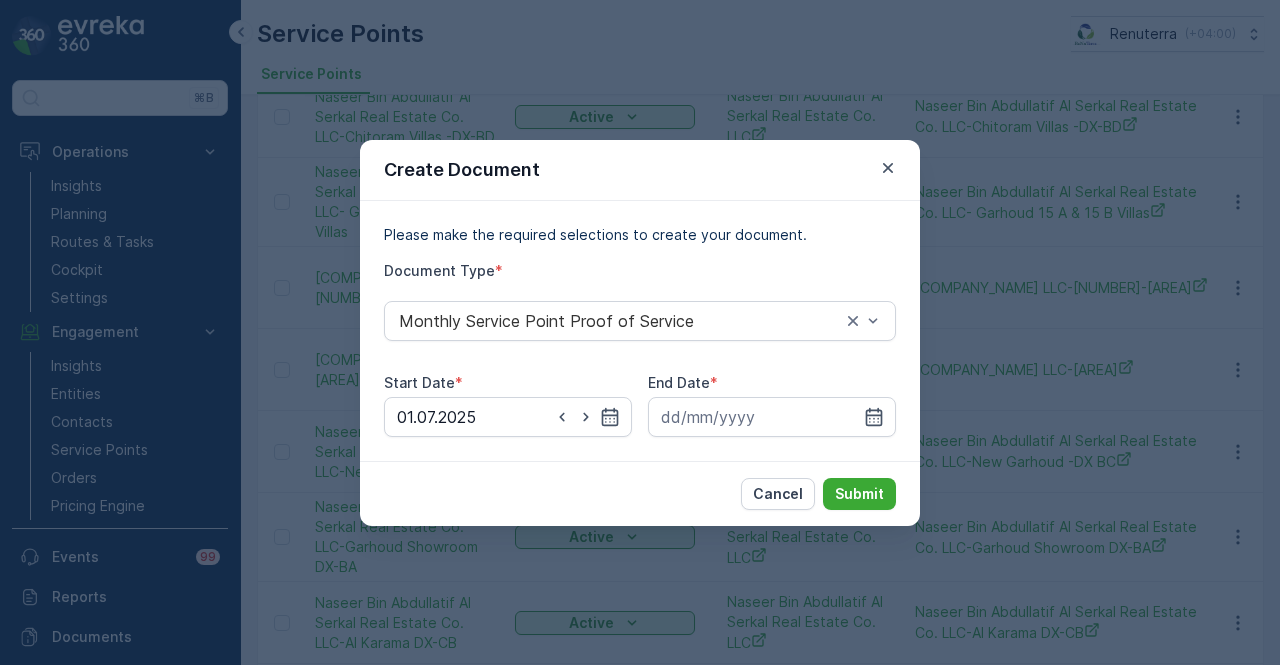 drag, startPoint x: 878, startPoint y: 417, endPoint x: 878, endPoint y: 394, distance: 23 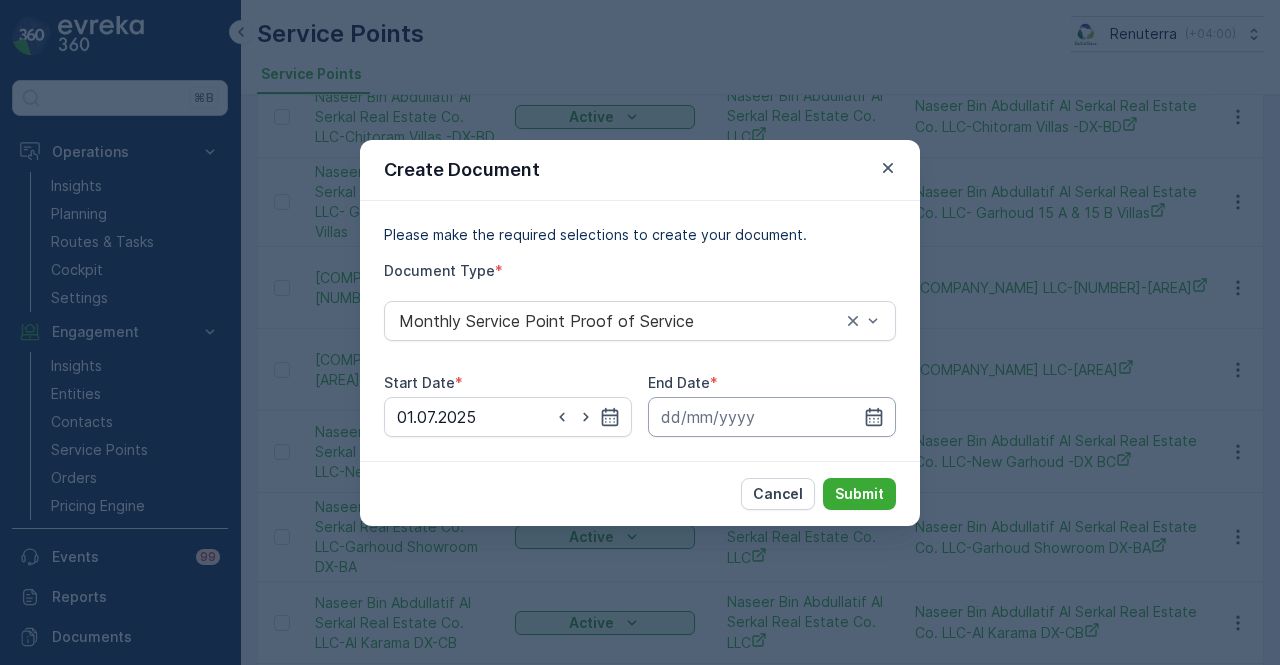 click at bounding box center (772, 417) 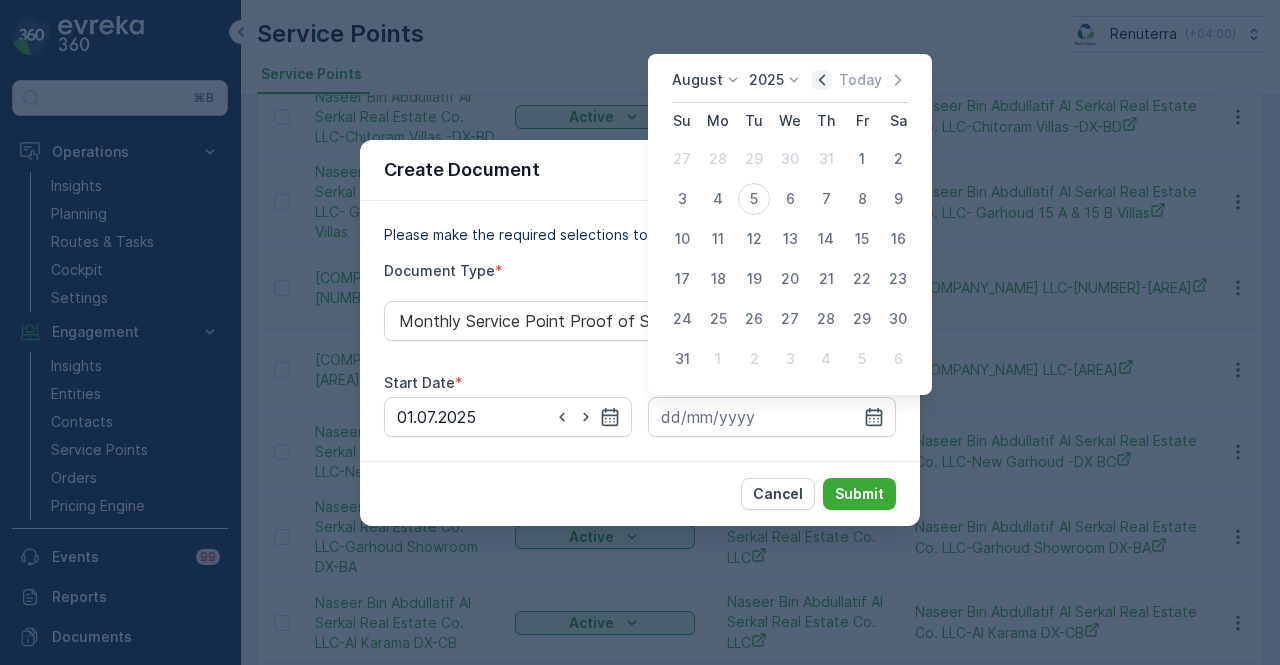 click 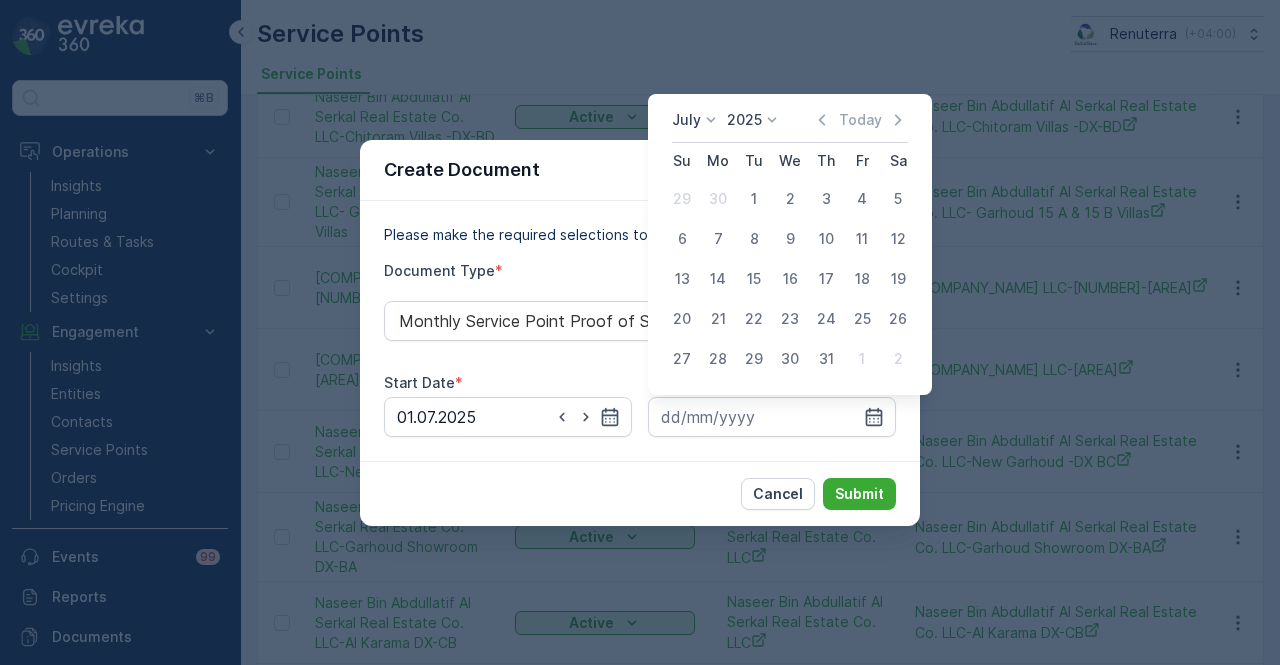 click on "31" at bounding box center (826, 359) 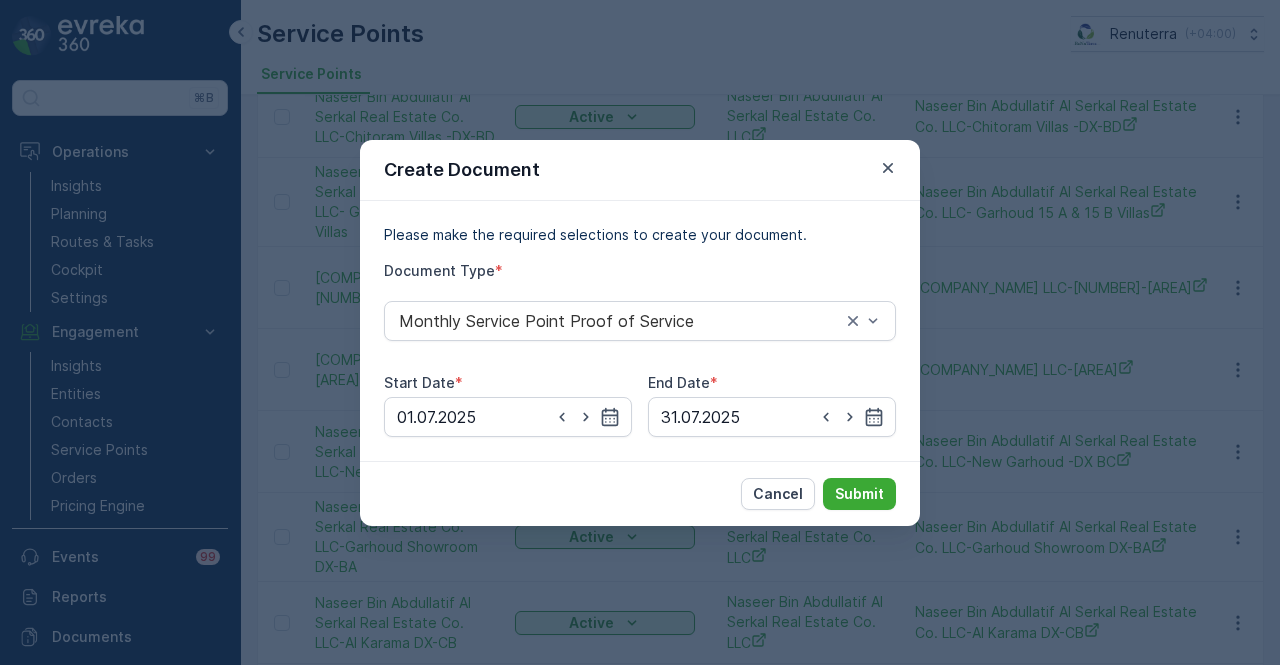 type on "31.07.2025" 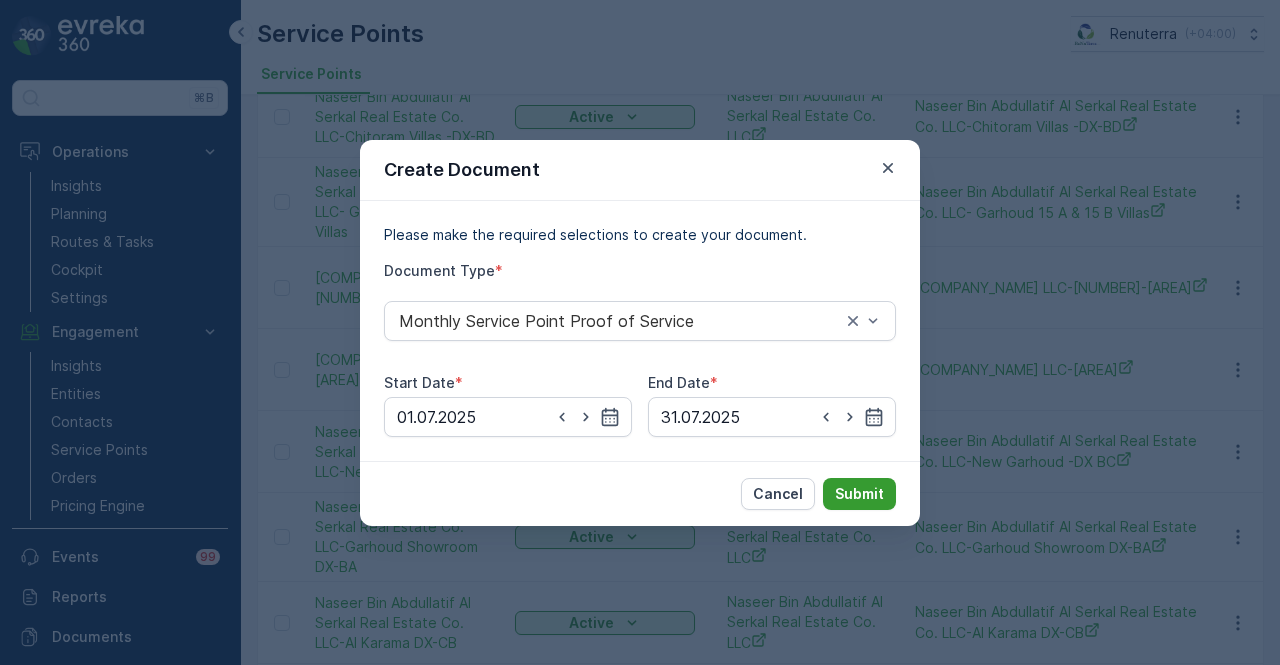 click on "Submit" at bounding box center (859, 494) 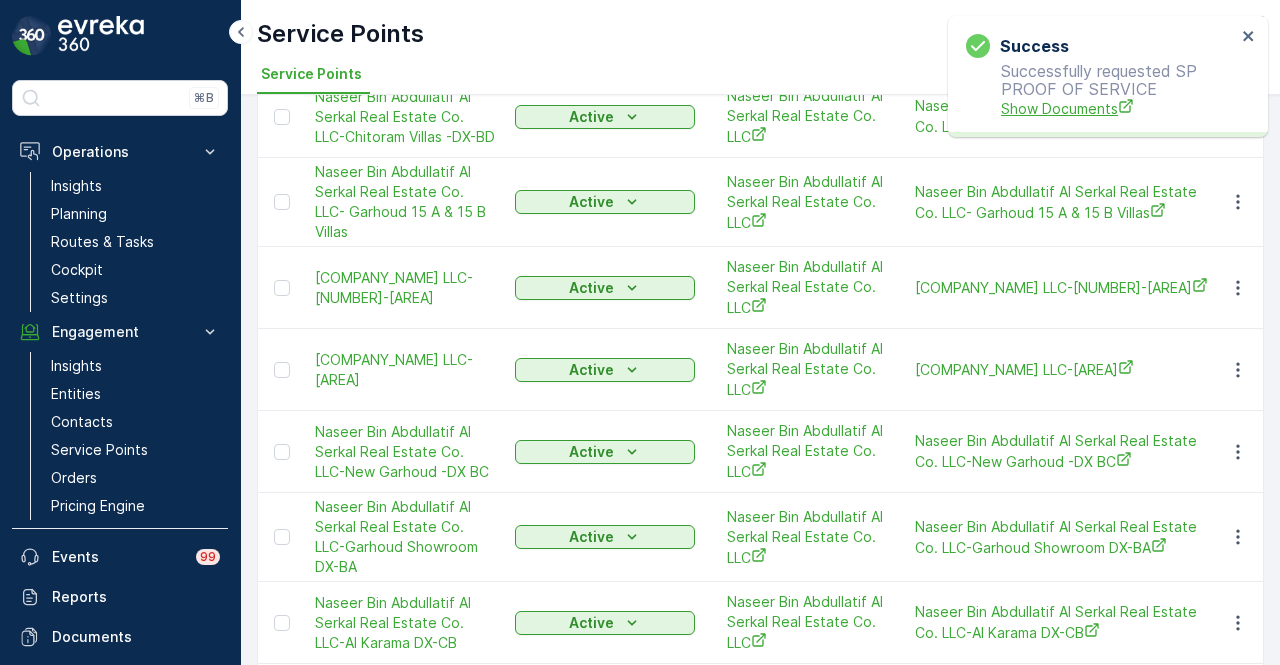 click on "Show Documents" at bounding box center [1118, 108] 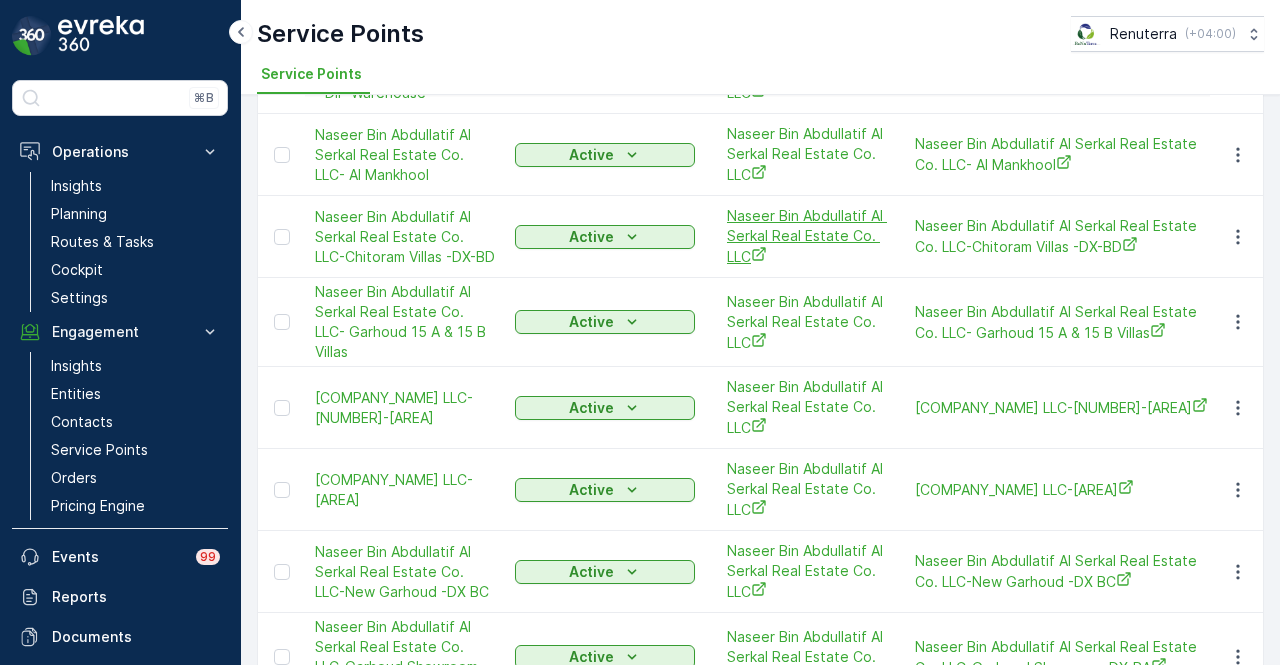 scroll, scrollTop: 300, scrollLeft: 0, axis: vertical 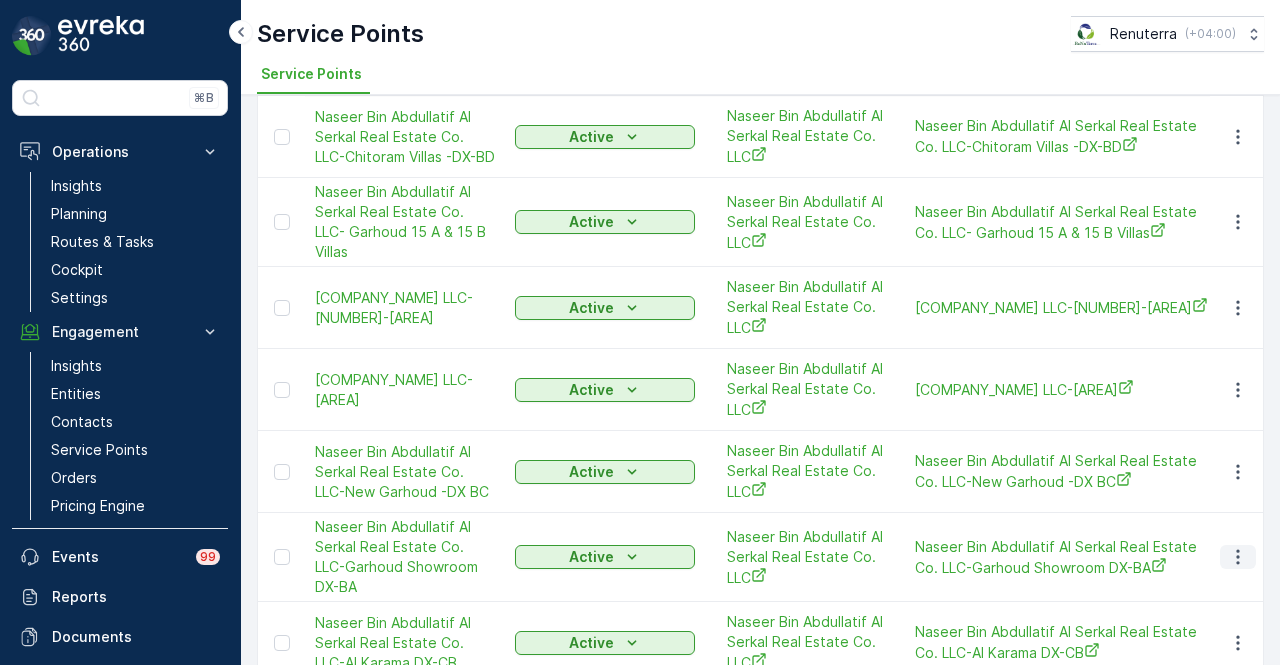 click 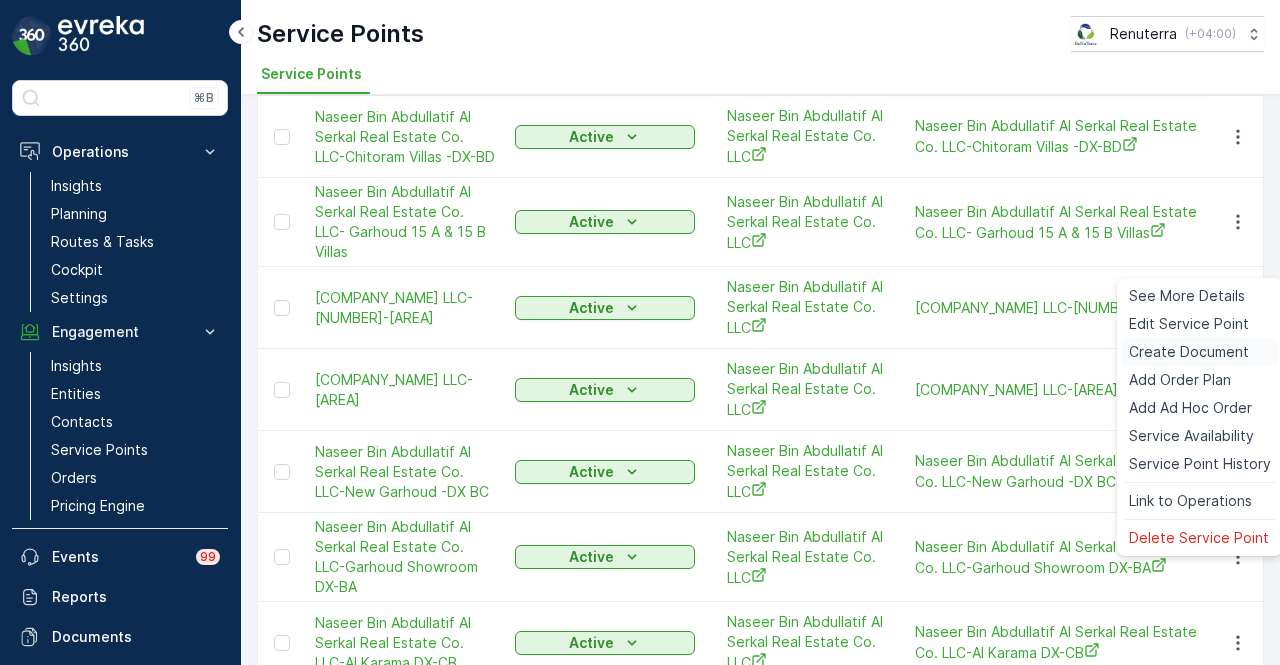 click on "Create Document" at bounding box center (1189, 352) 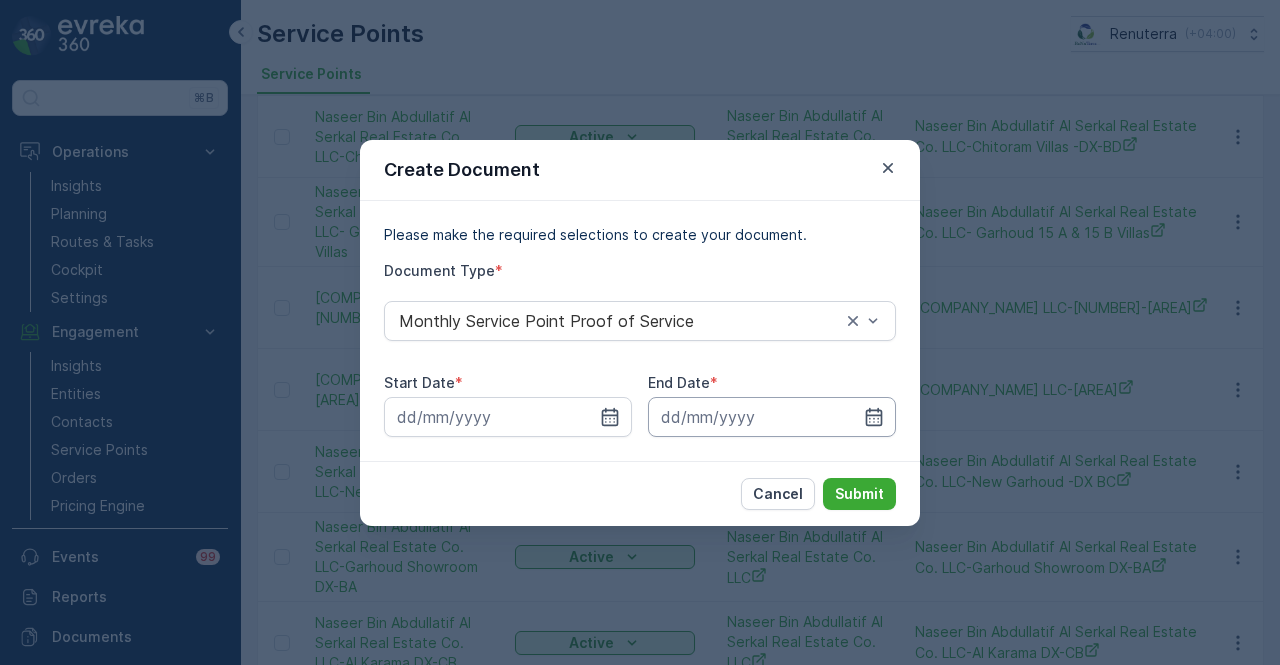 click at bounding box center [772, 417] 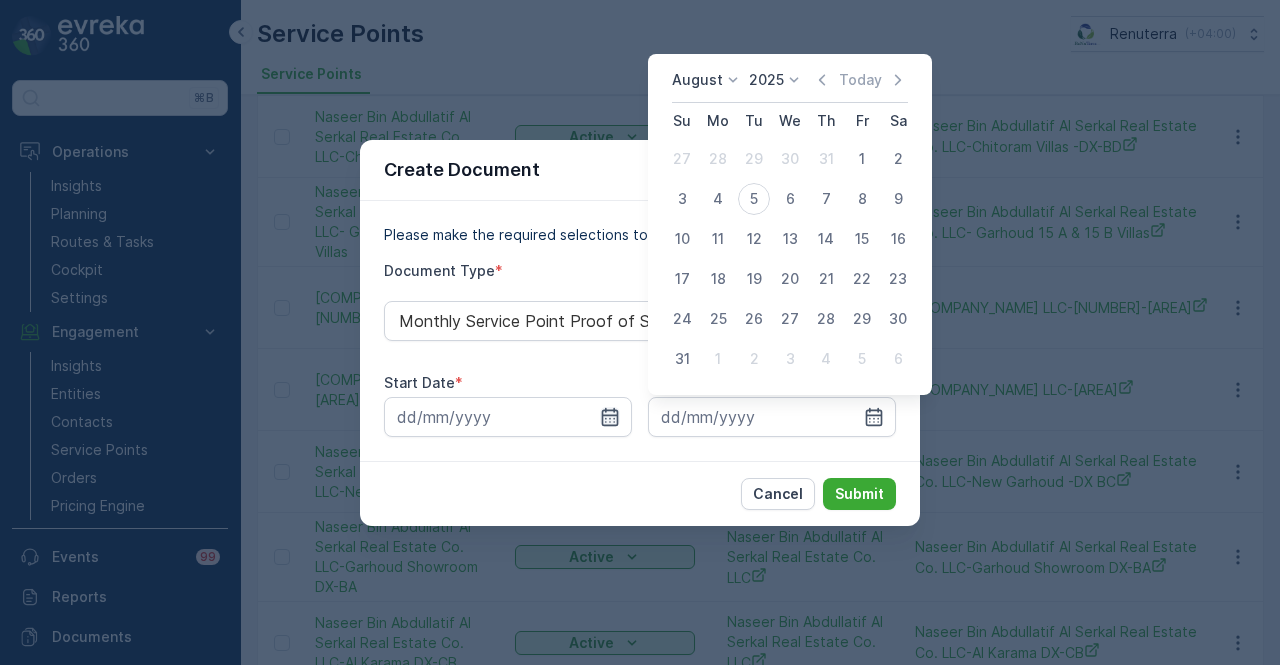 click 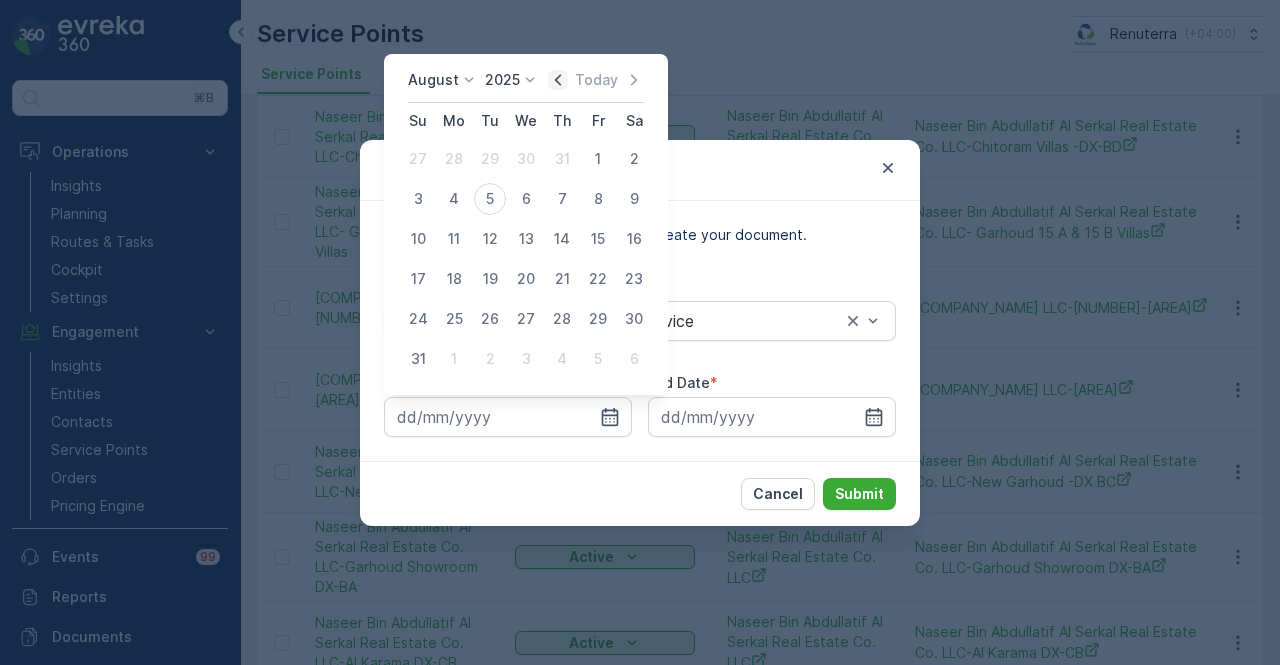 click 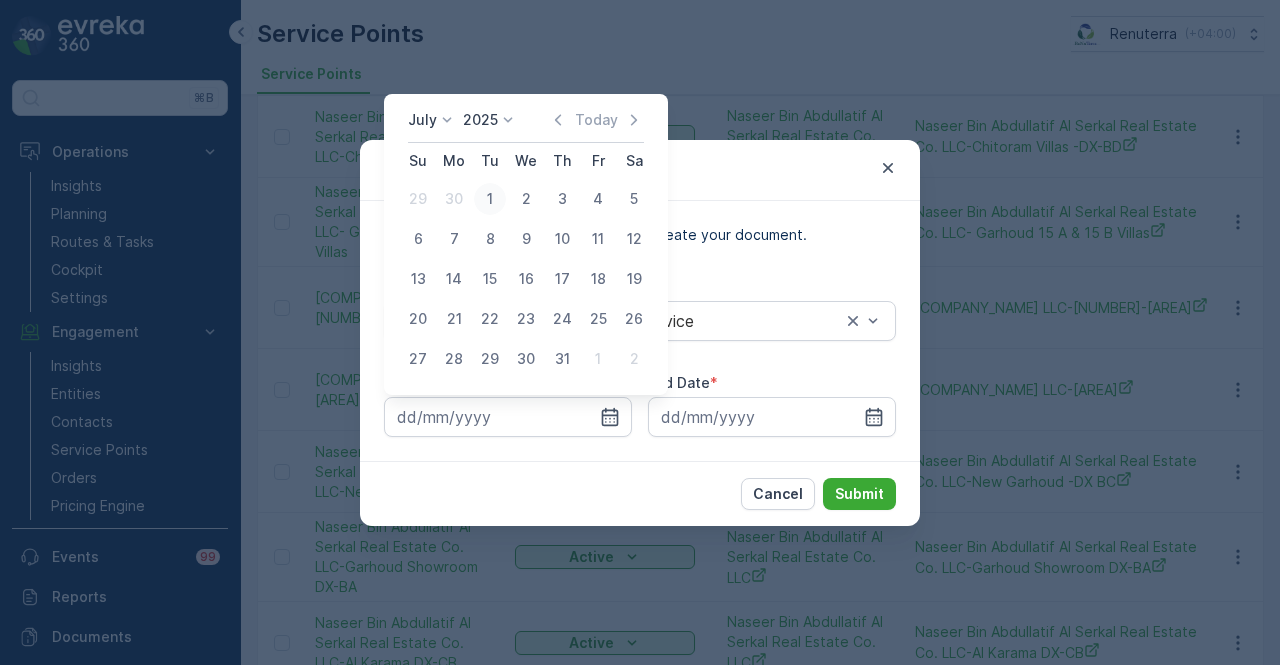 click on "1" at bounding box center (490, 199) 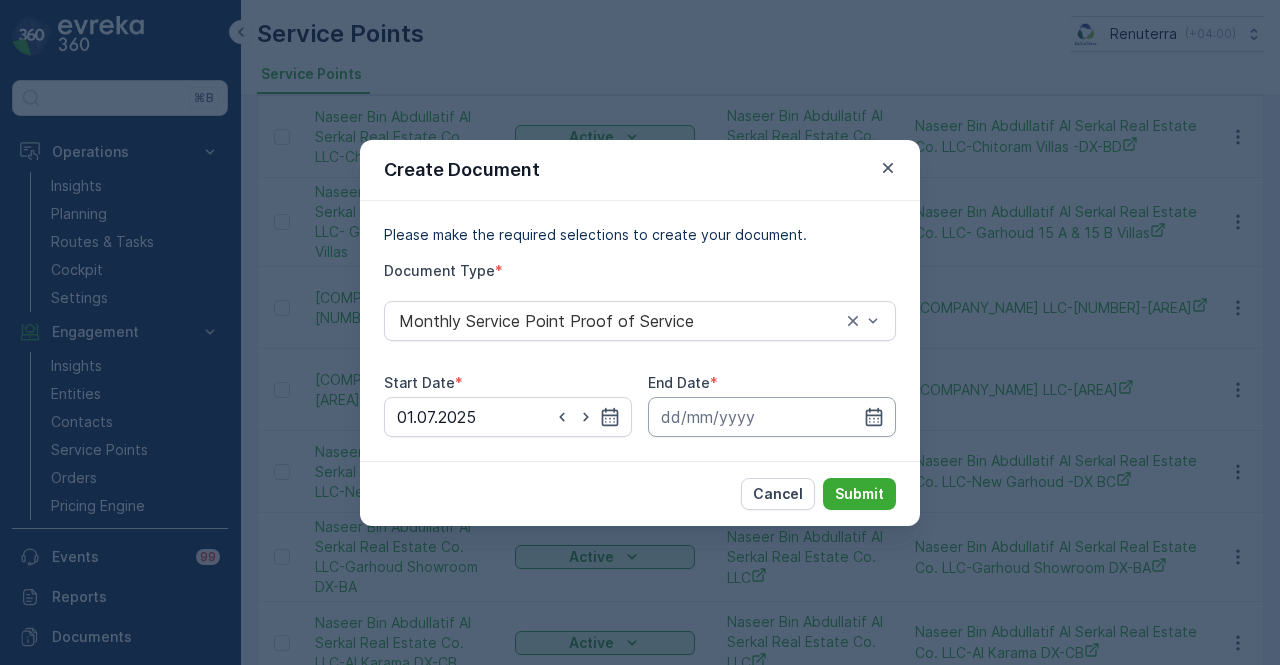click at bounding box center [772, 417] 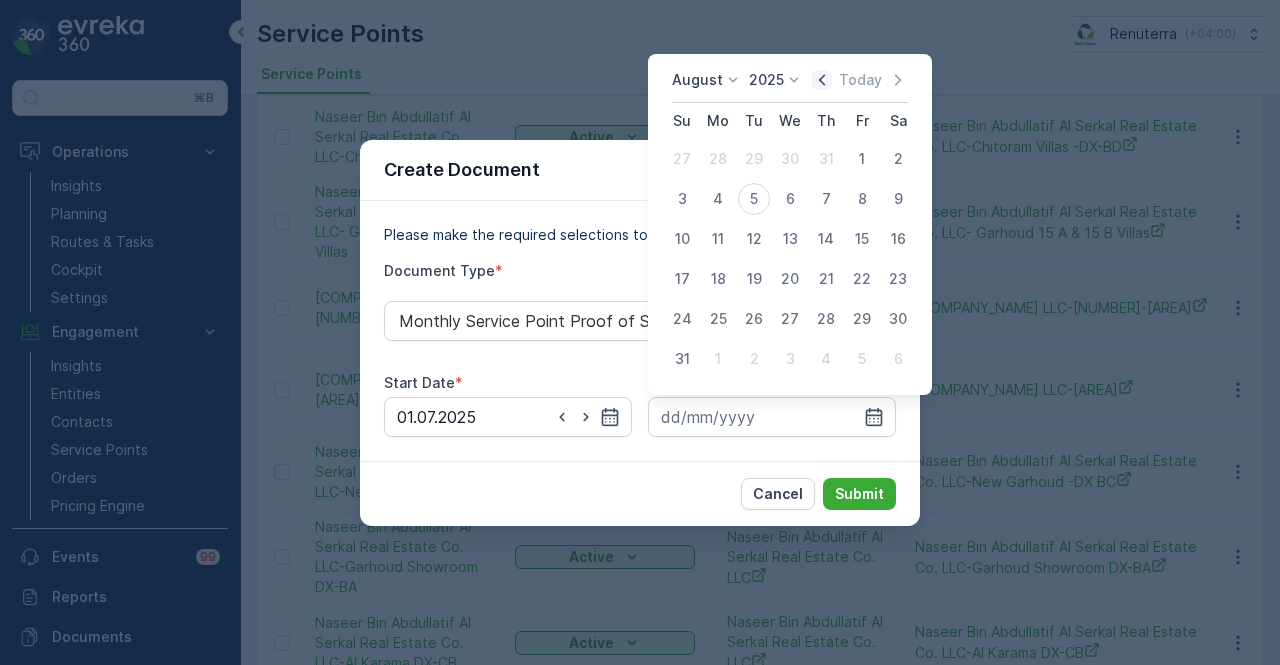 click 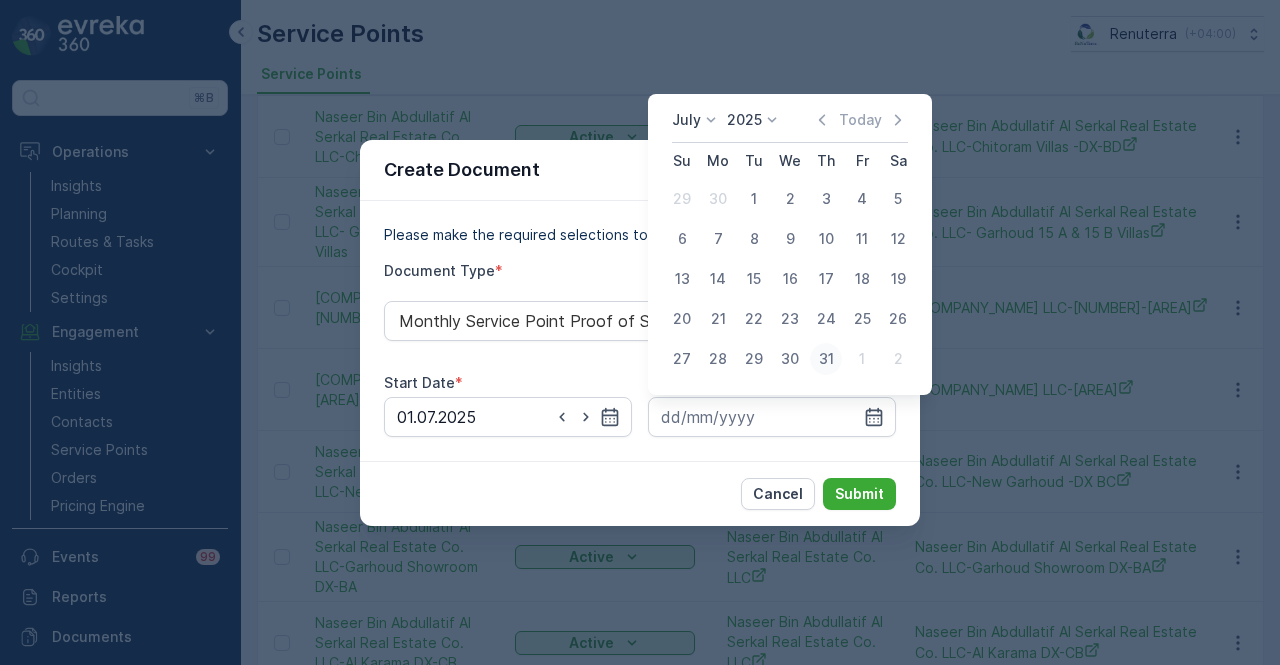 drag, startPoint x: 824, startPoint y: 357, endPoint x: 838, endPoint y: 481, distance: 124.78782 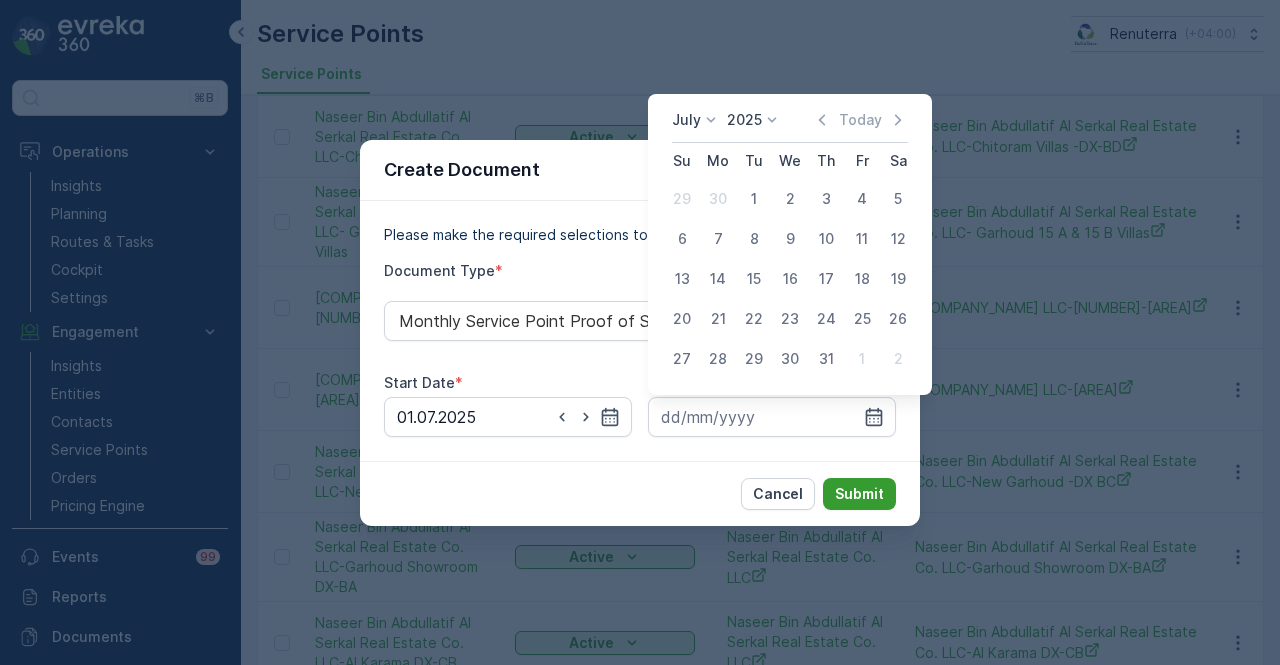 click on "31" at bounding box center (826, 359) 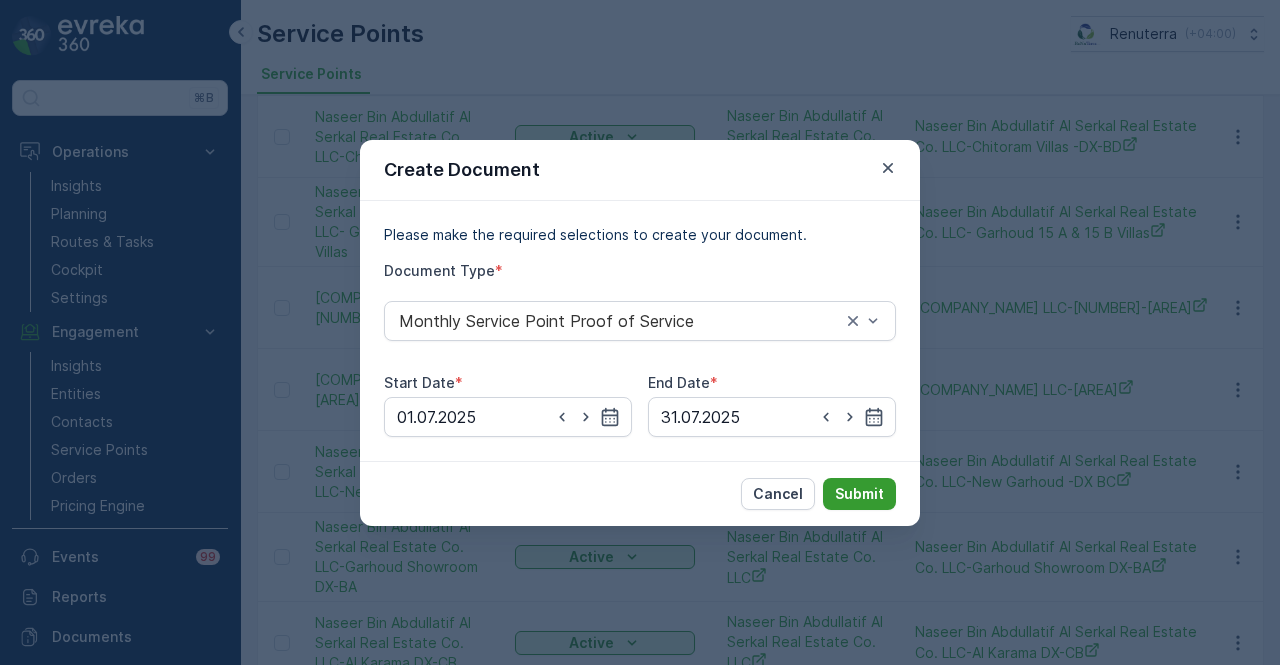 click on "Submit" at bounding box center [859, 494] 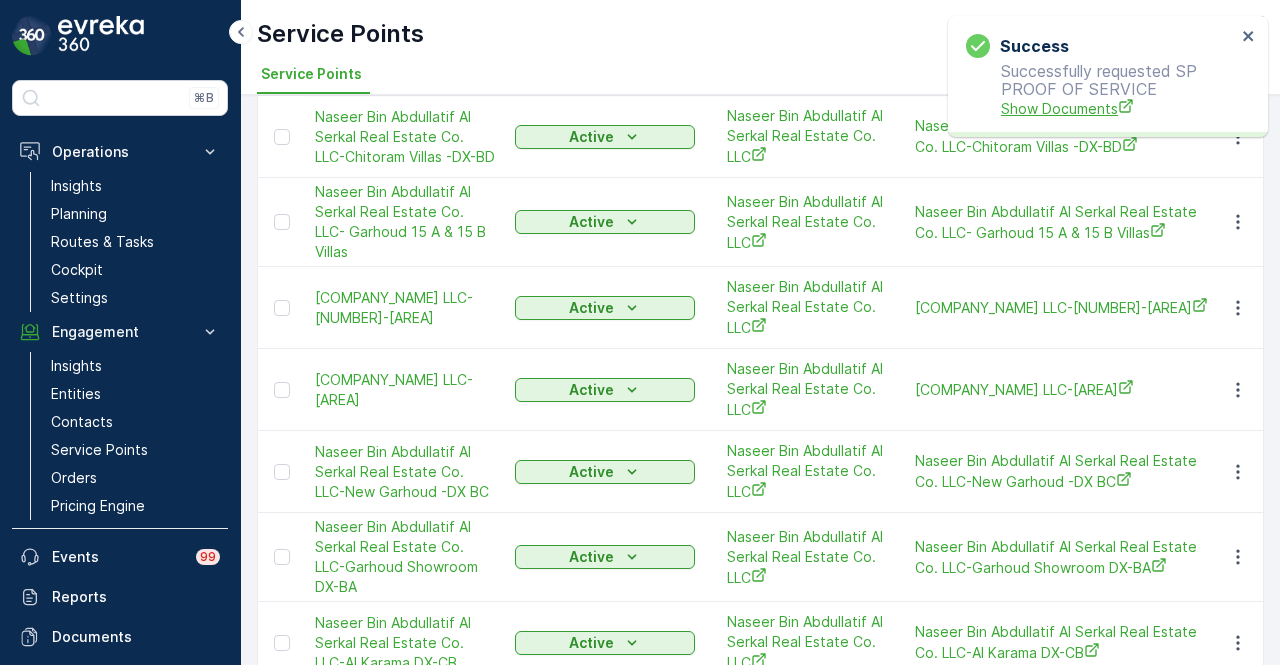 click on "Show Documents" at bounding box center (1118, 108) 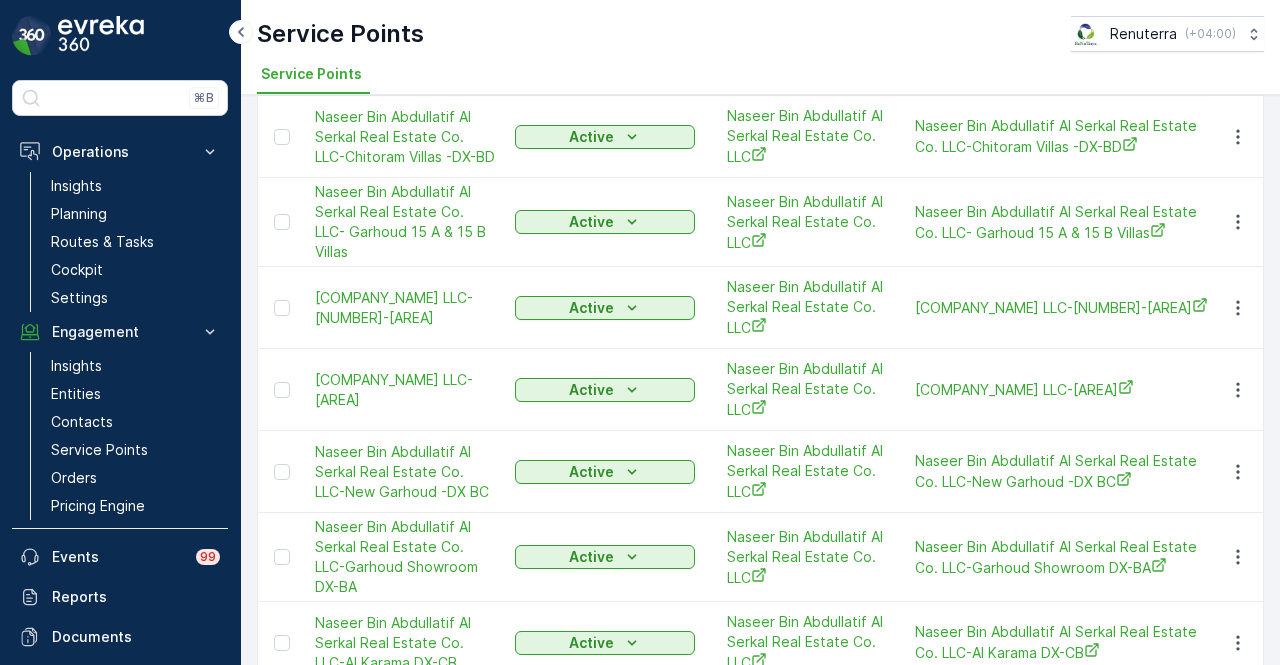 scroll, scrollTop: 400, scrollLeft: 0, axis: vertical 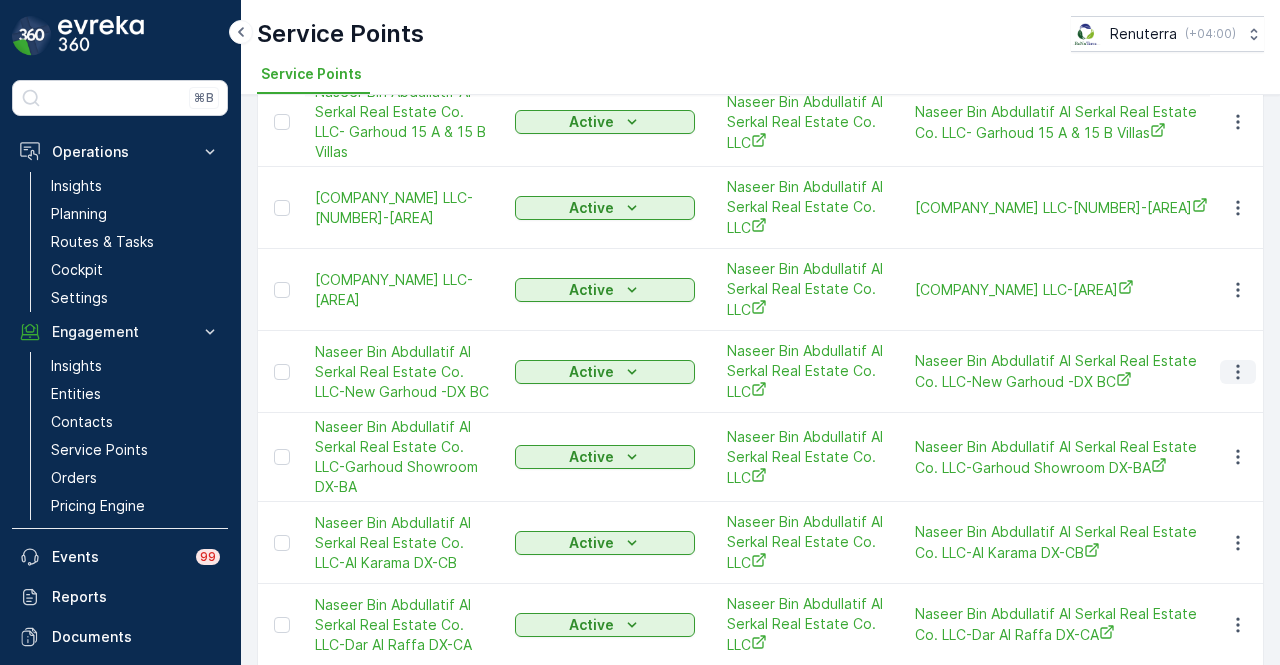 click 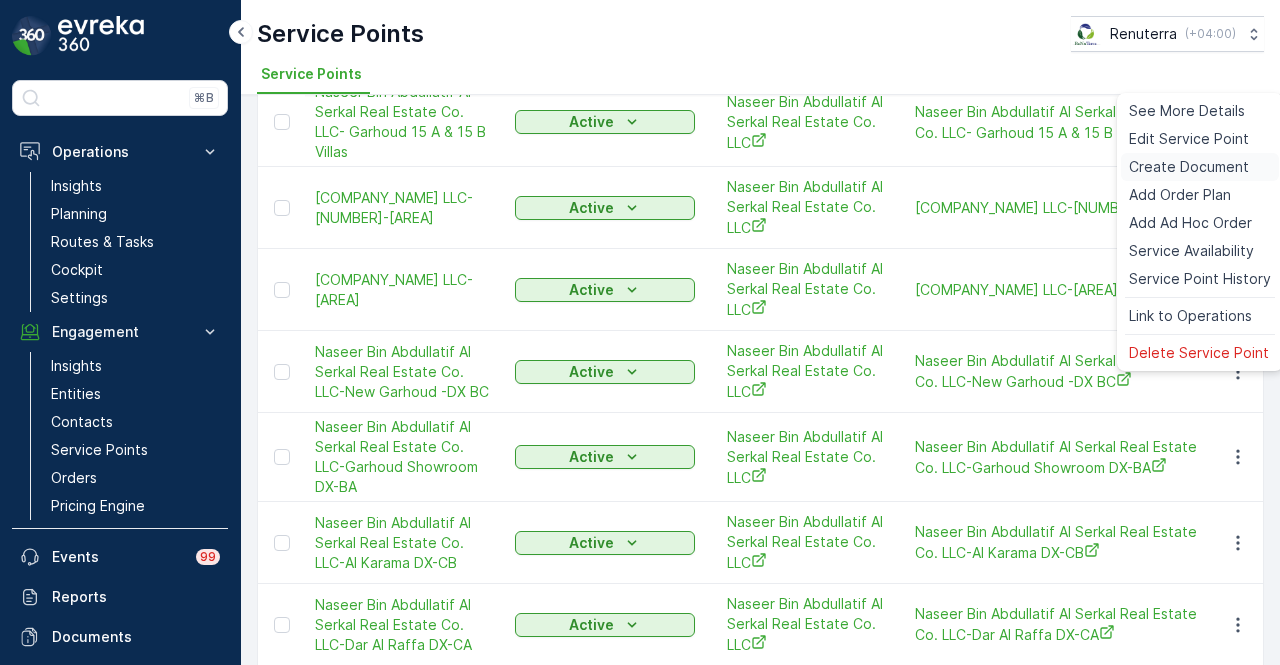 click on "Create Document" at bounding box center [1189, 167] 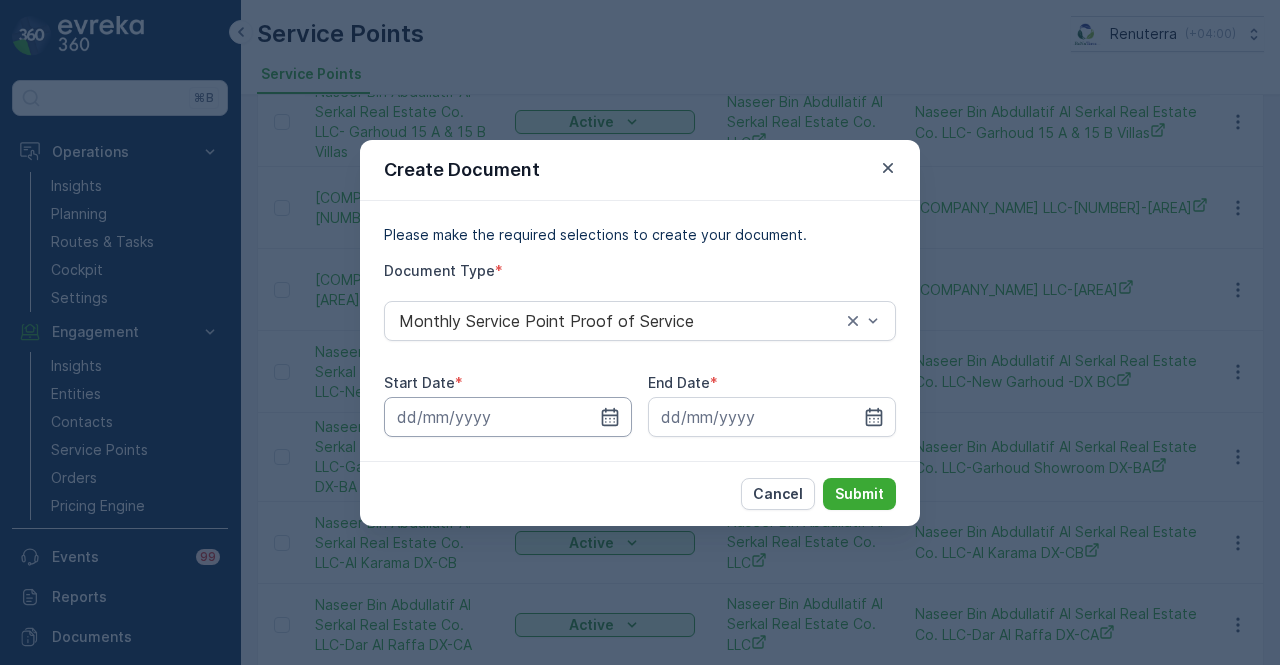 click at bounding box center [508, 417] 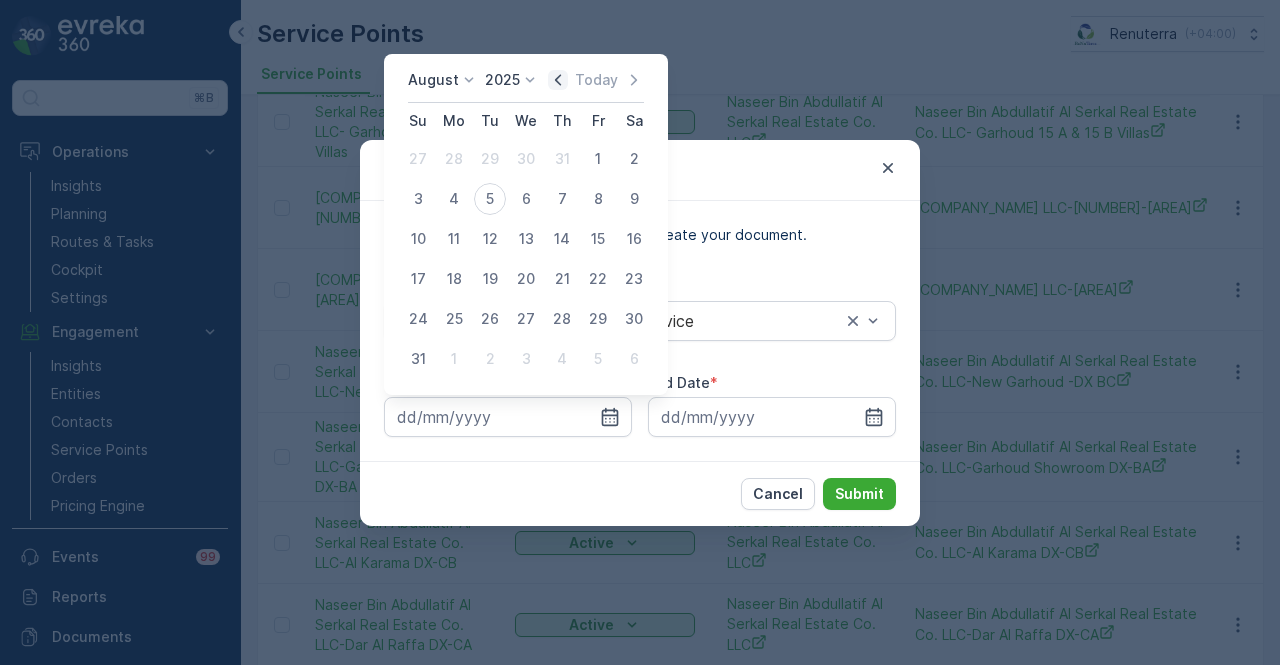 click 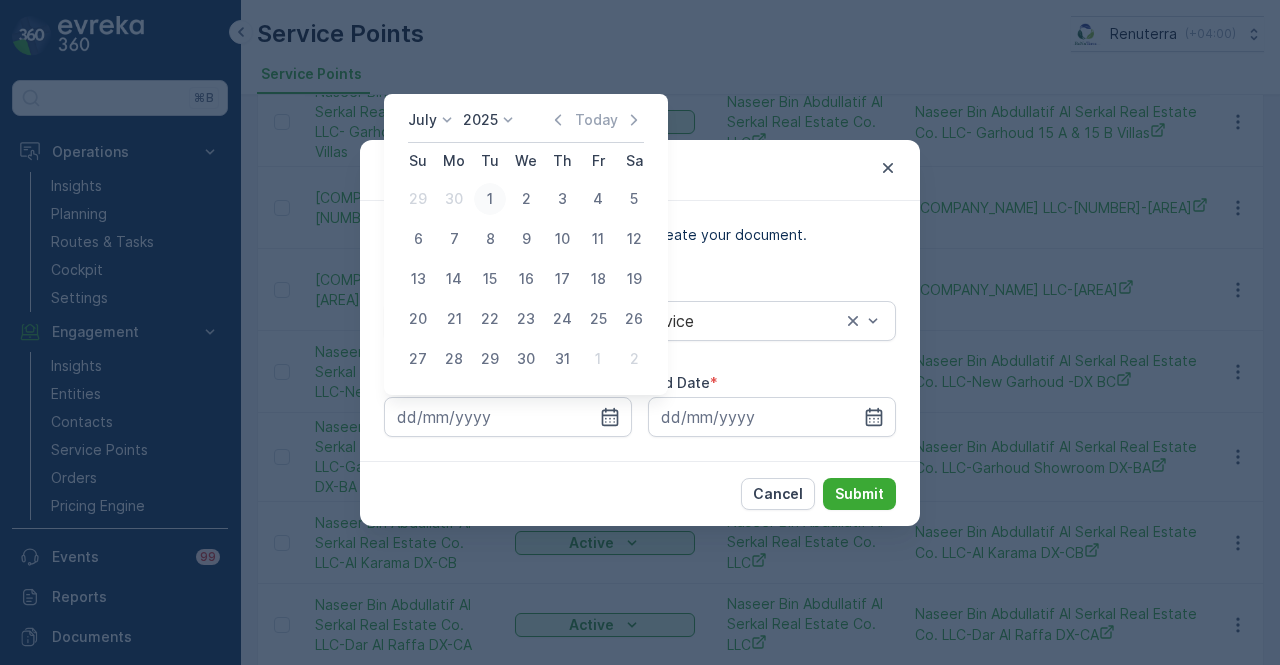 click on "1" at bounding box center (490, 199) 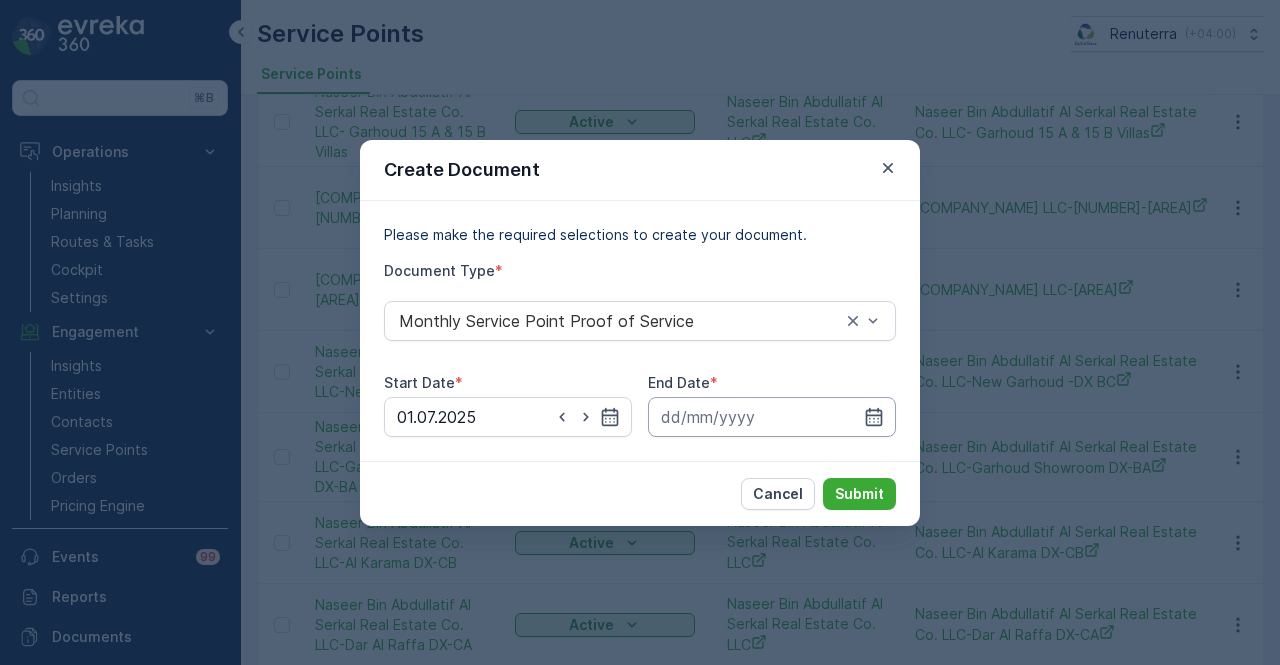click at bounding box center [772, 417] 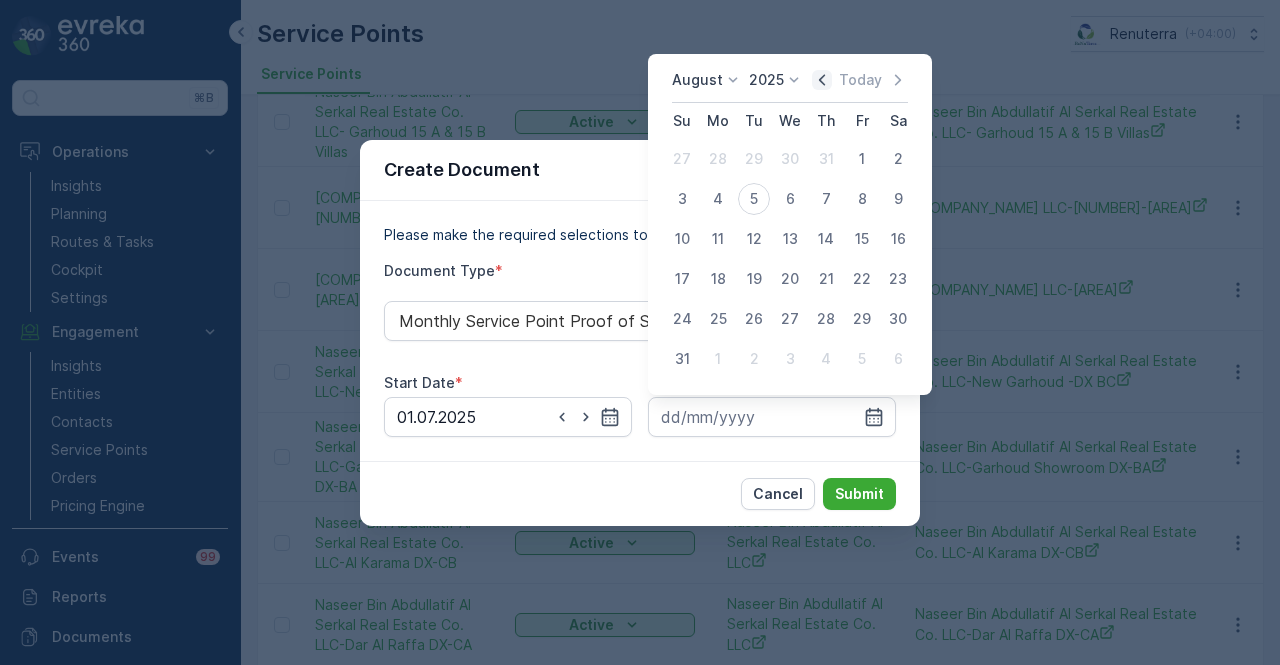 click 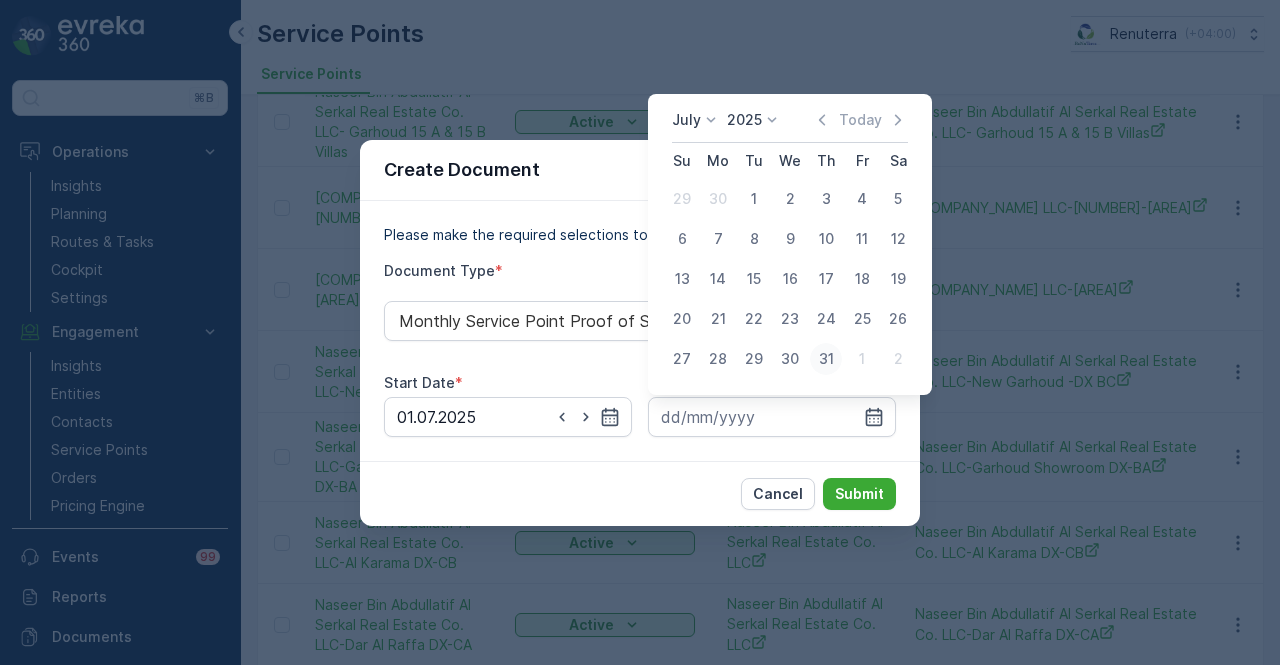 click on "31" at bounding box center (826, 359) 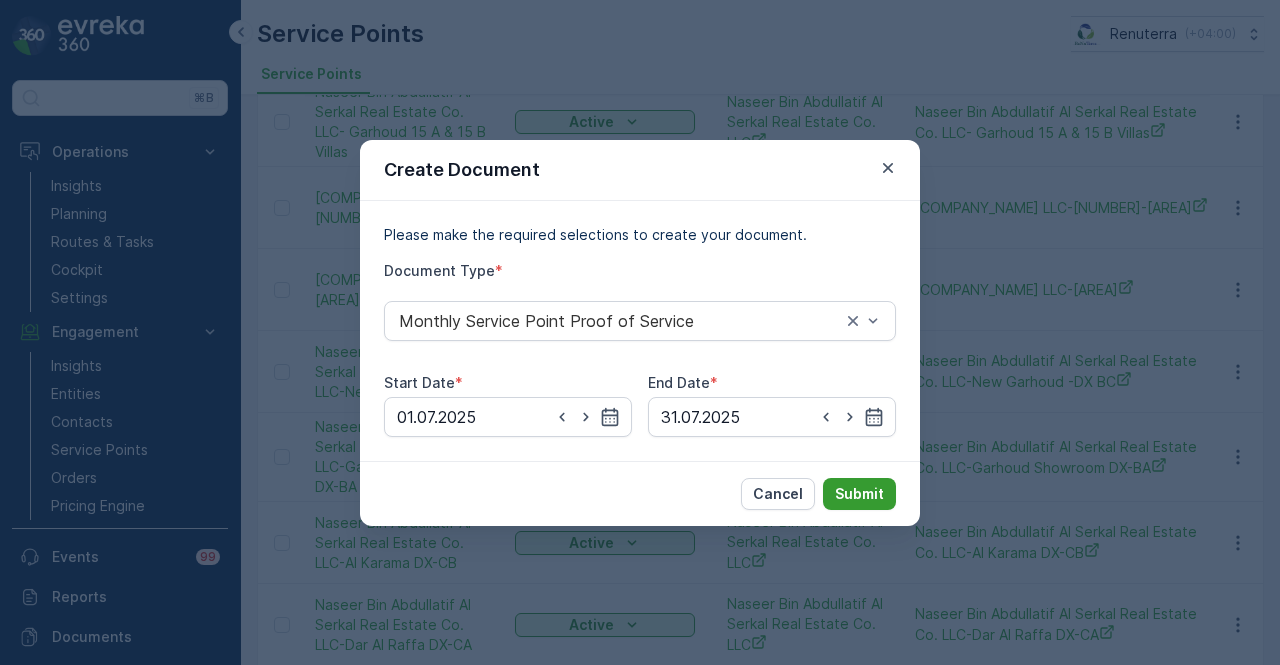 click on "Submit" at bounding box center (859, 494) 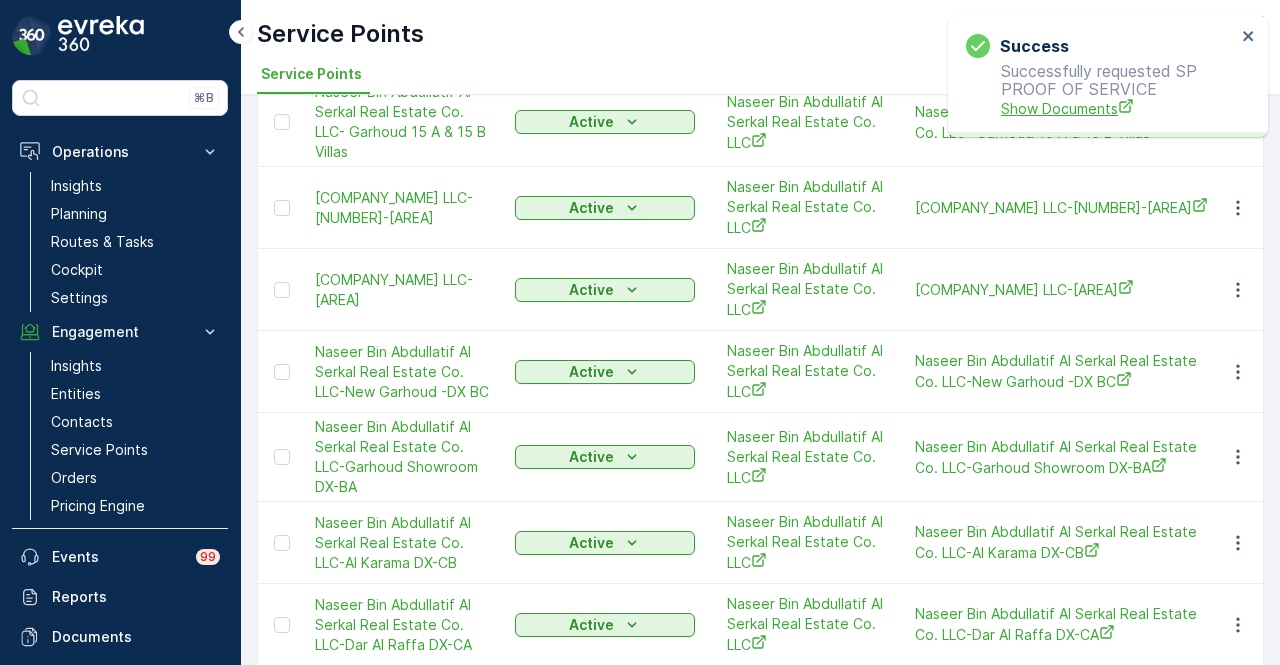 click on "Show Documents" at bounding box center (1118, 108) 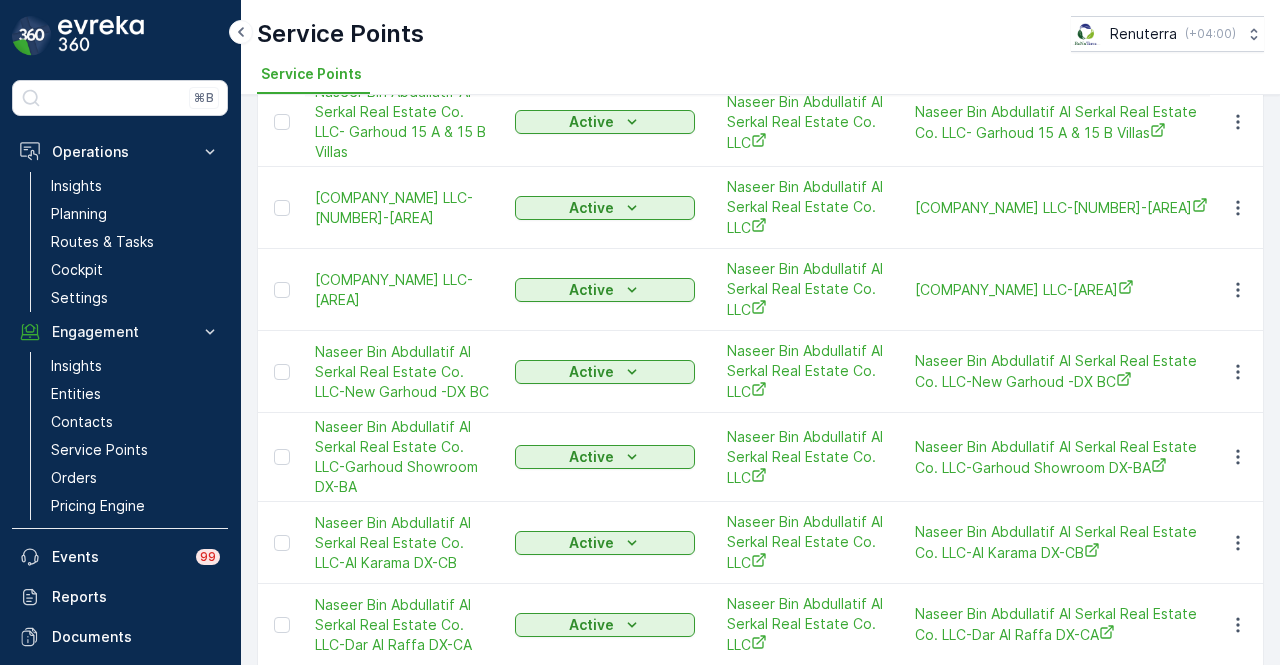 scroll, scrollTop: 500, scrollLeft: 0, axis: vertical 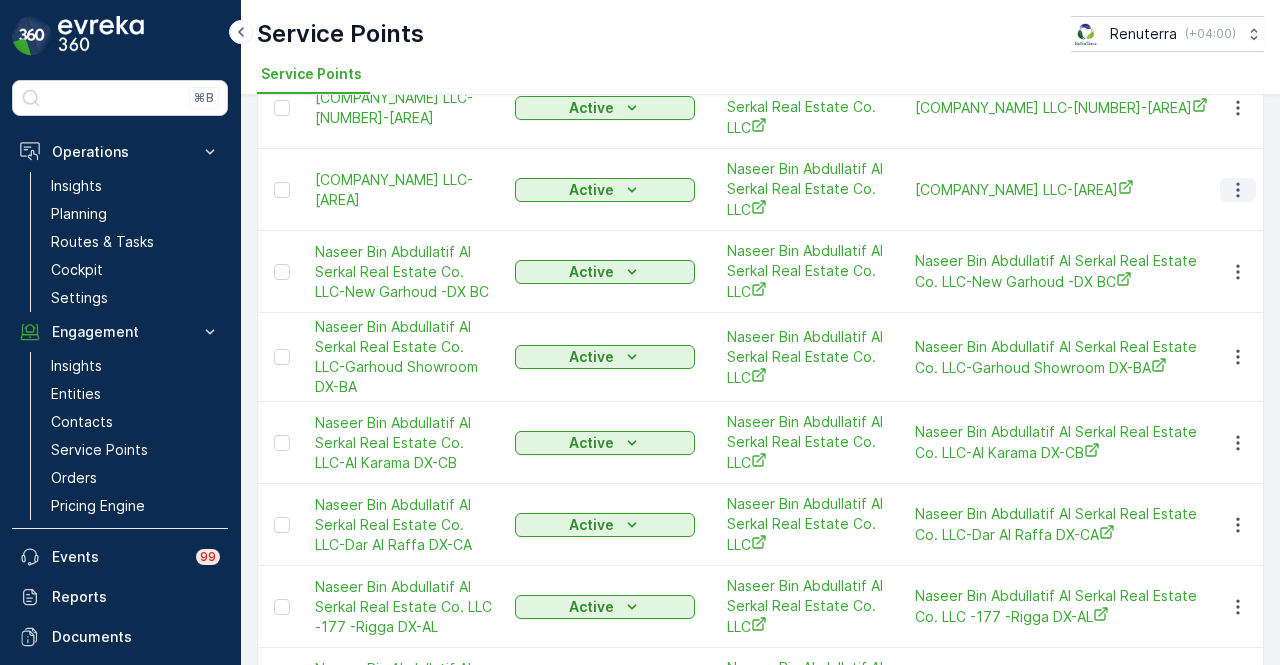 click 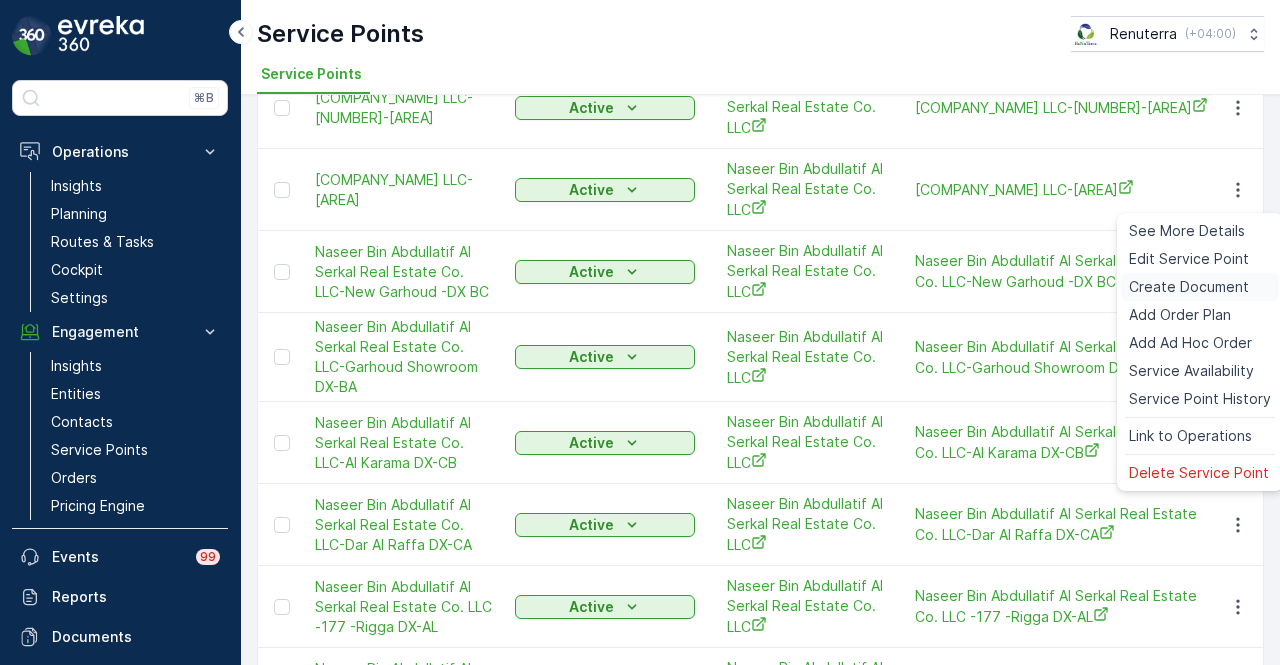 click on "Create Document" at bounding box center (1189, 287) 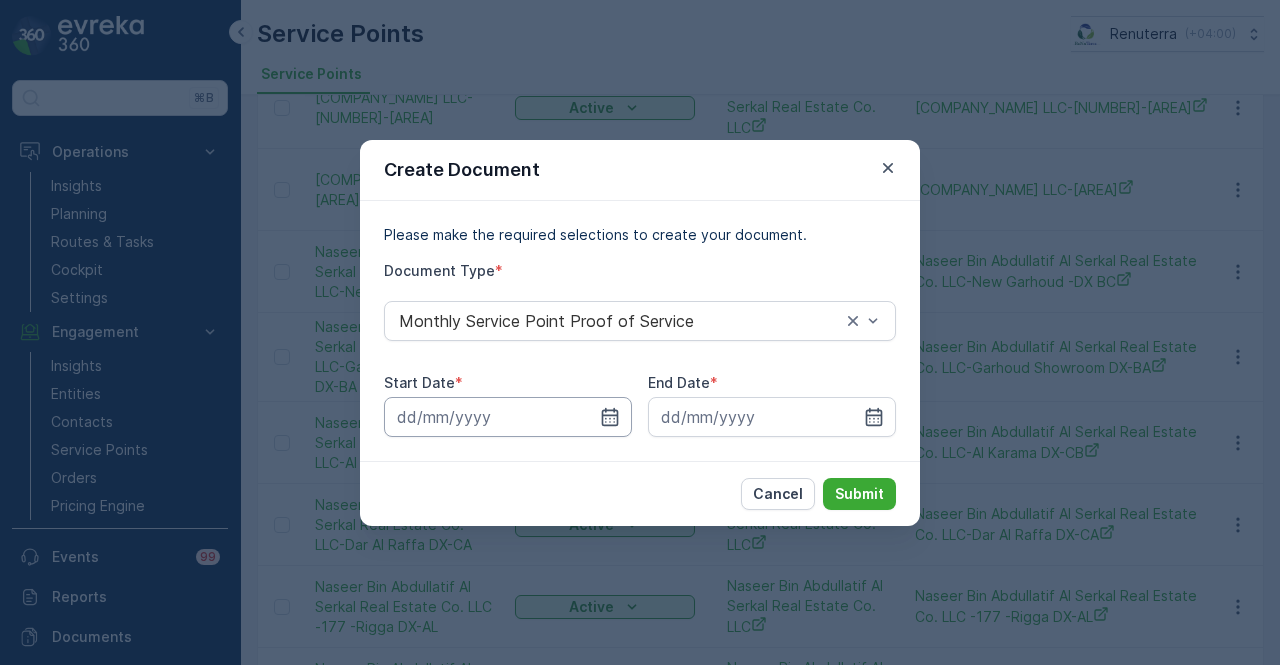 click at bounding box center [508, 417] 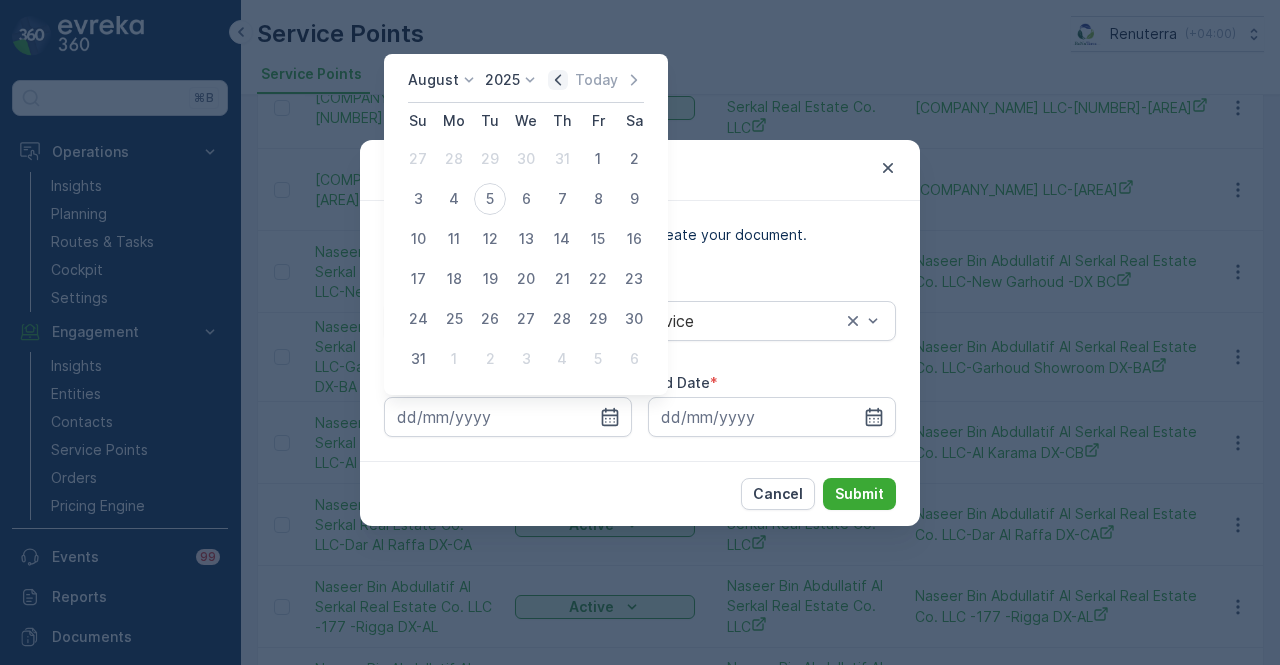 click 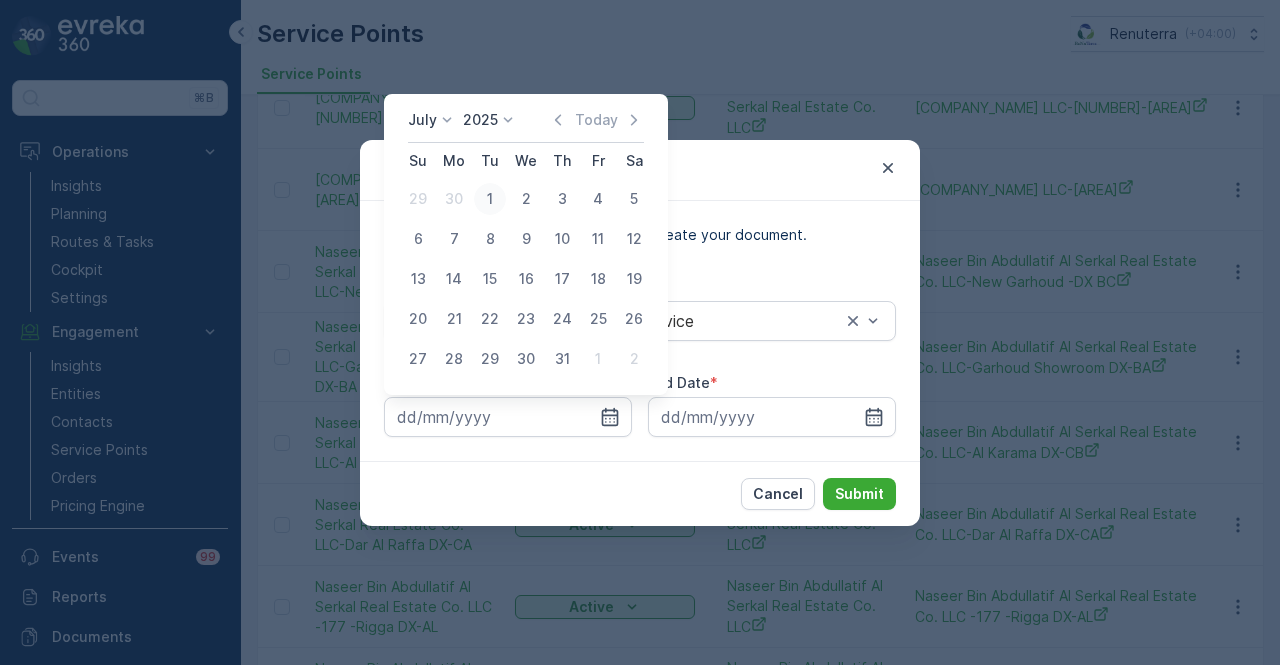 click on "1" at bounding box center (490, 199) 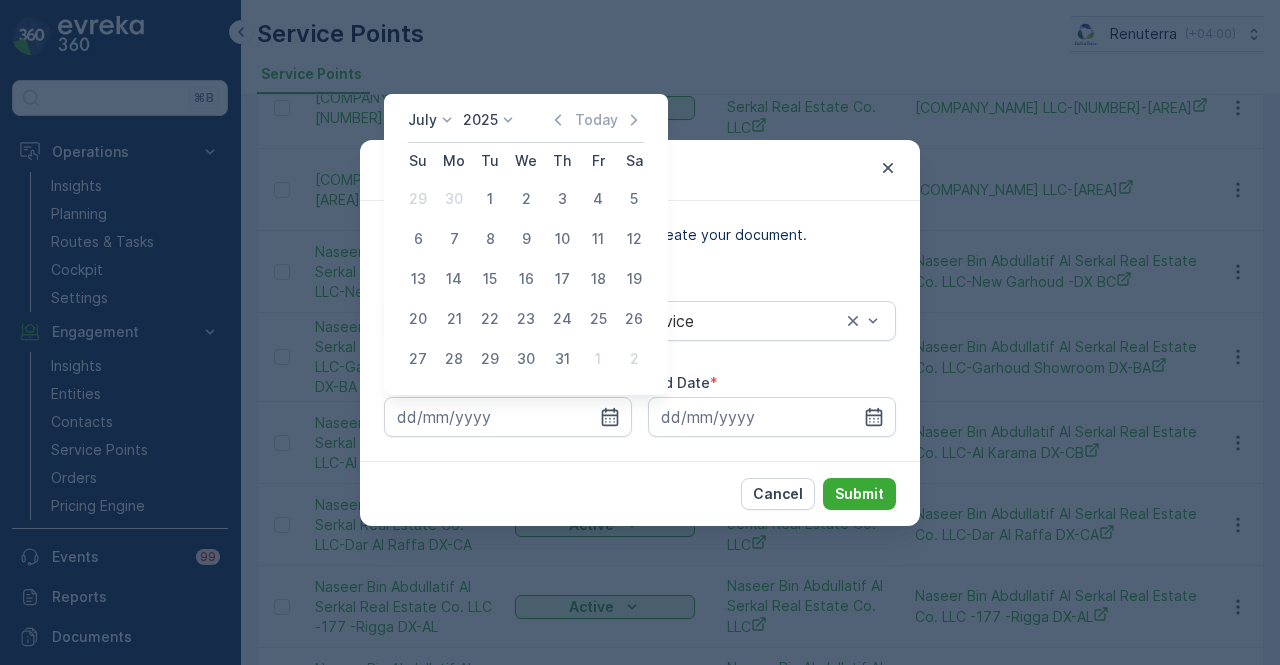 type on "01.07.2025" 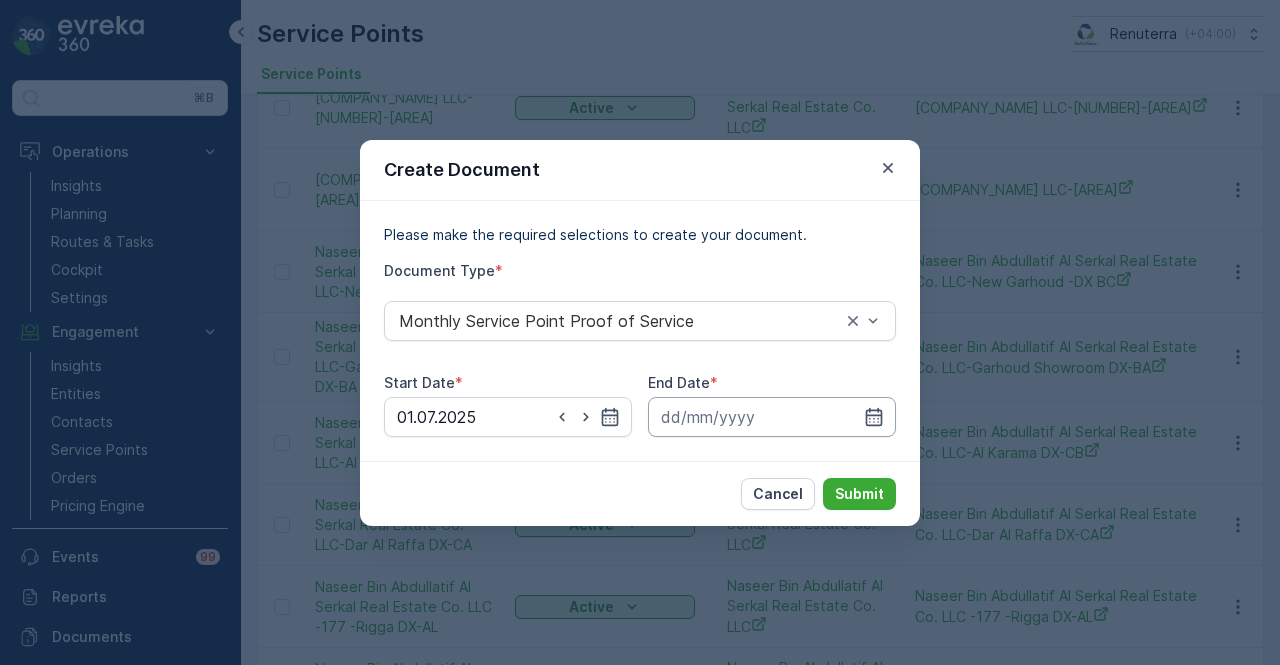 click at bounding box center (772, 417) 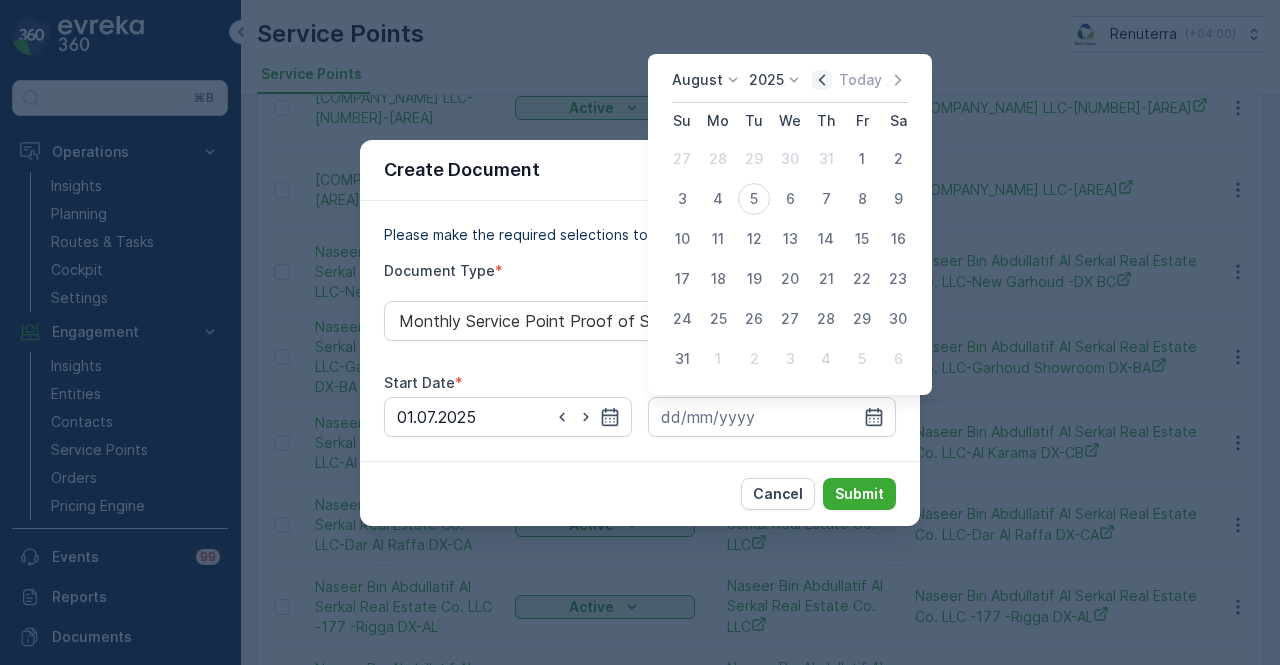 click 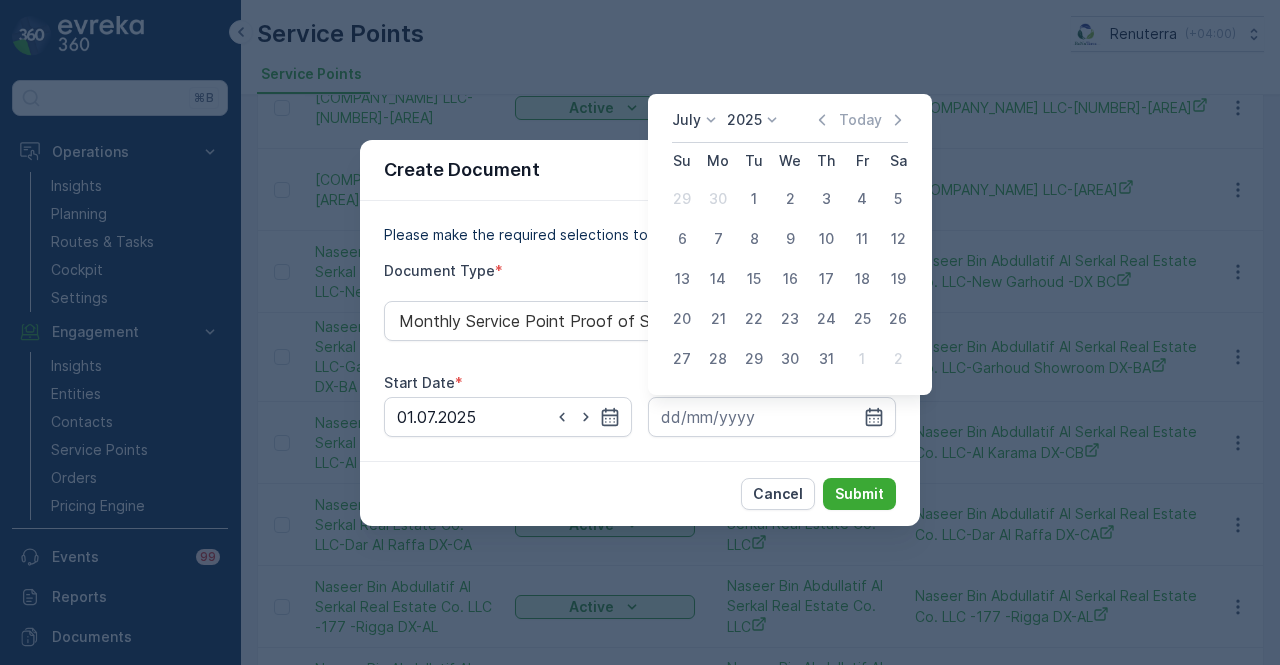 drag, startPoint x: 821, startPoint y: 349, endPoint x: 829, endPoint y: 381, distance: 32.984844 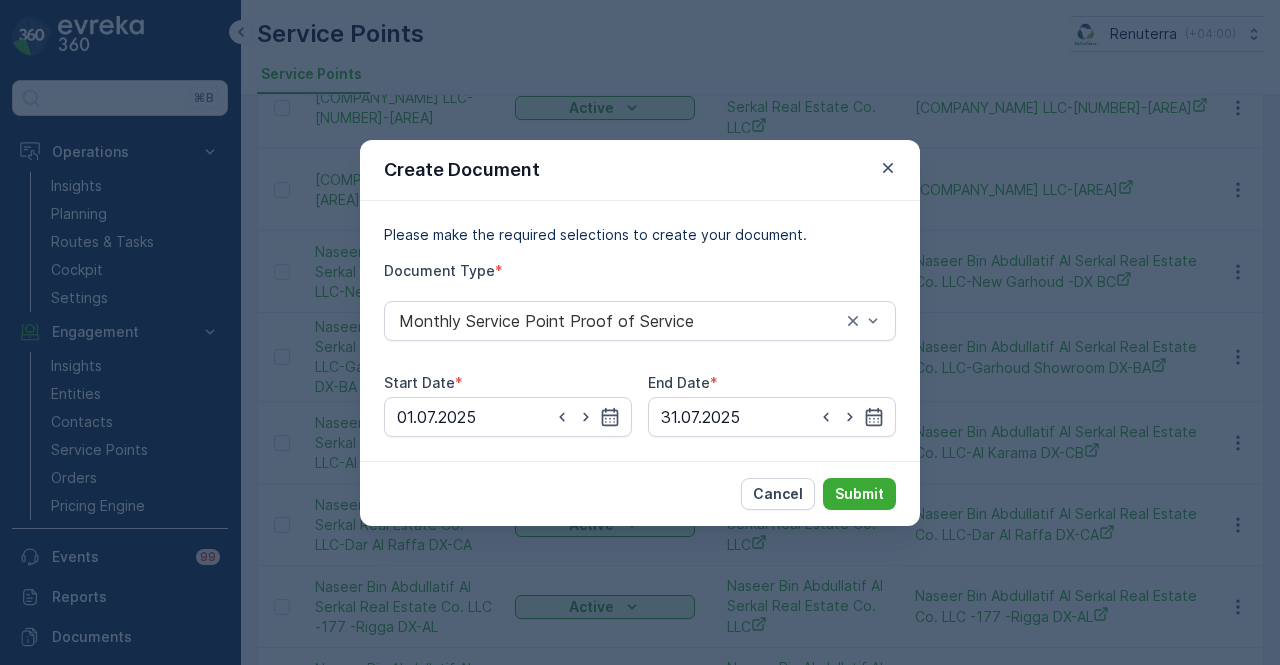 click on "Cancel Submit" at bounding box center [640, 493] 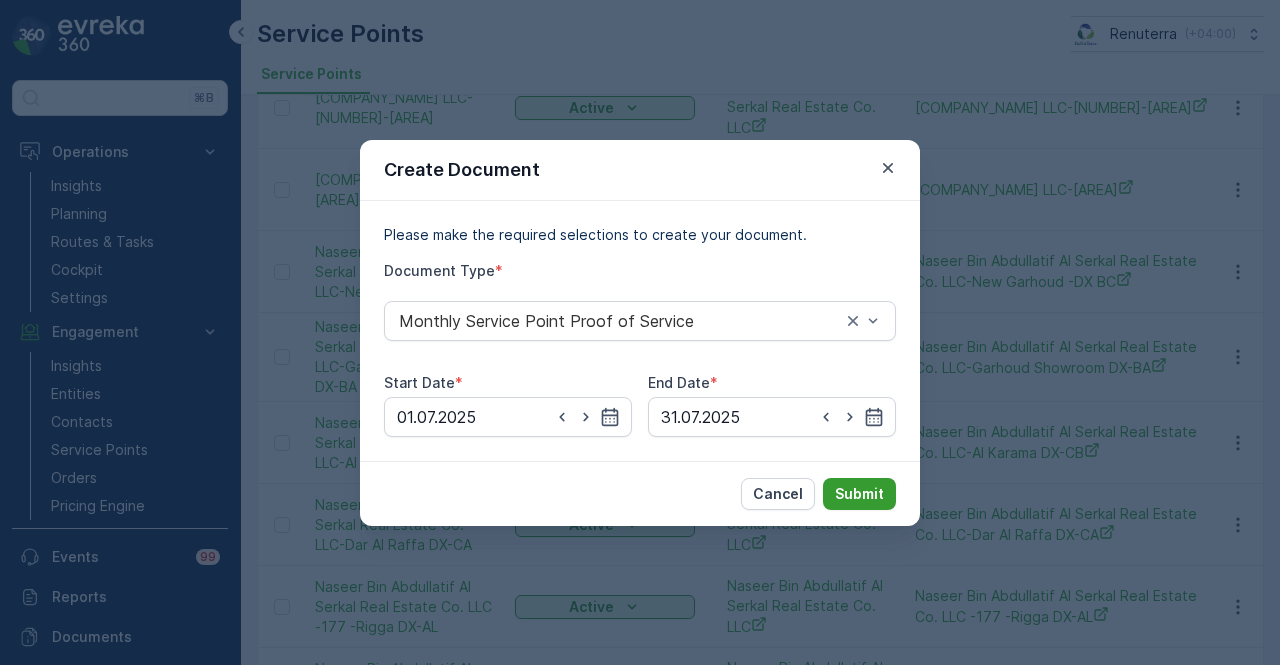 click on "Submit" at bounding box center [859, 494] 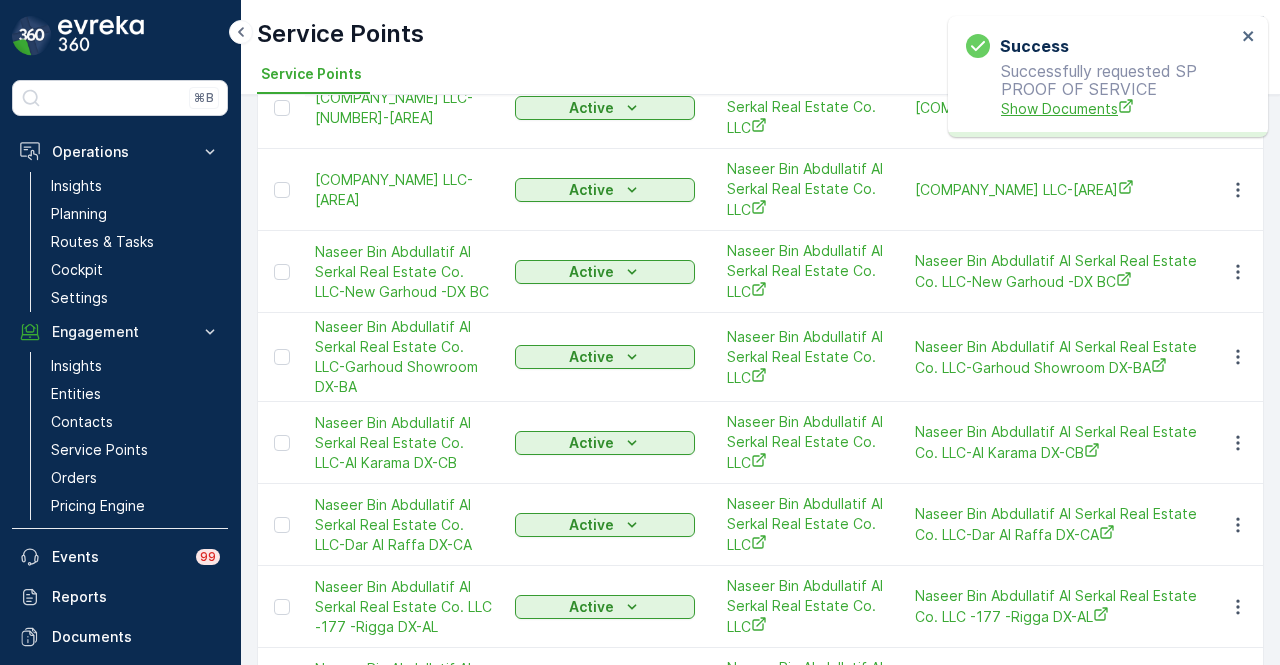 click on "Show Documents" at bounding box center [1118, 108] 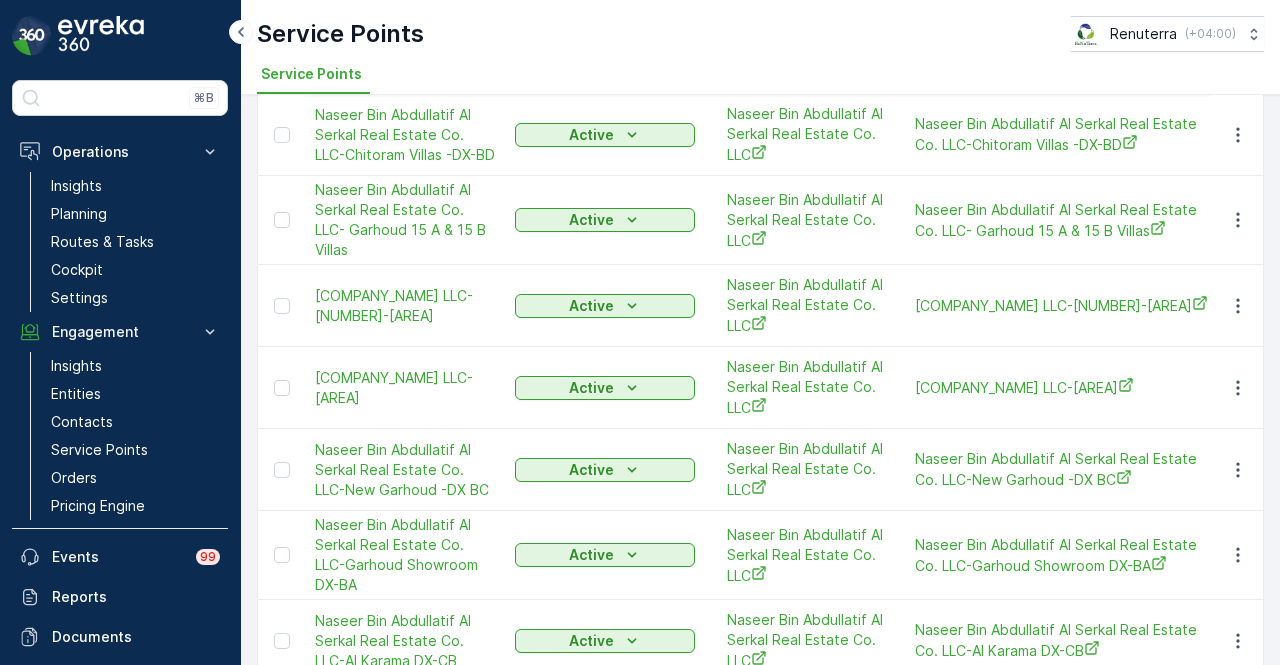 scroll, scrollTop: 300, scrollLeft: 0, axis: vertical 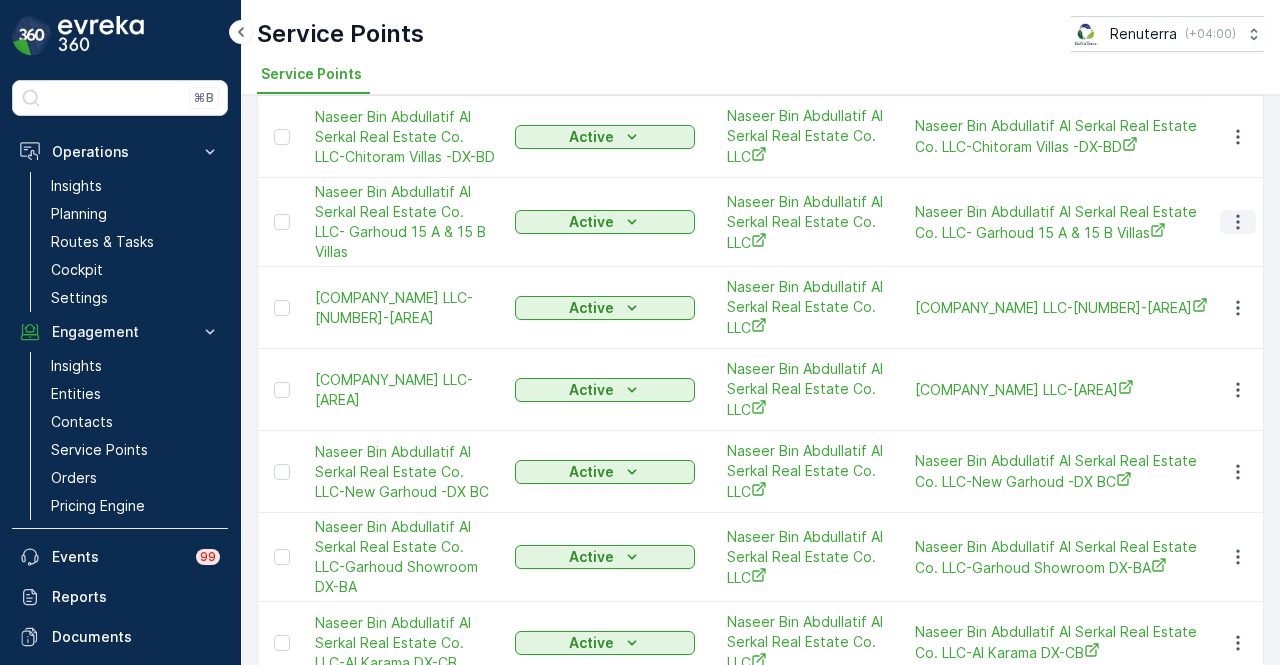 click 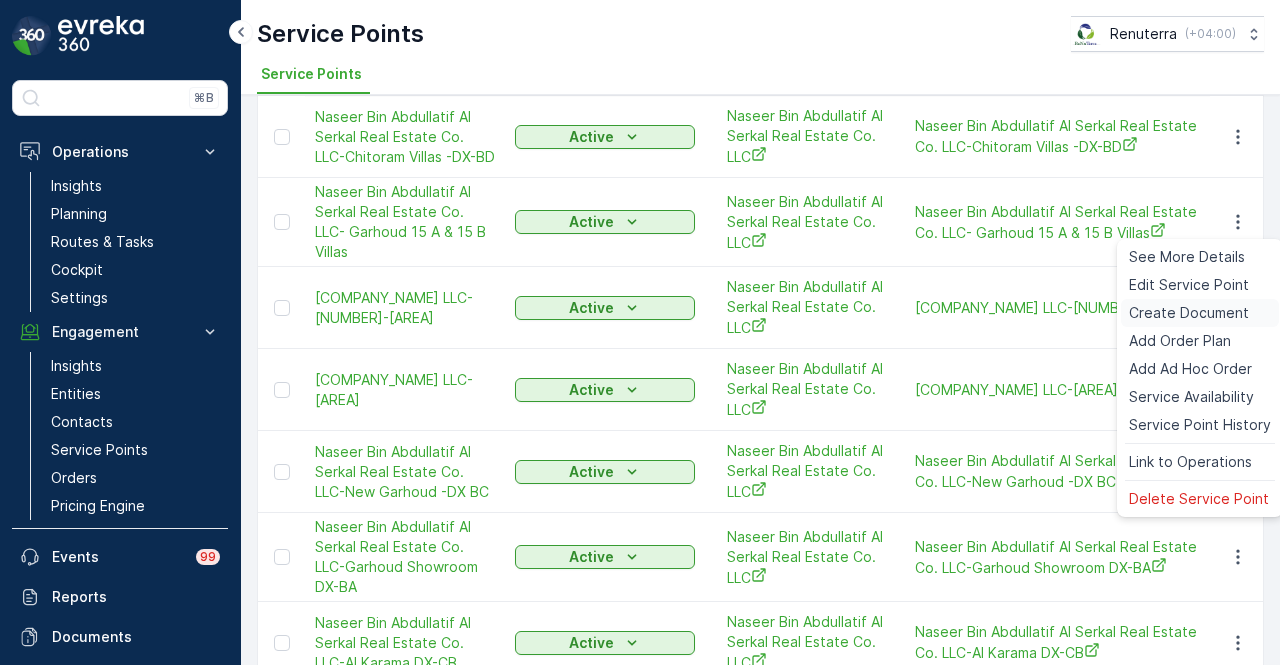 click on "Create Document" at bounding box center [1189, 313] 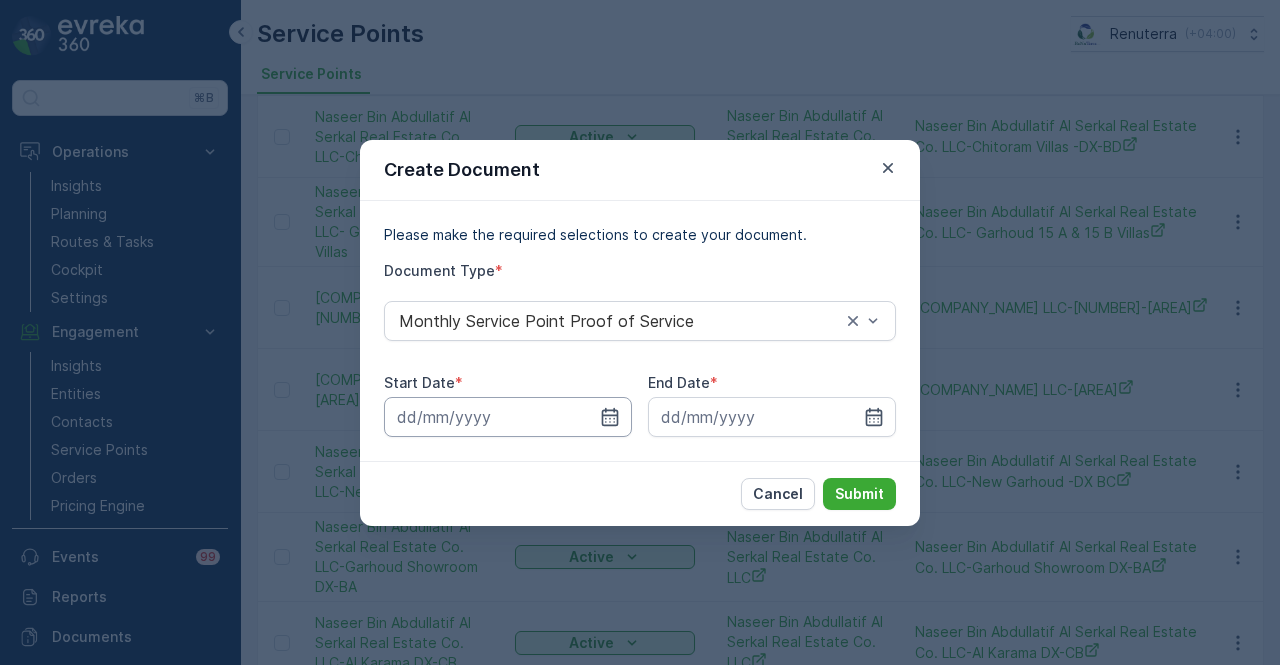 click at bounding box center (508, 417) 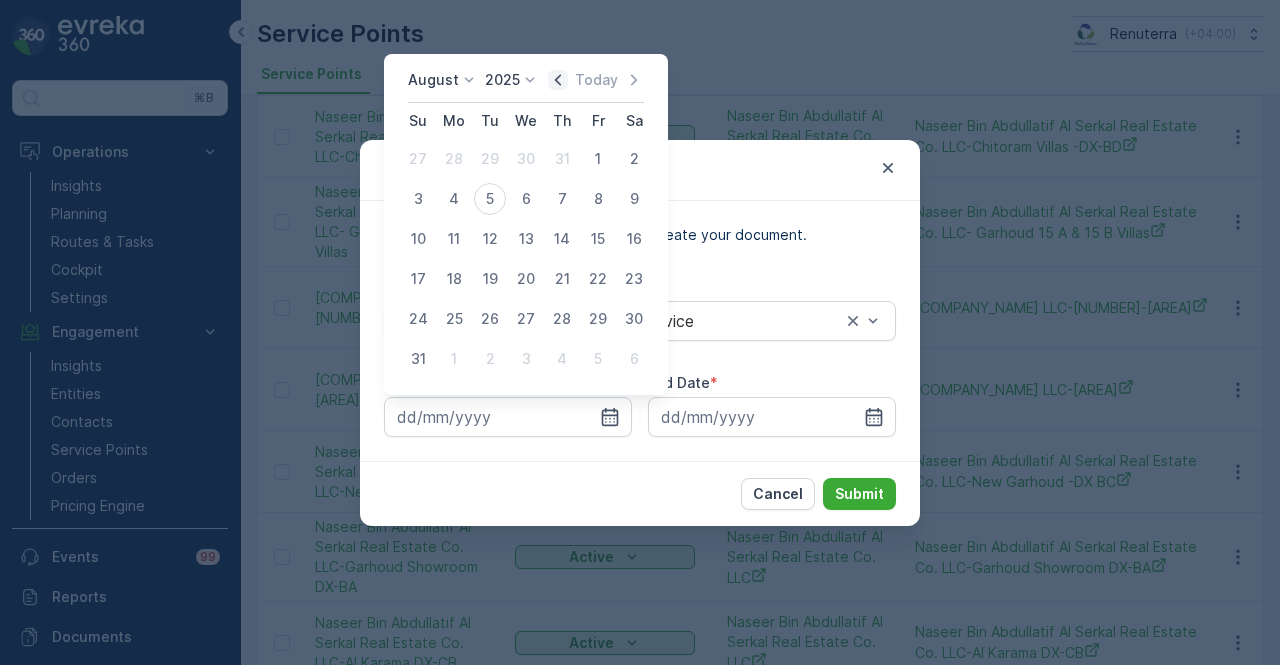 click 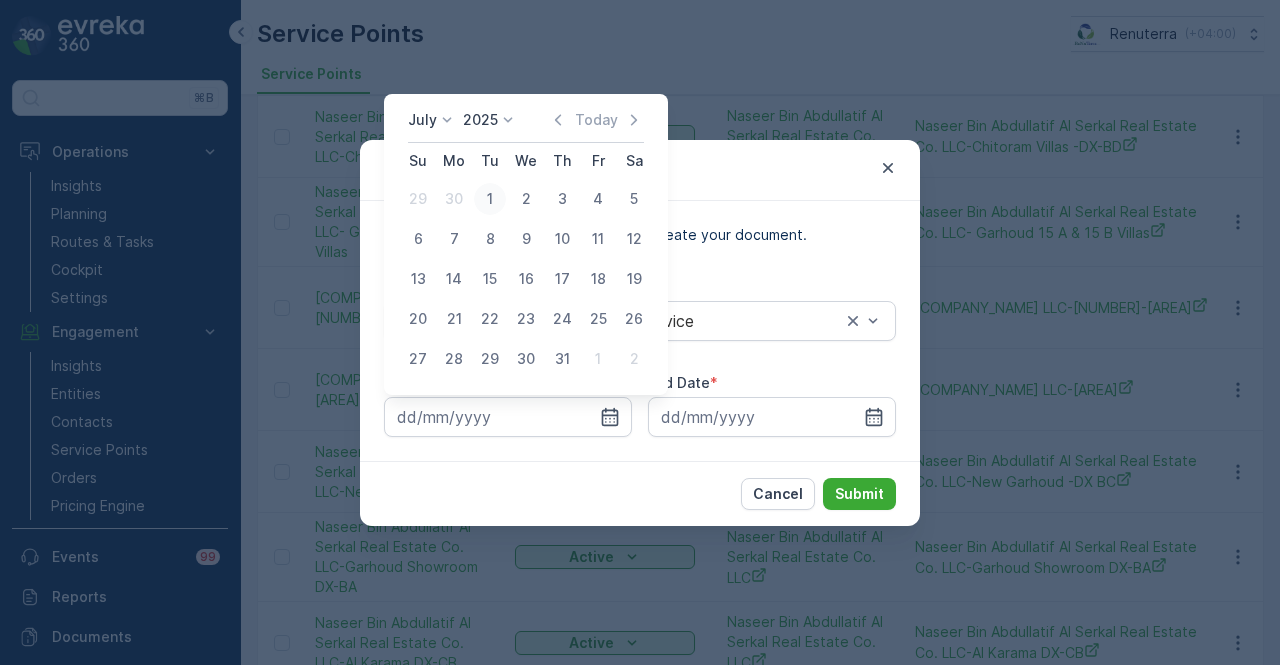 click on "1" at bounding box center (490, 199) 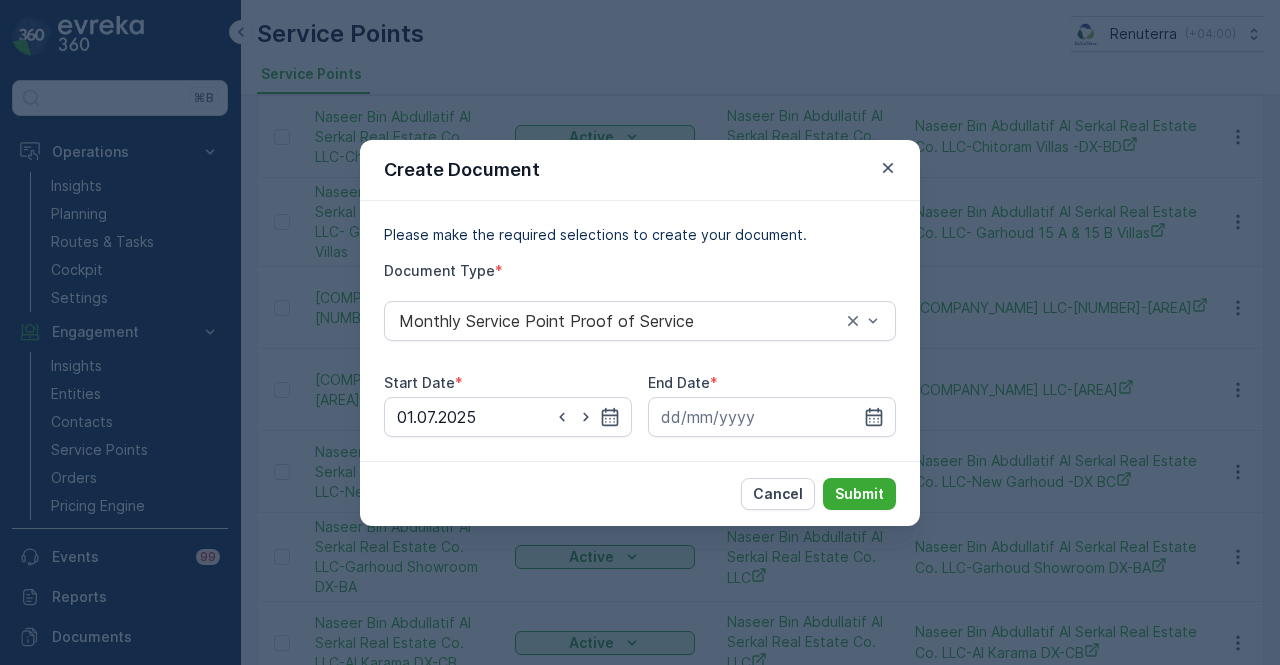 drag, startPoint x: 882, startPoint y: 410, endPoint x: 842, endPoint y: 205, distance: 208.86598 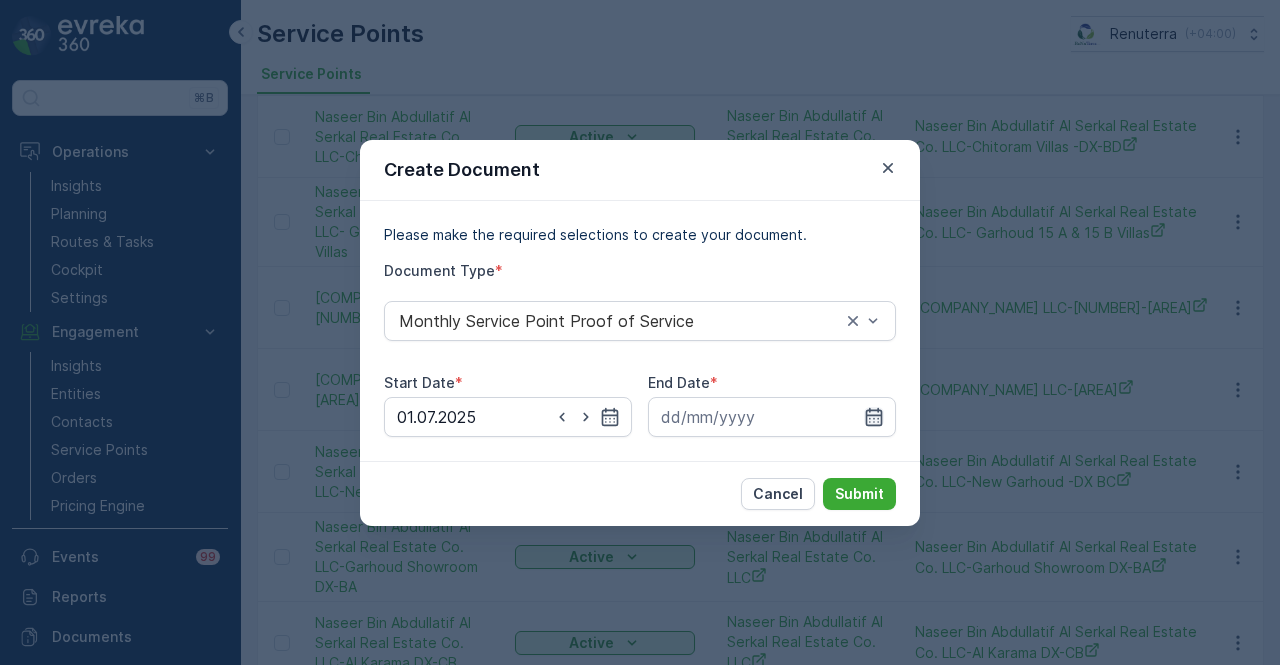 drag, startPoint x: 868, startPoint y: 419, endPoint x: 858, endPoint y: 405, distance: 17.20465 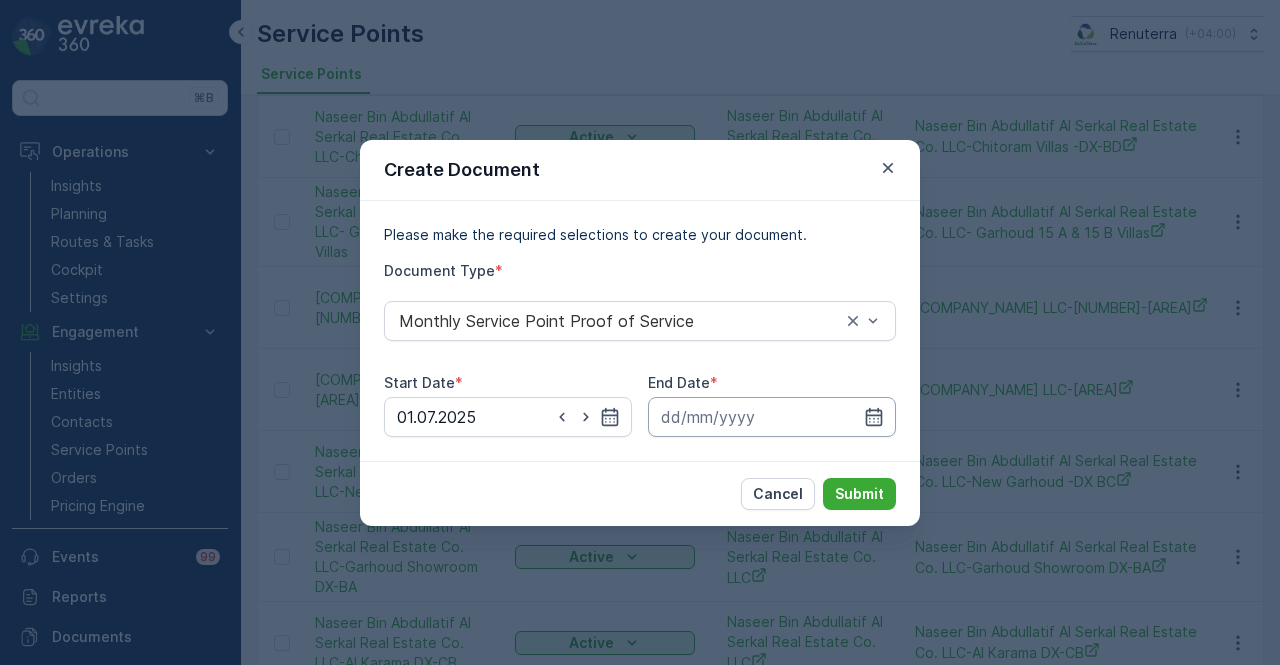 click 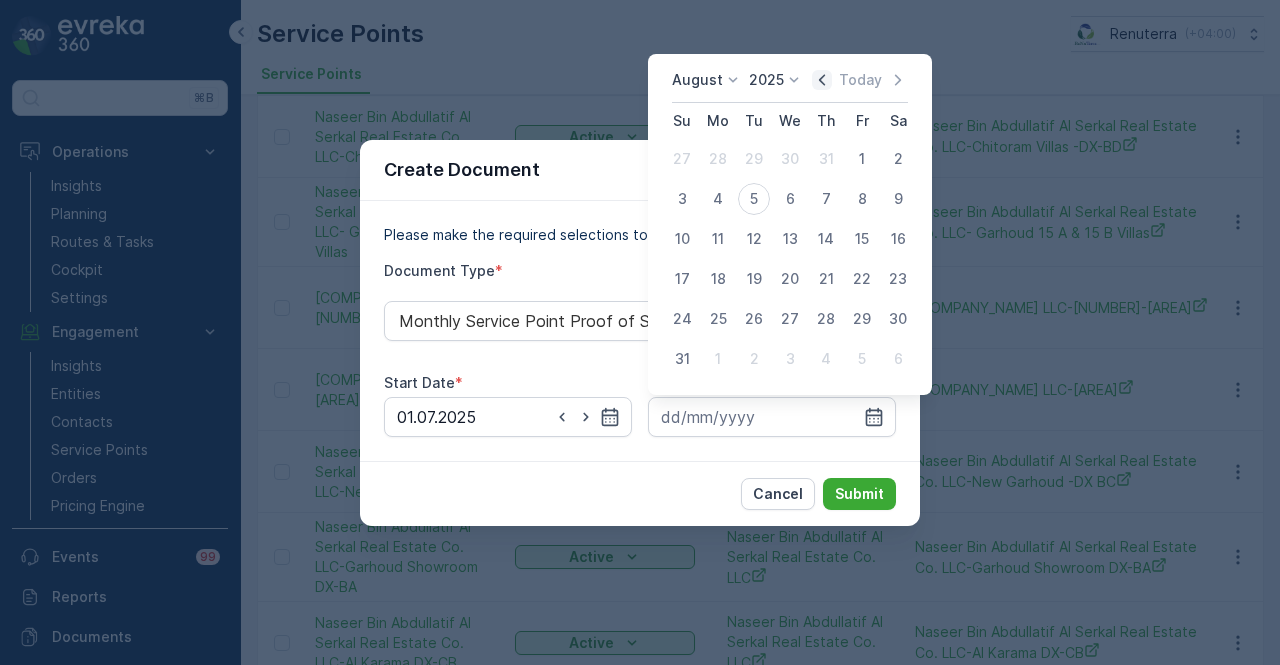 click 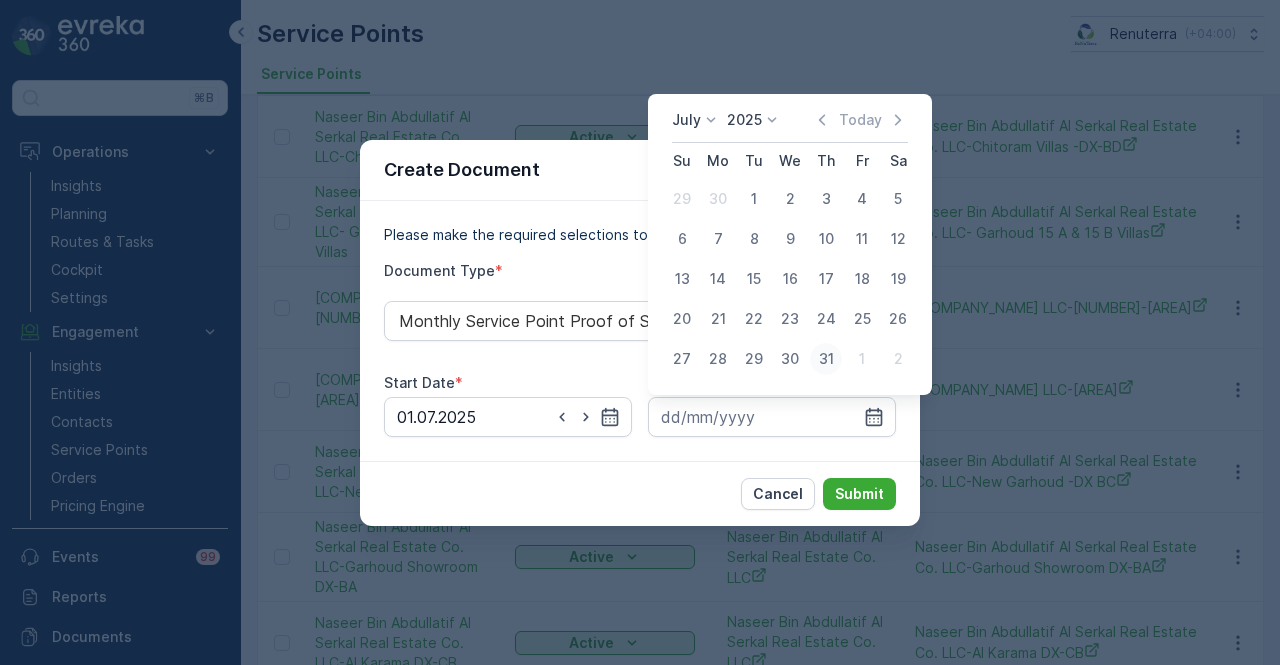 click on "31" at bounding box center (826, 359) 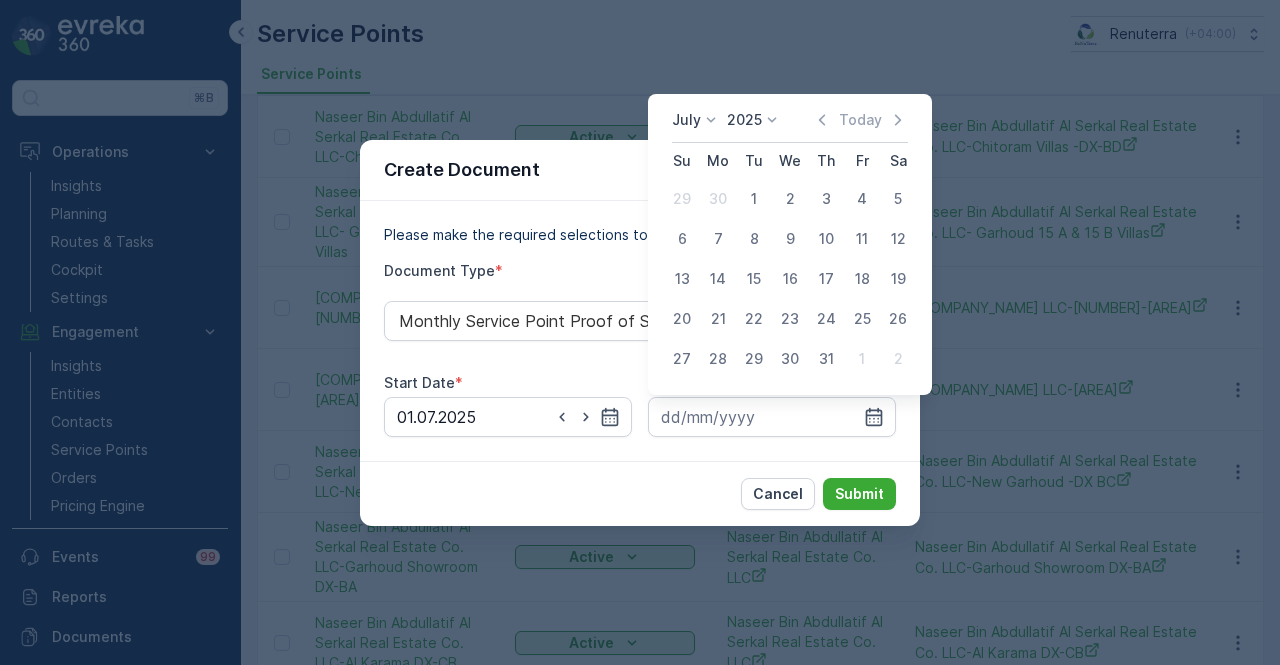 type on "31.07.2025" 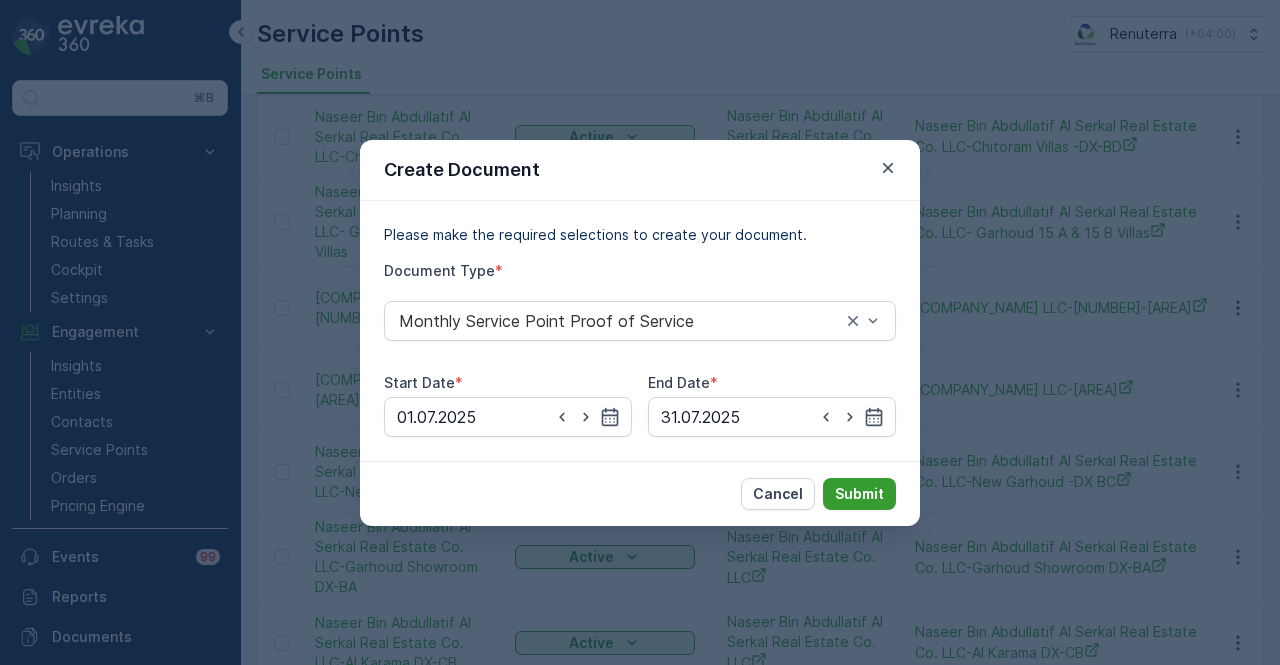 click on "Submit" at bounding box center [859, 494] 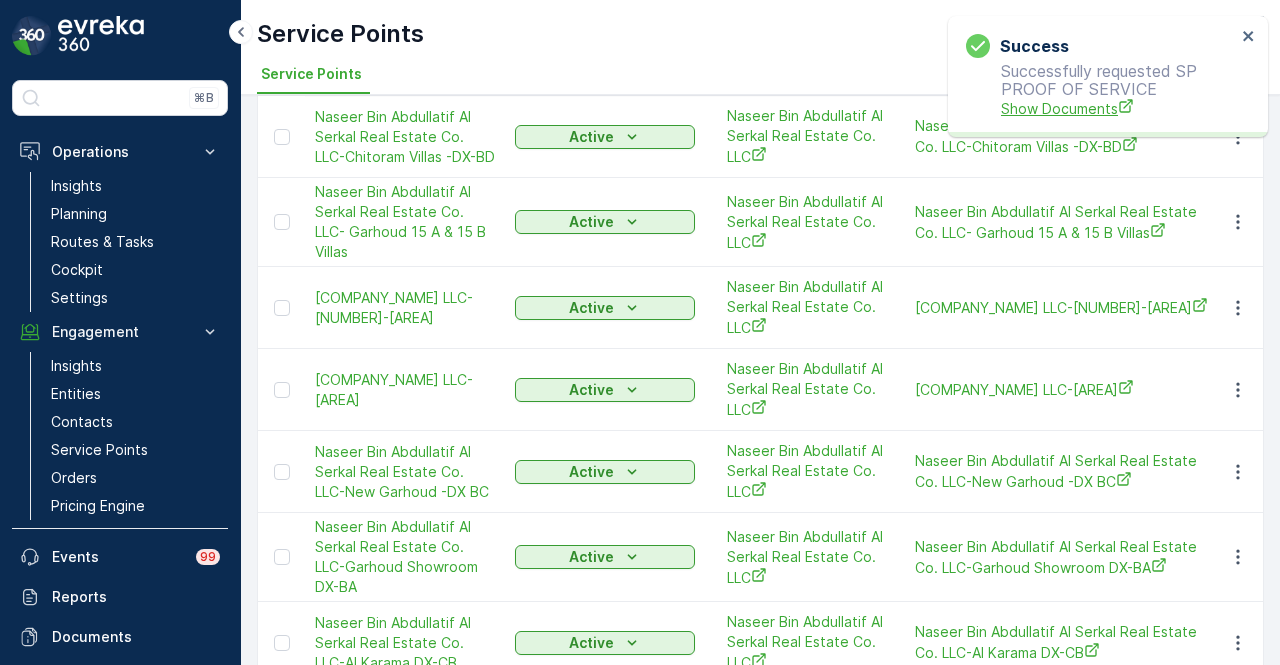 click on "Show Documents" at bounding box center [1118, 108] 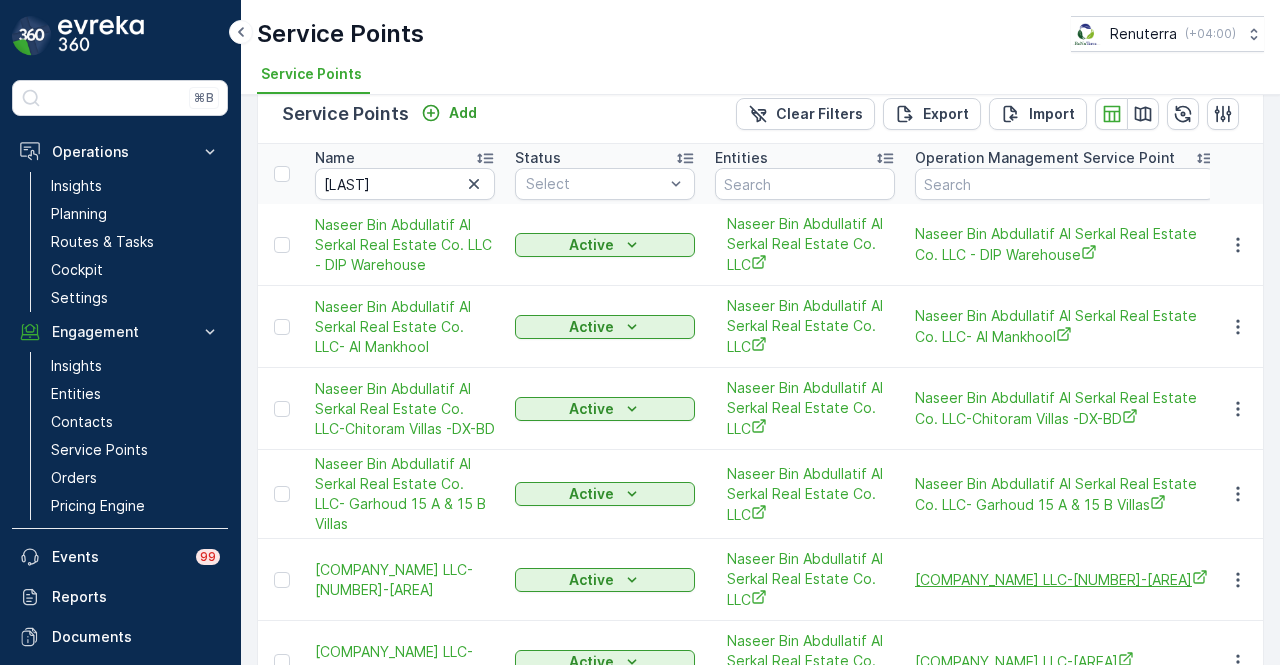 scroll, scrollTop: 0, scrollLeft: 0, axis: both 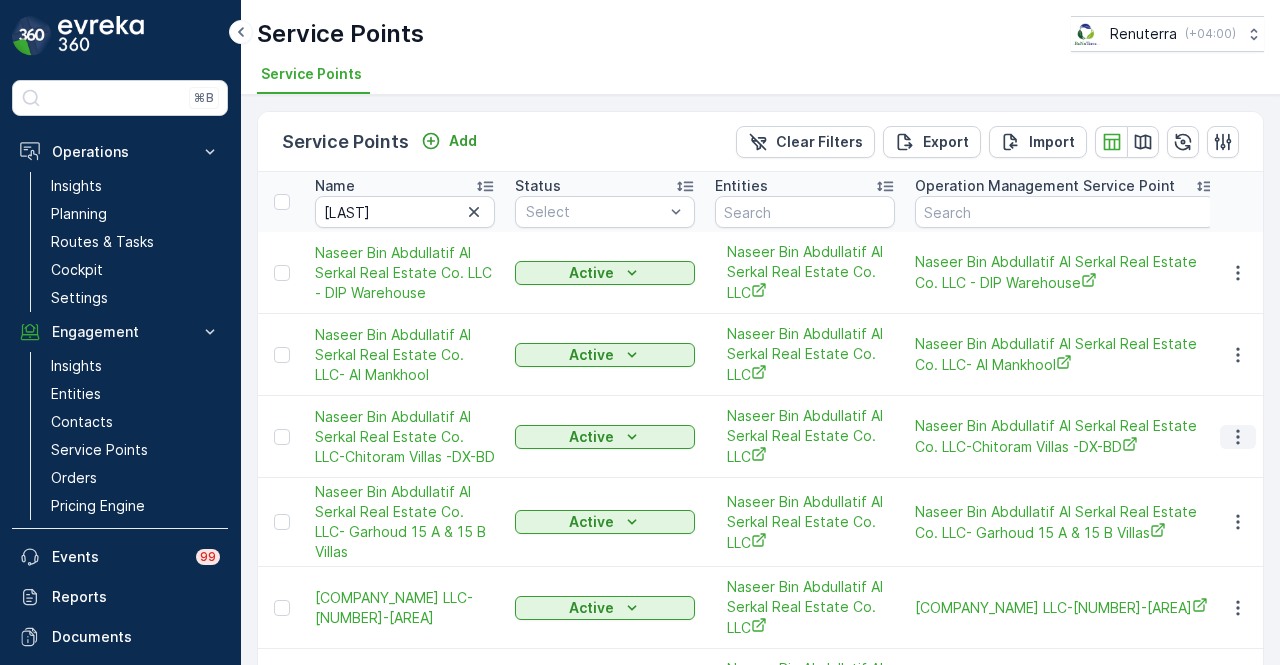click 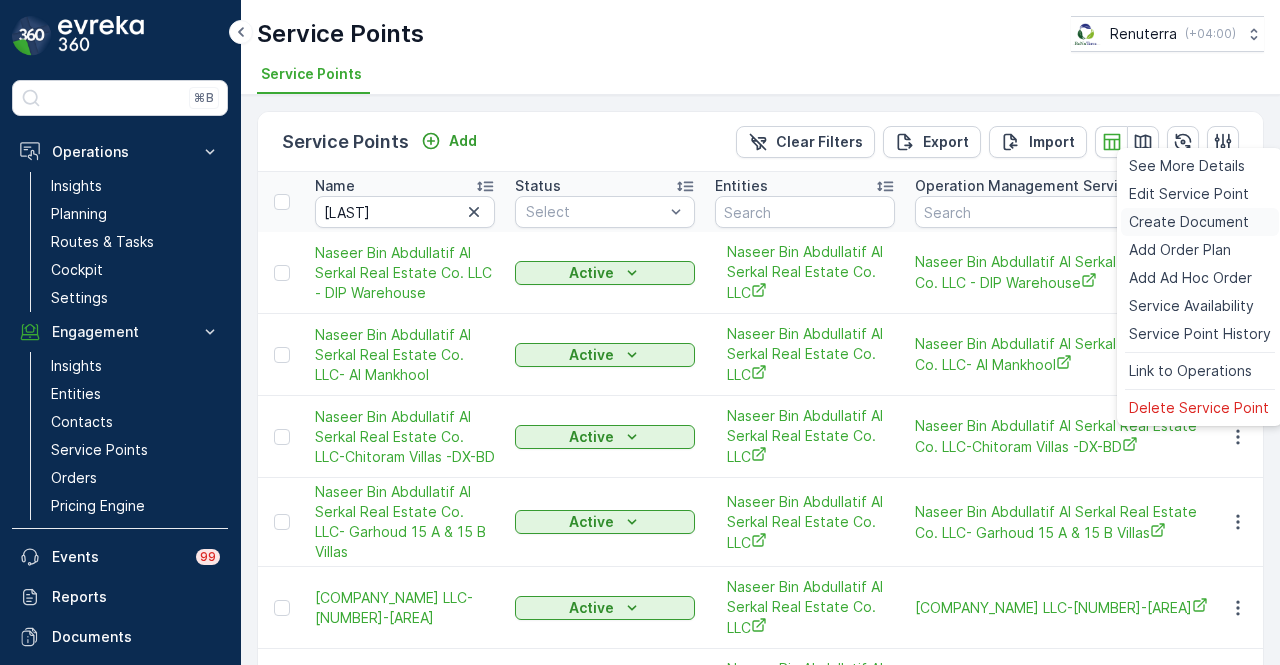 click on "Create Document" at bounding box center (1200, 222) 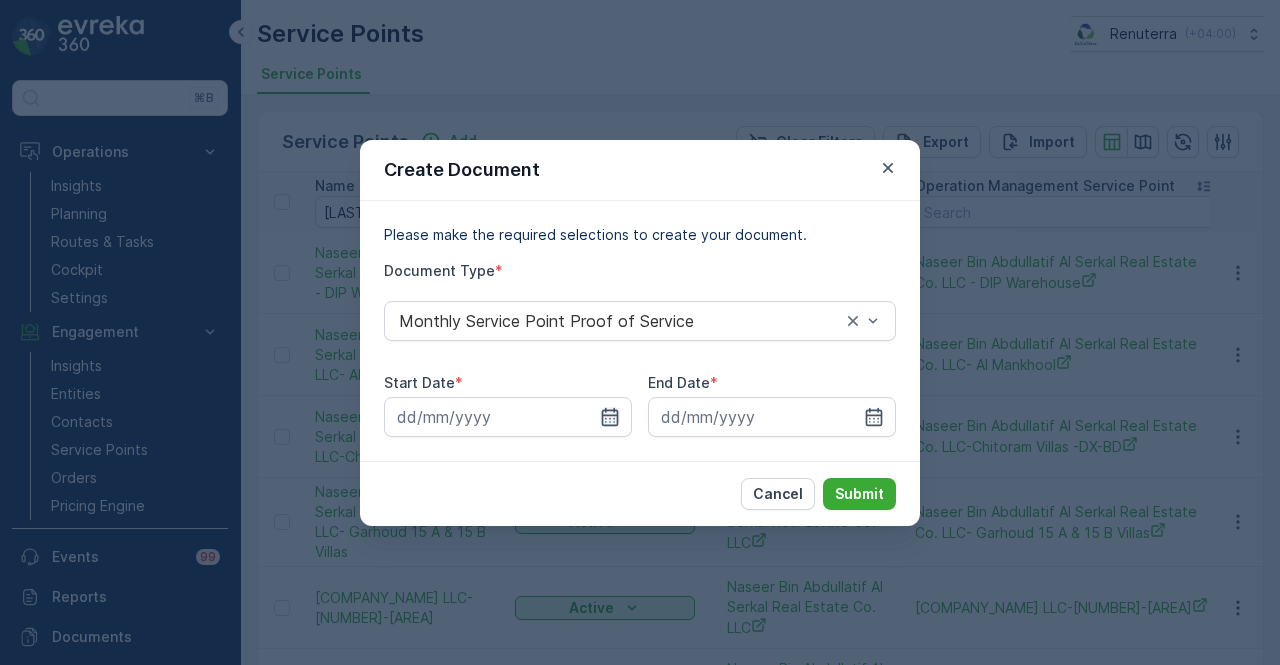click 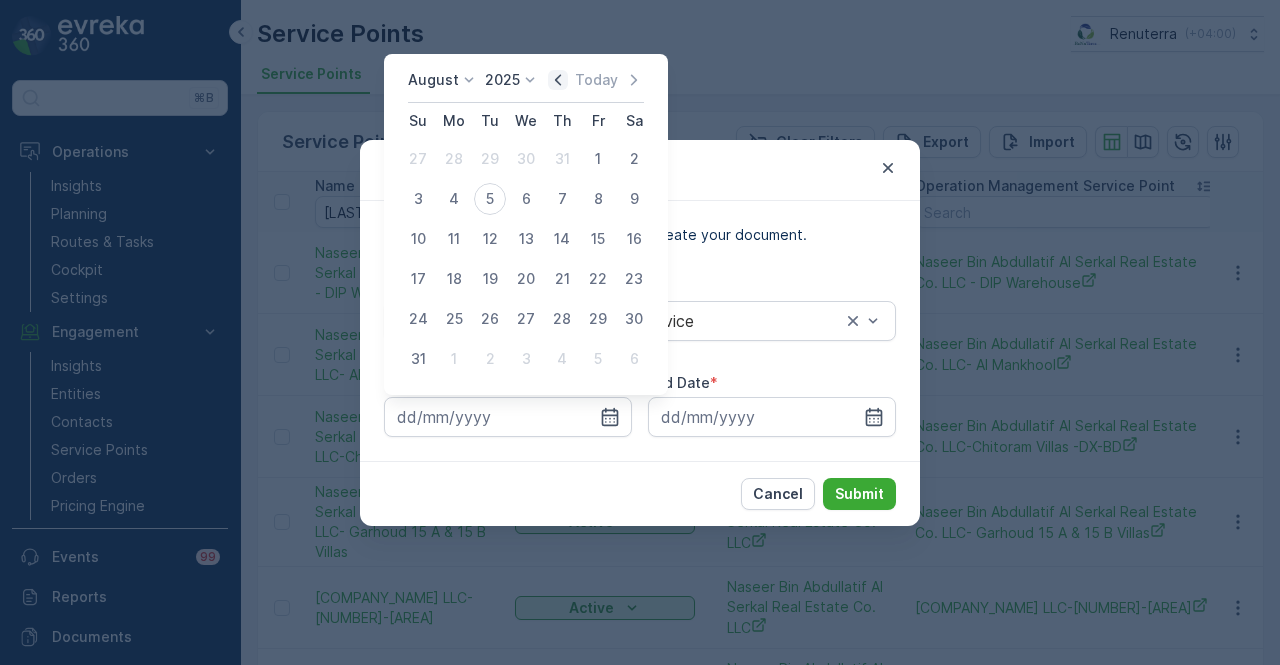 click 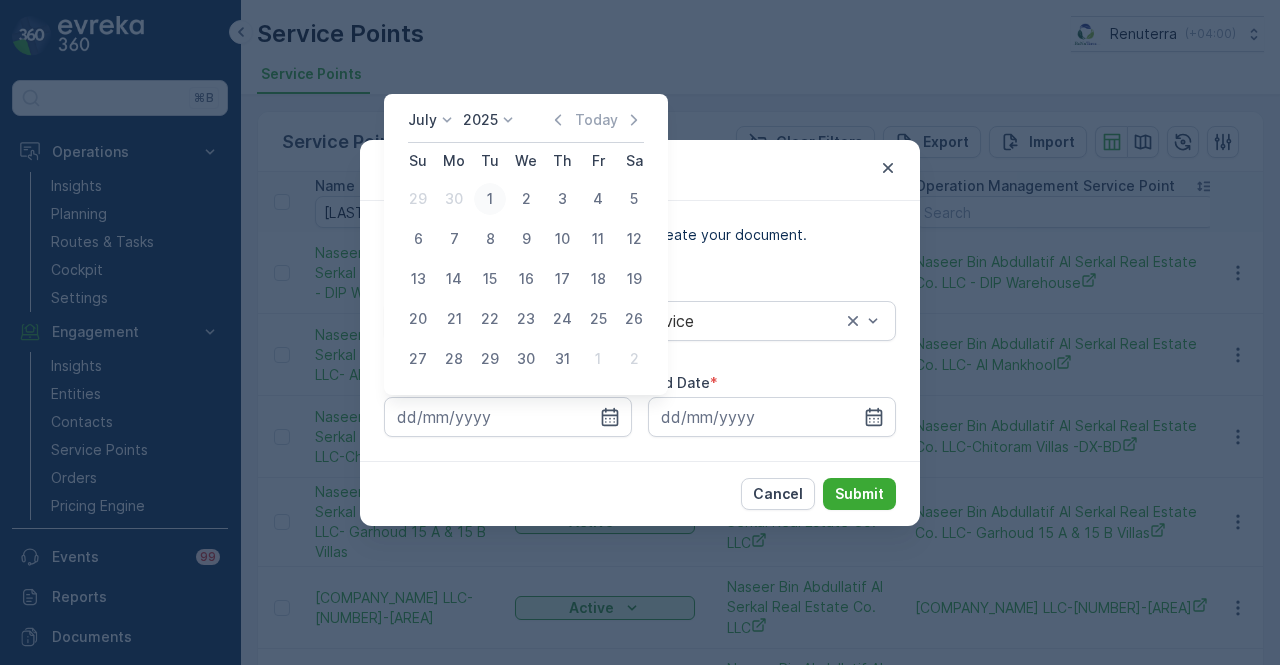 click on "1" at bounding box center (490, 199) 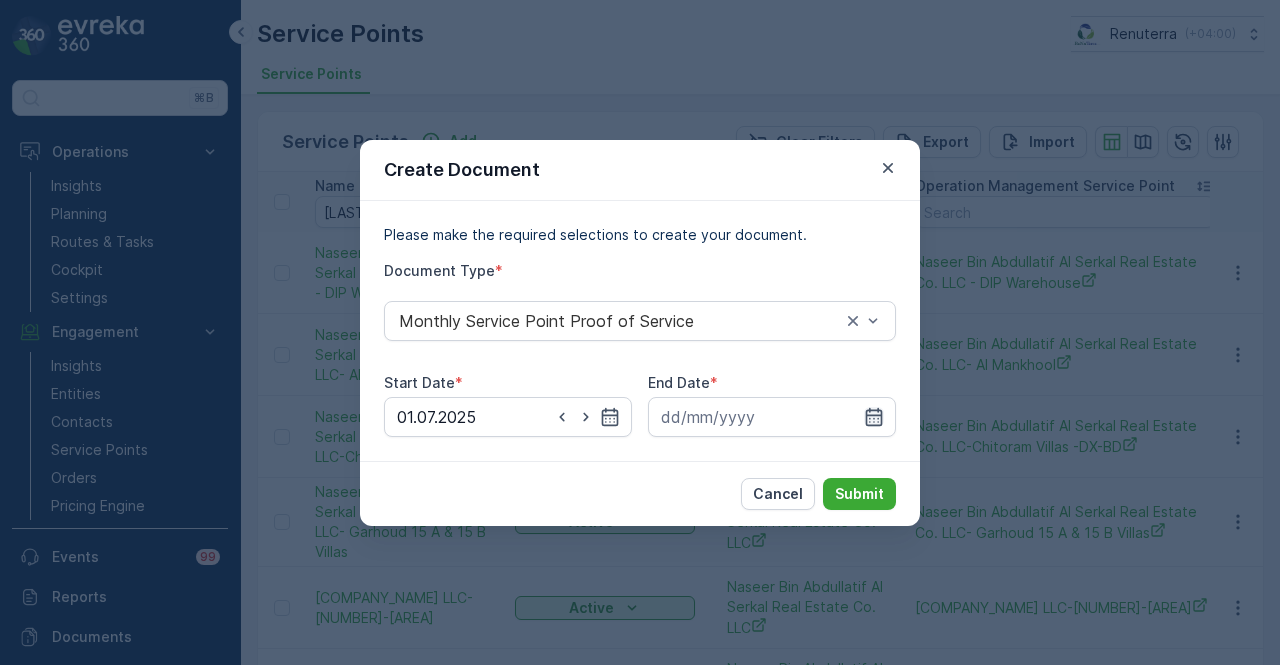 click 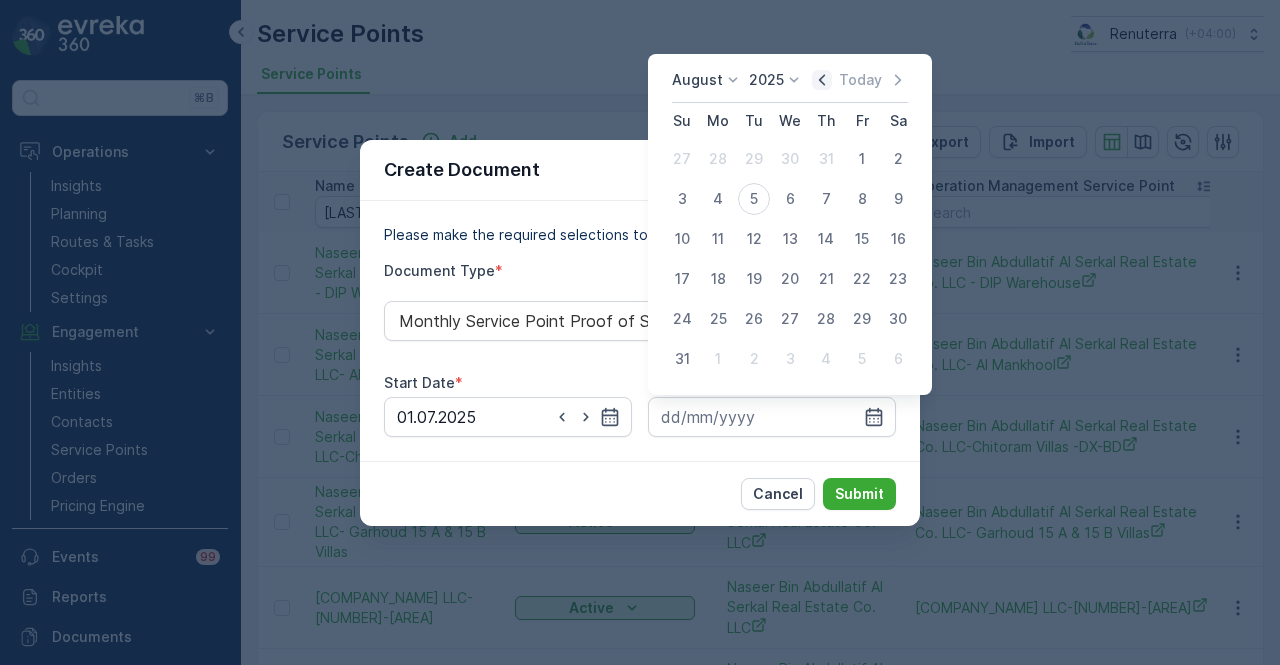 click 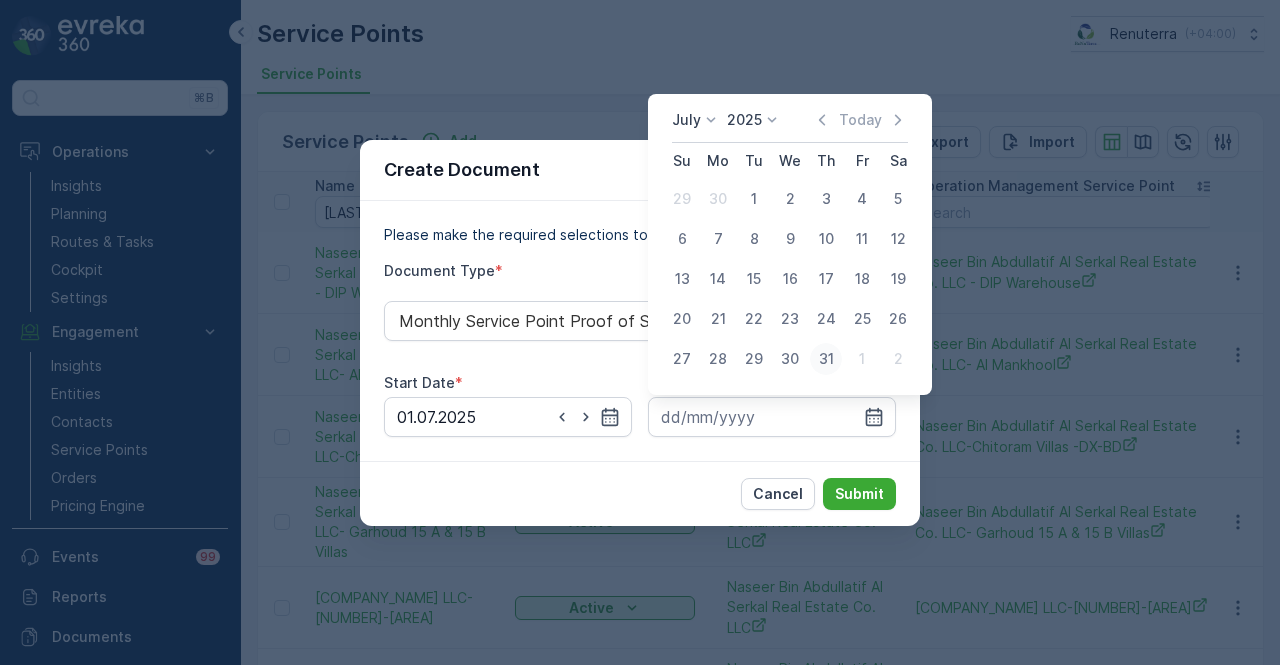 click on "31" at bounding box center [826, 359] 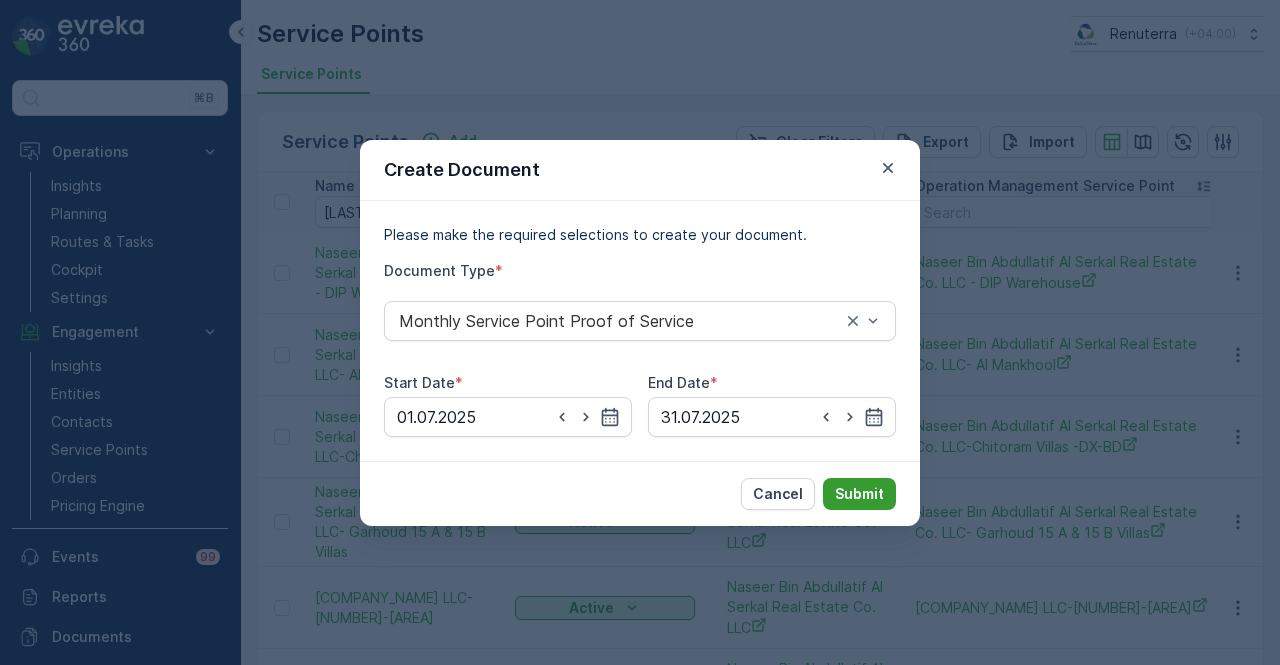 click on "Submit" at bounding box center [859, 494] 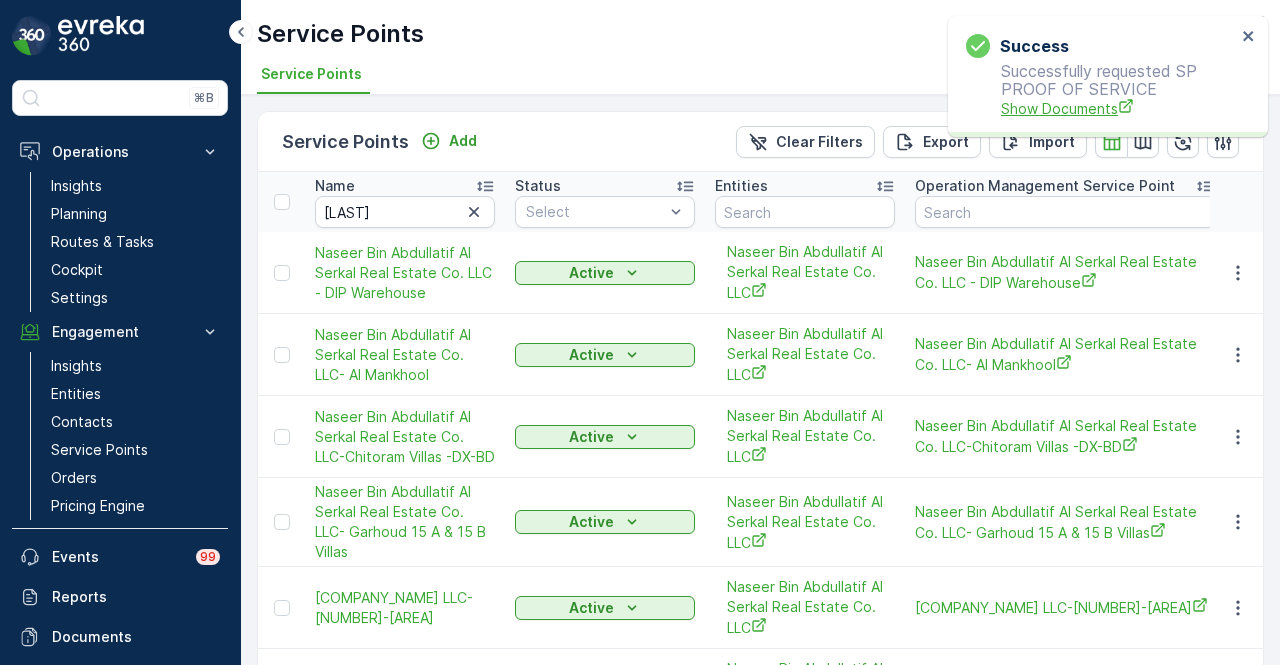 click on "Show Documents" at bounding box center (1118, 108) 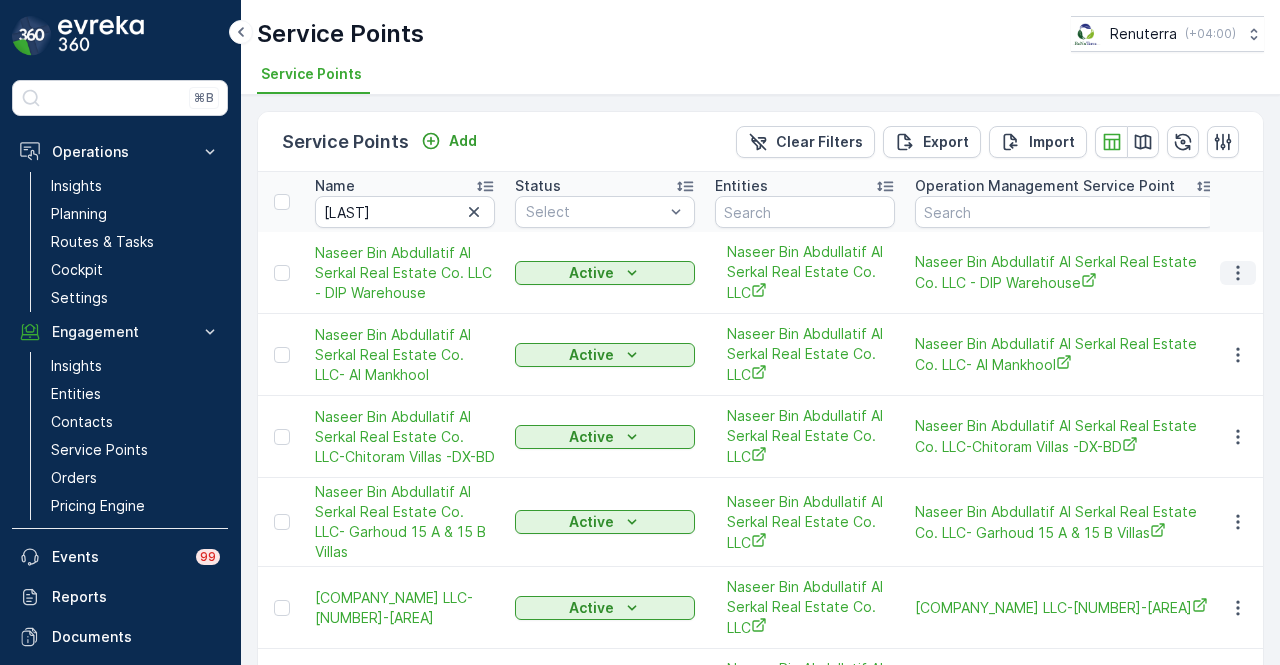 click 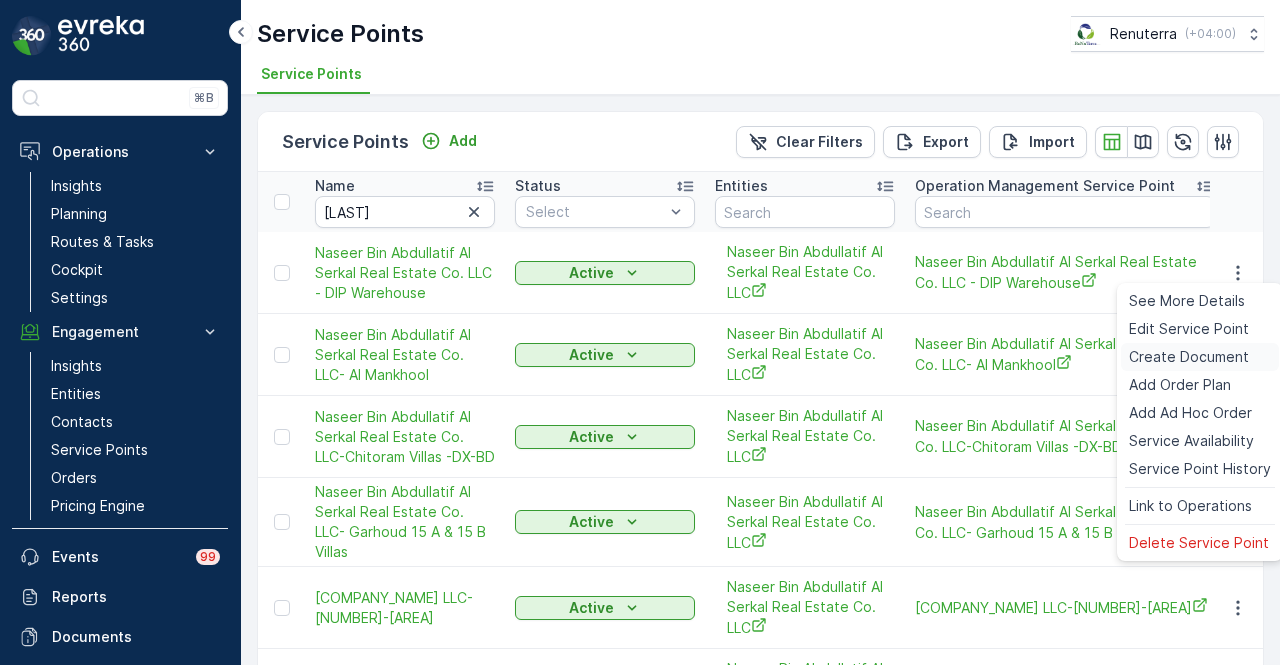 click on "Create Document" at bounding box center (1189, 357) 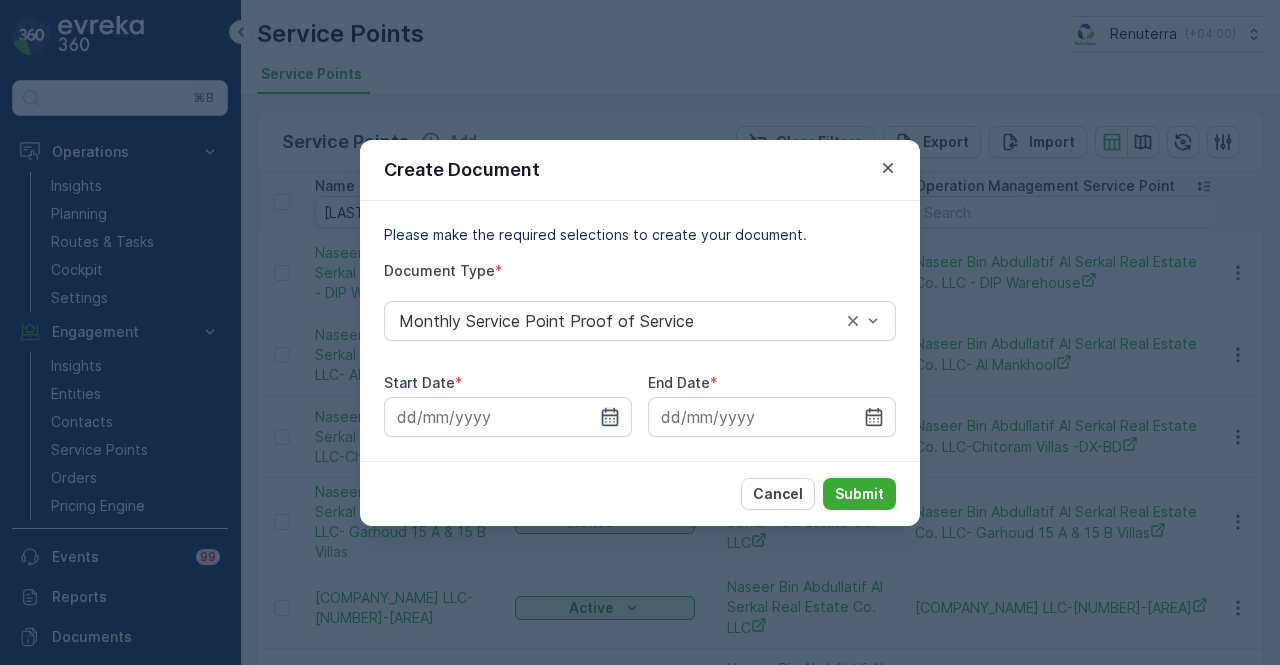 click 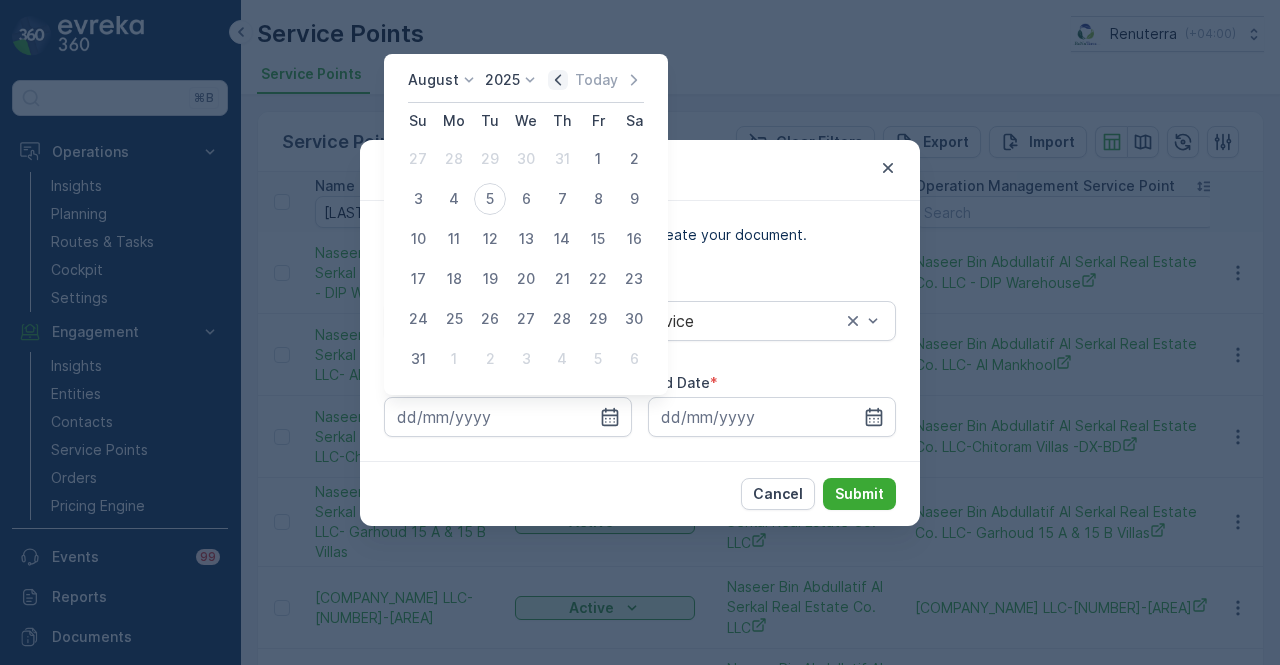 click 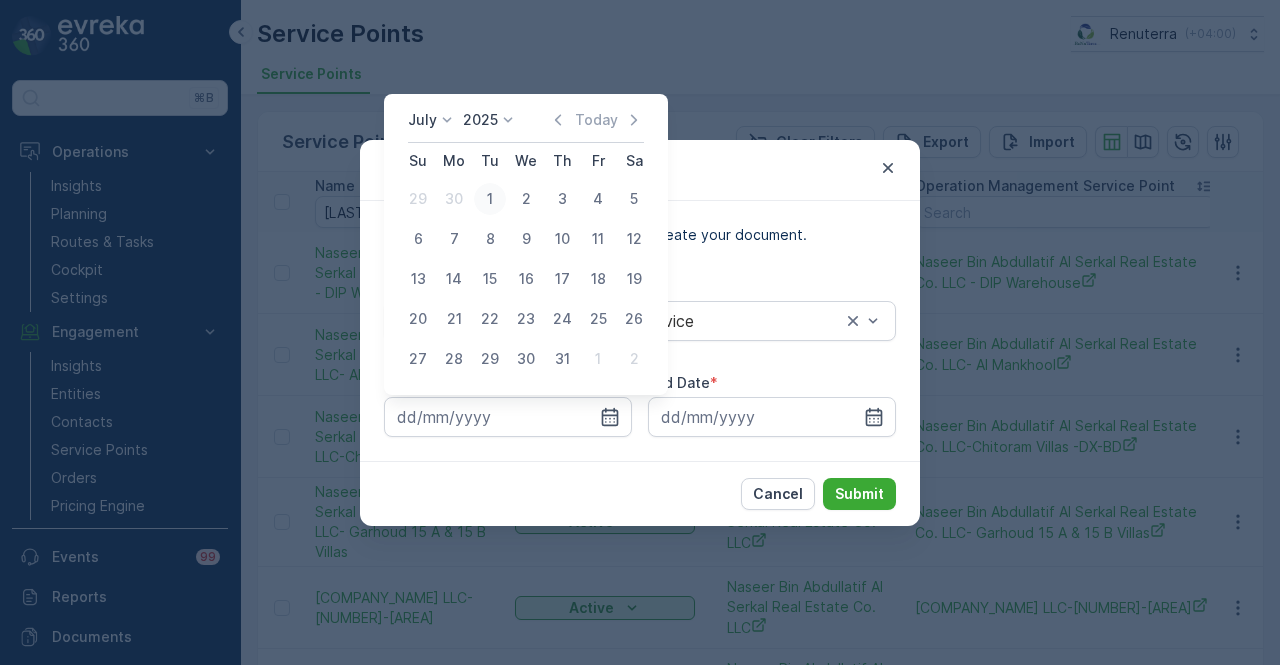 click on "1" at bounding box center [490, 199] 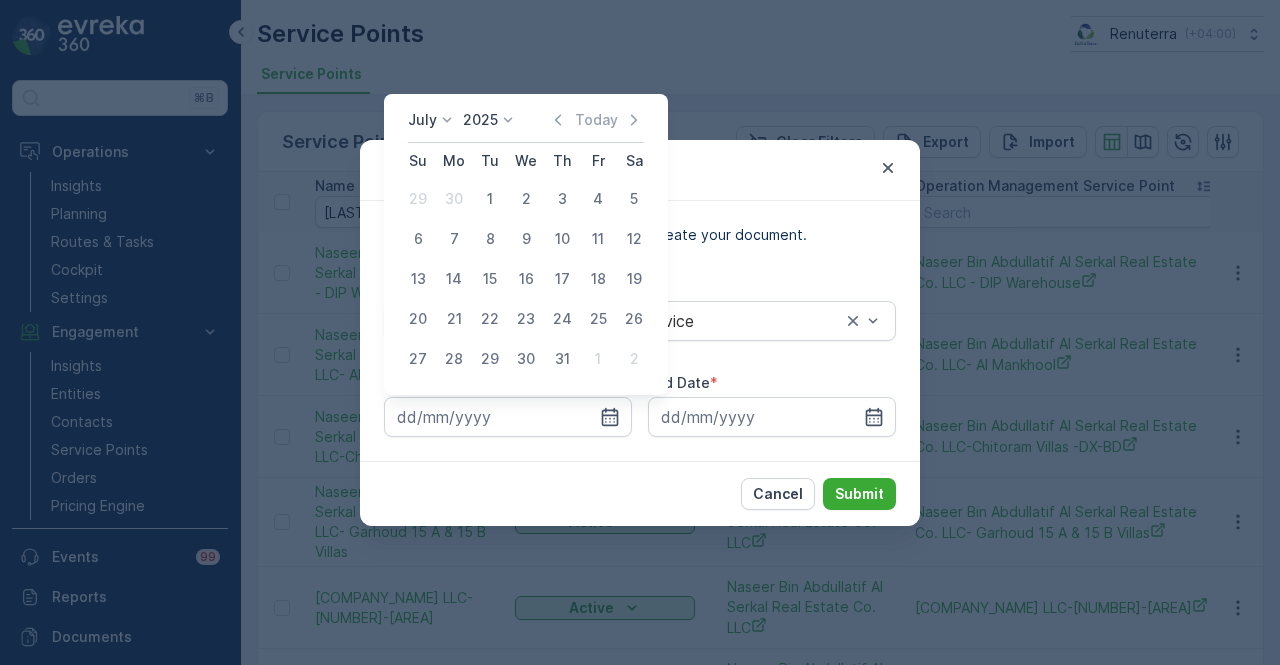 type on "01.07.2025" 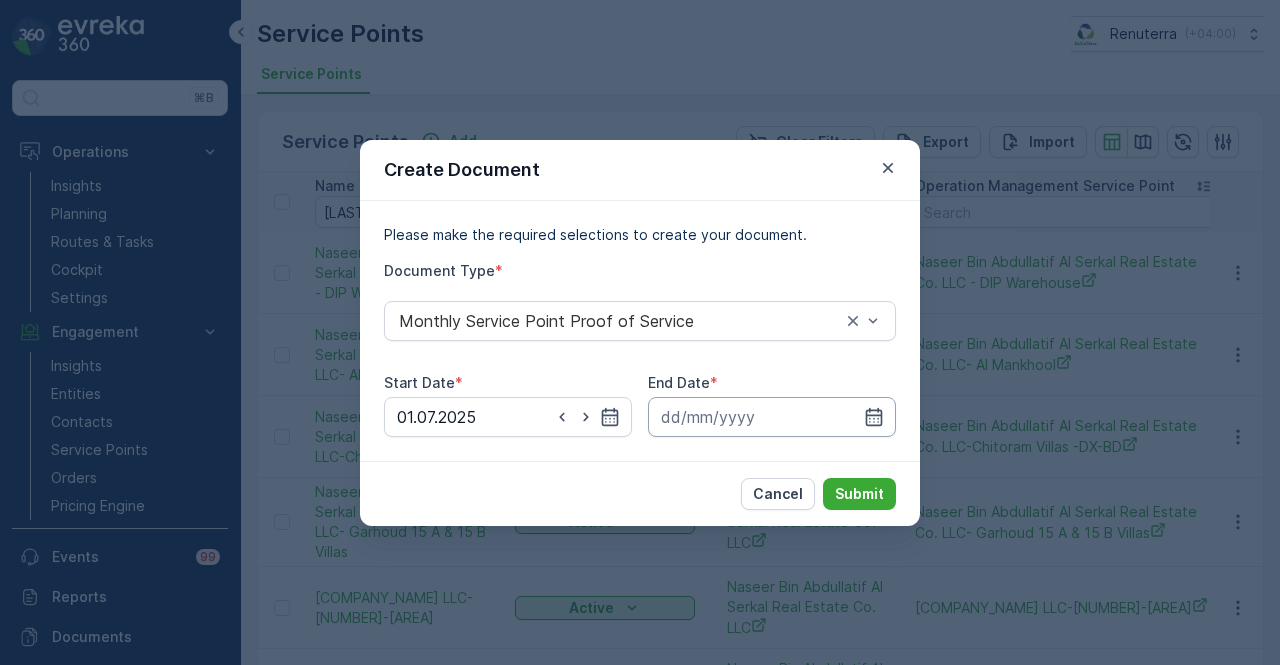drag, startPoint x: 877, startPoint y: 410, endPoint x: 878, endPoint y: 400, distance: 10.049875 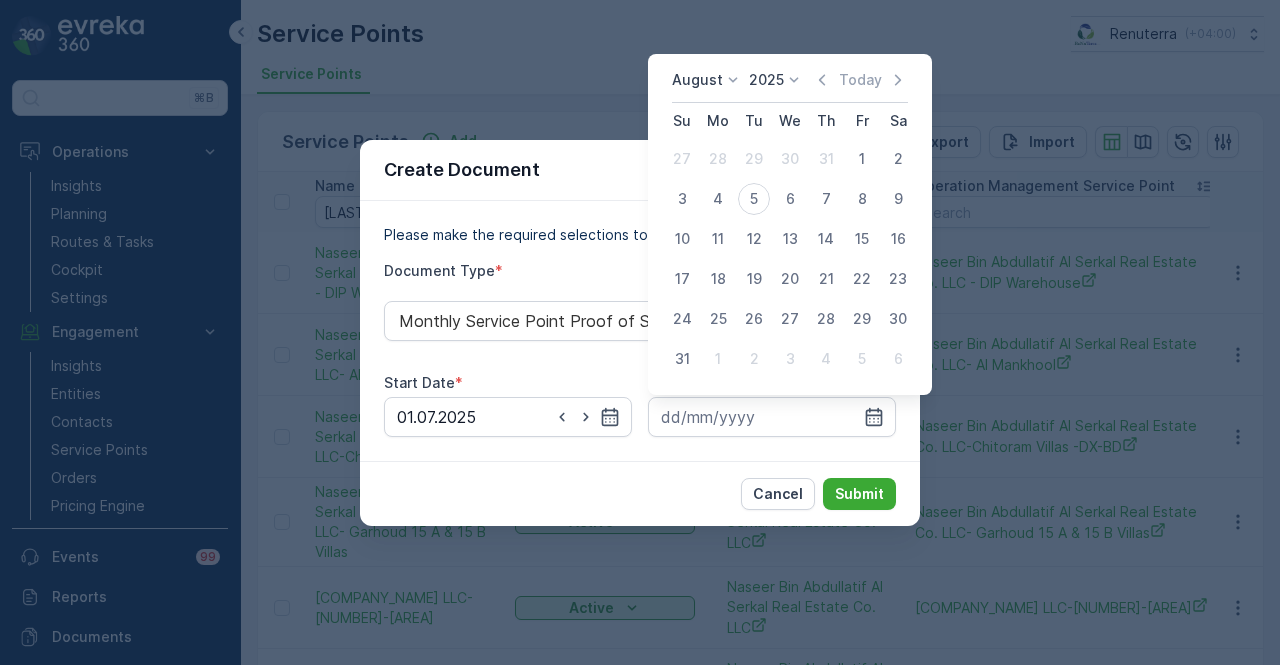 click 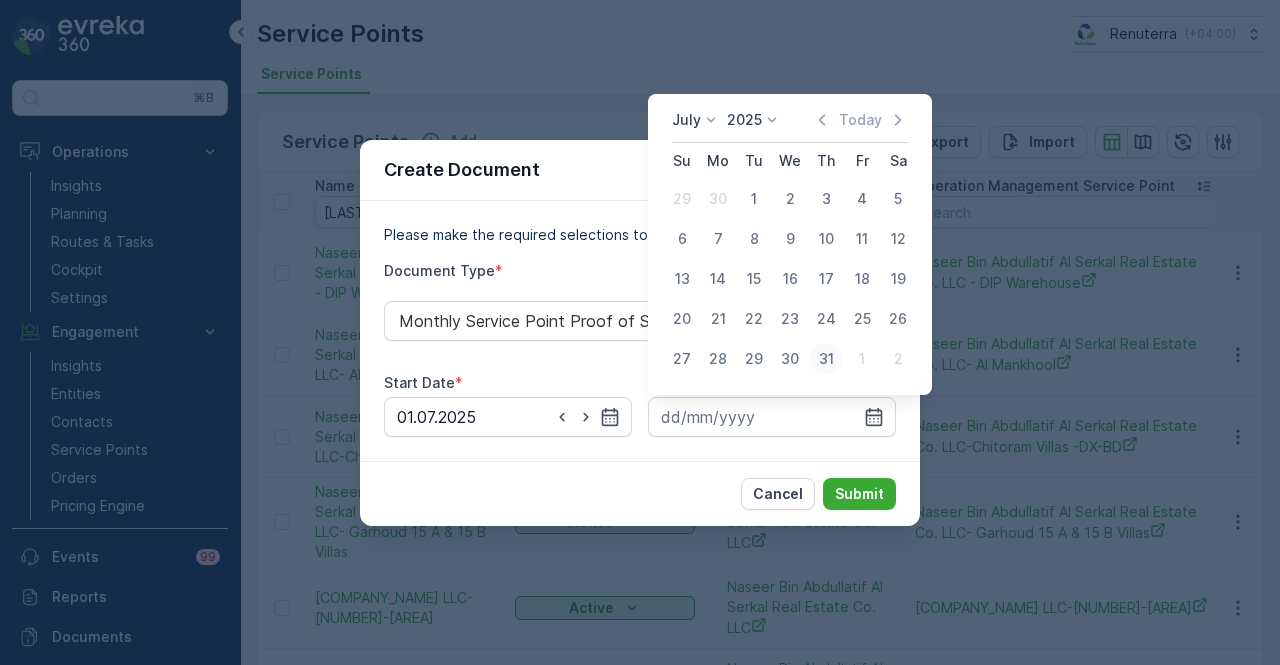 click on "31" at bounding box center [826, 359] 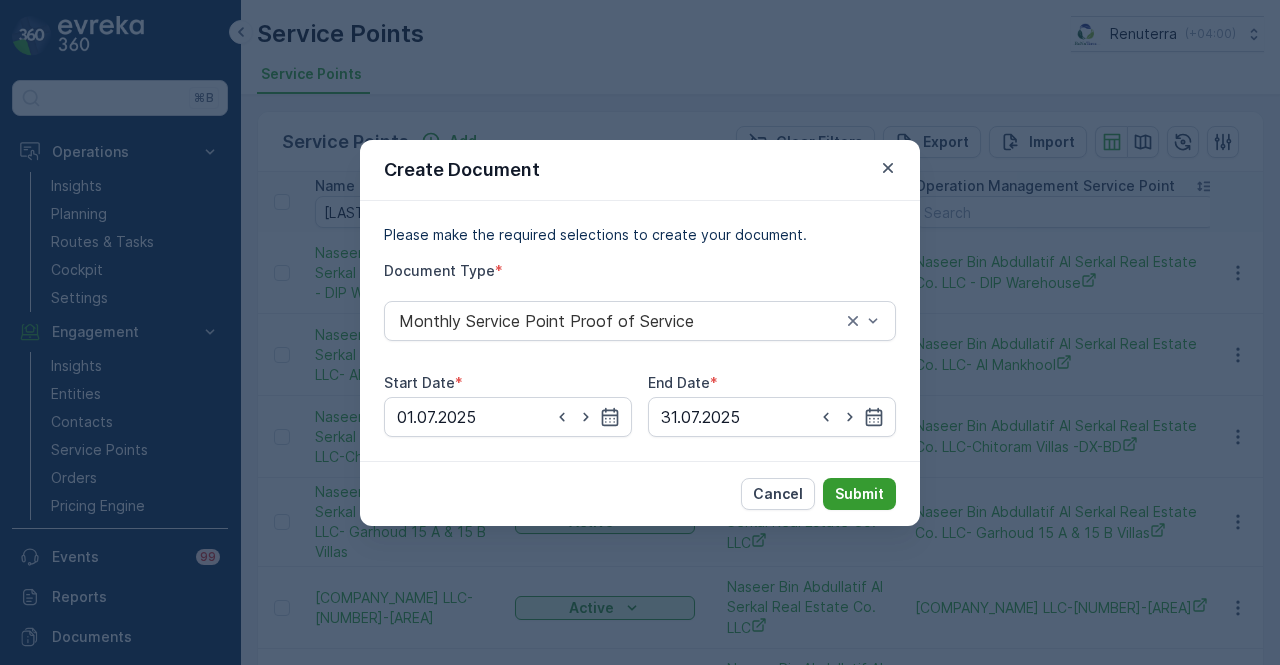 click on "Submit" at bounding box center [859, 494] 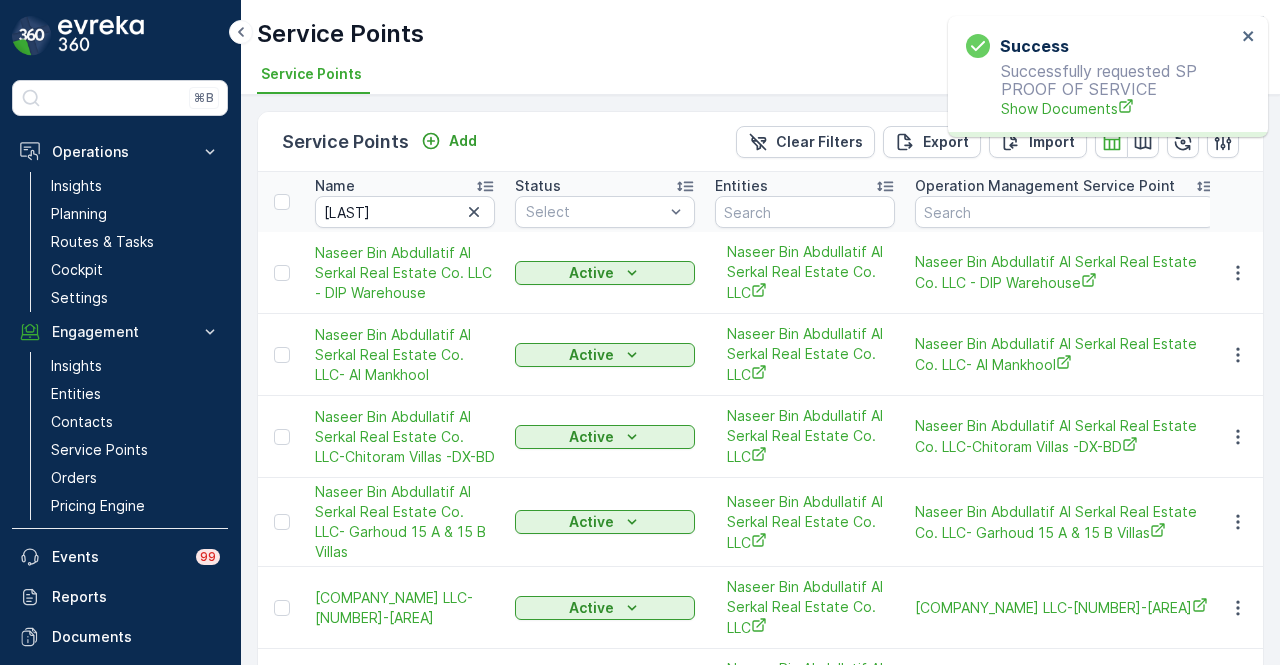 click on "Success Successfully requested SP PROOF OF SERVICE   Show Documents" at bounding box center [1101, 76] 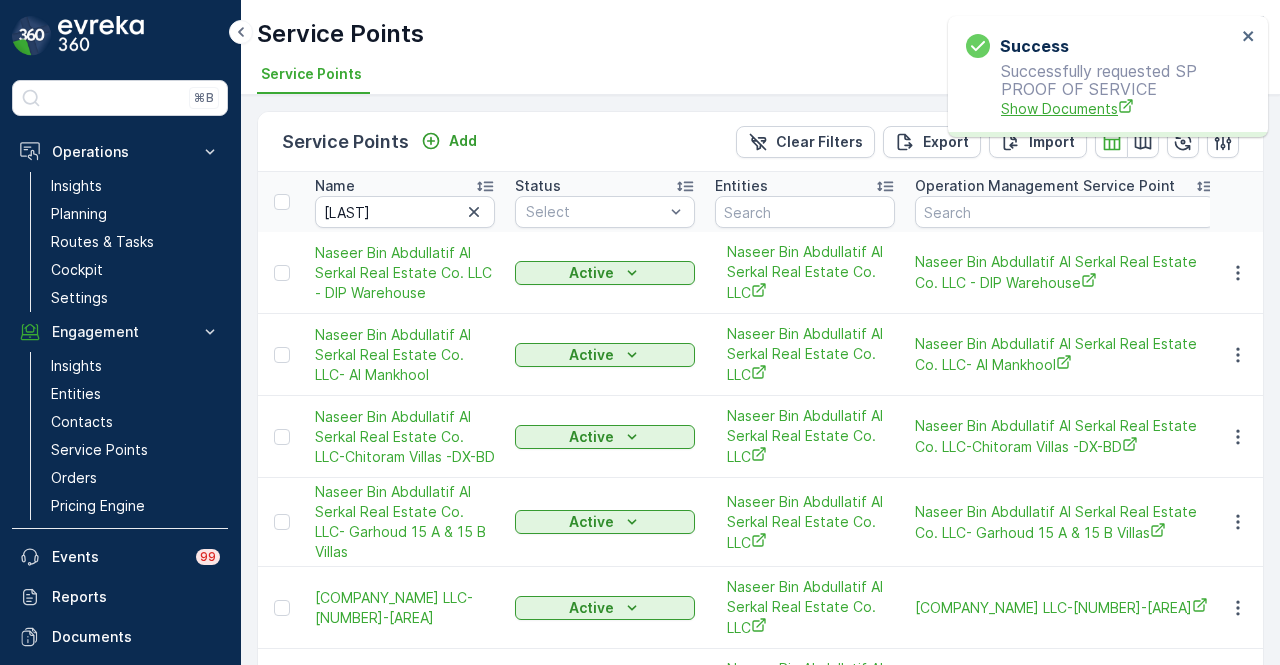 click on "Show Documents" at bounding box center [1118, 108] 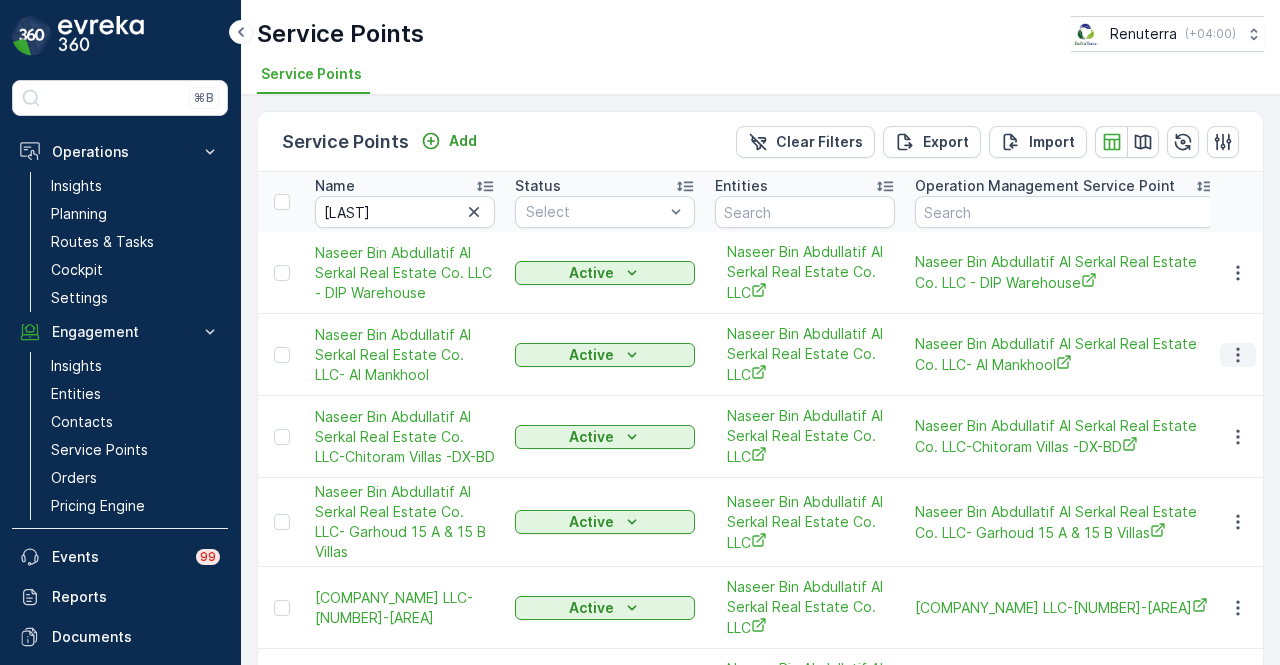 click 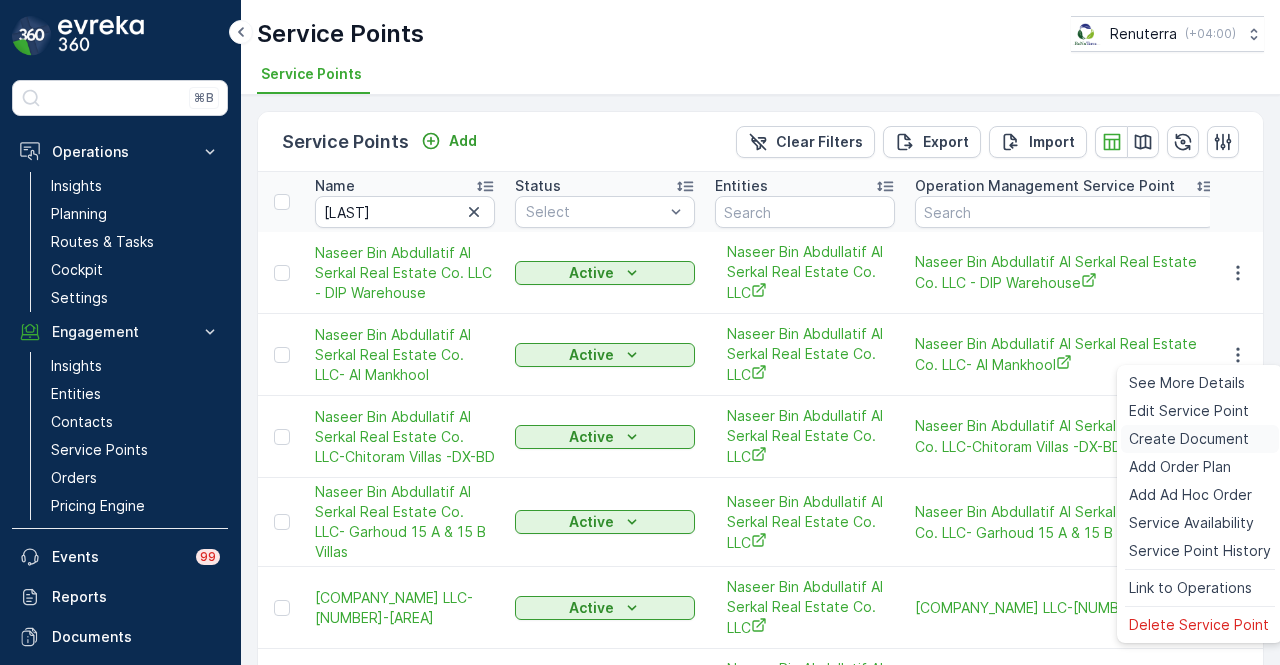 click on "Create Document" at bounding box center [1189, 439] 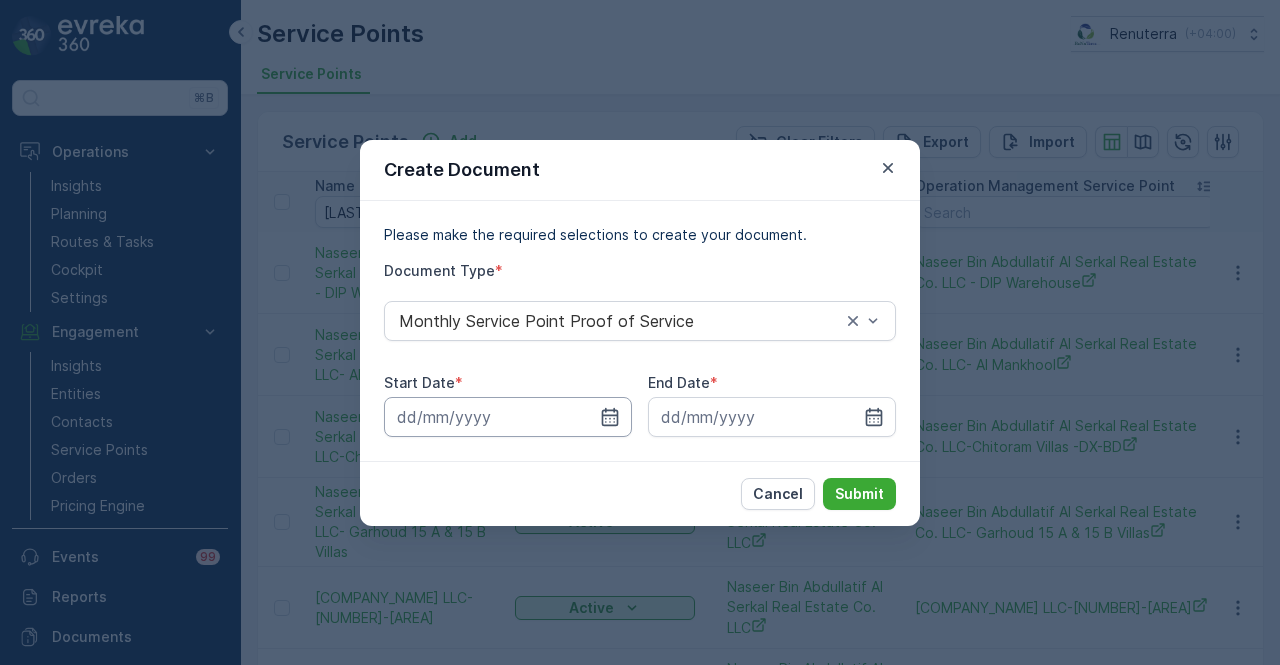 click at bounding box center (508, 417) 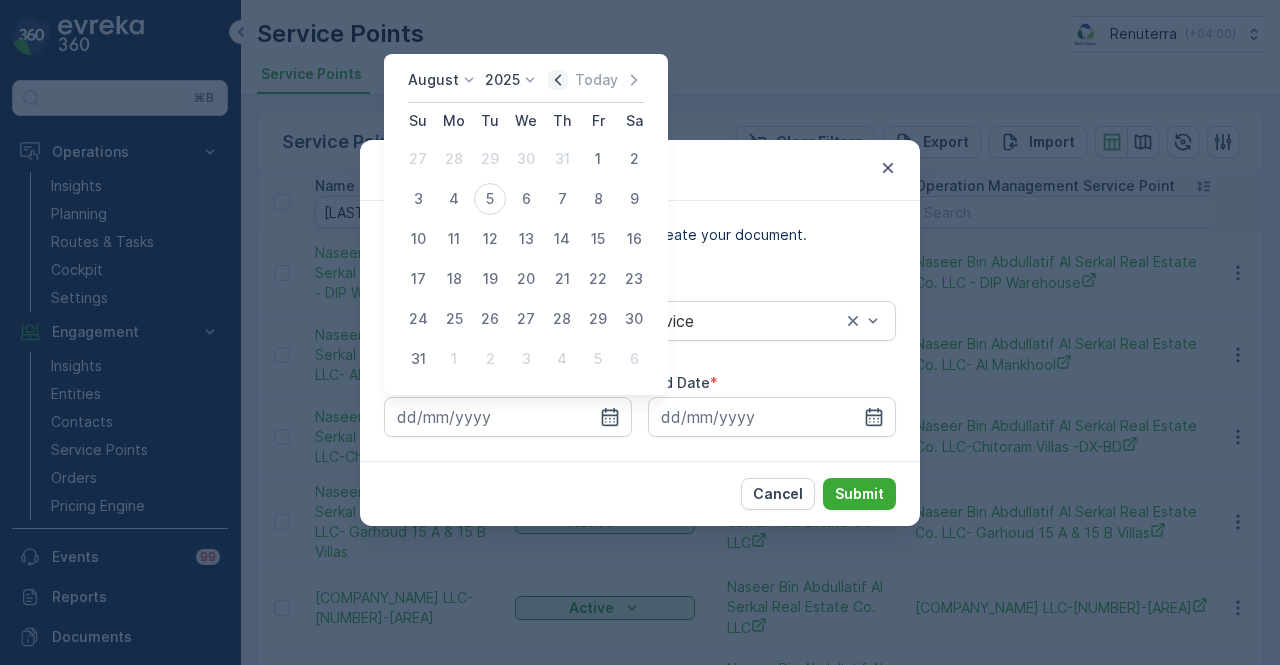 click 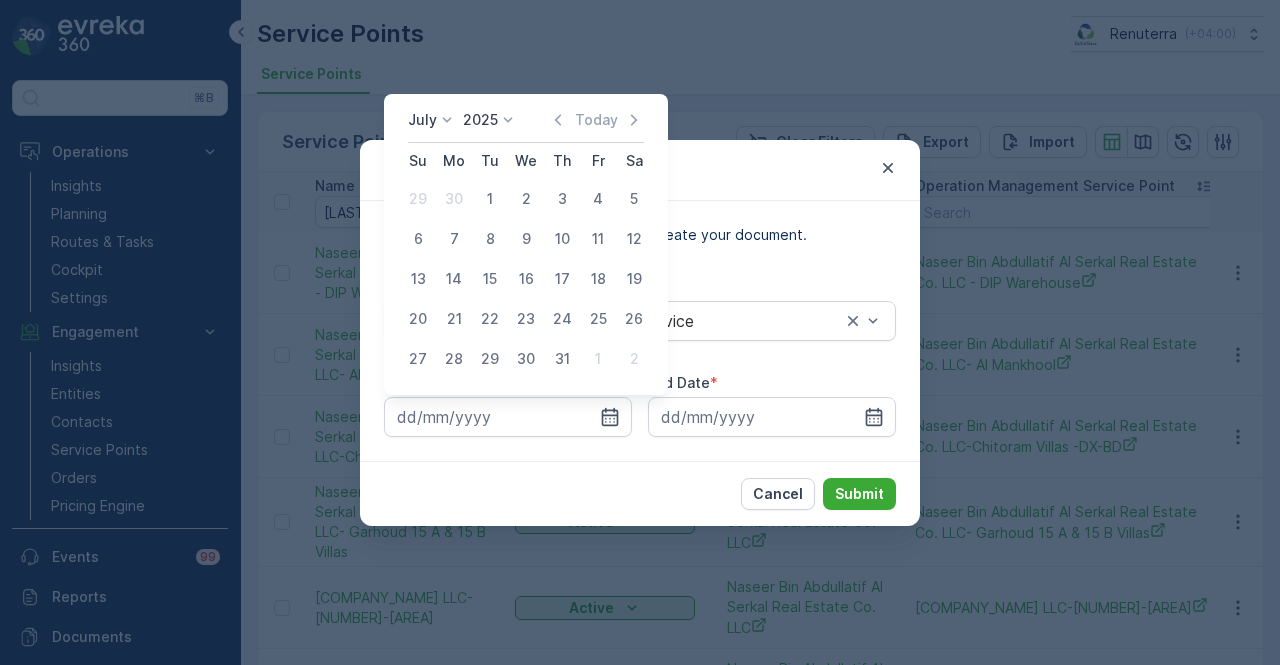 click on "1" at bounding box center (490, 199) 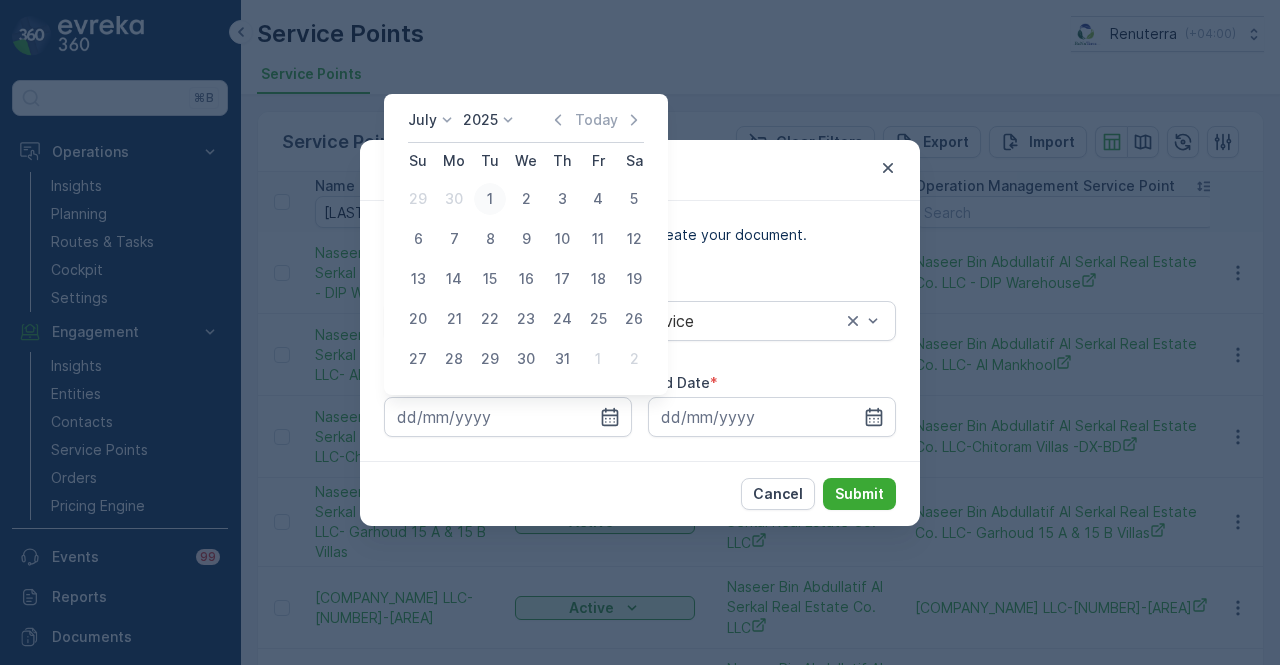 click on "1" at bounding box center [490, 199] 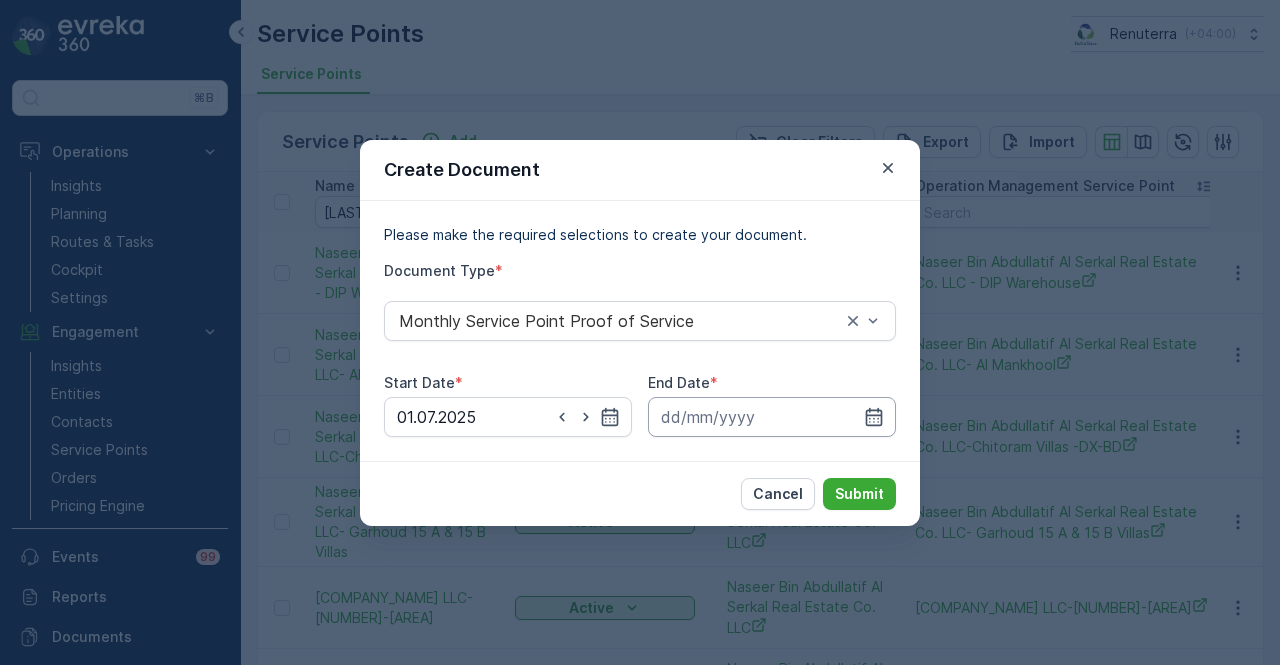 click at bounding box center [772, 417] 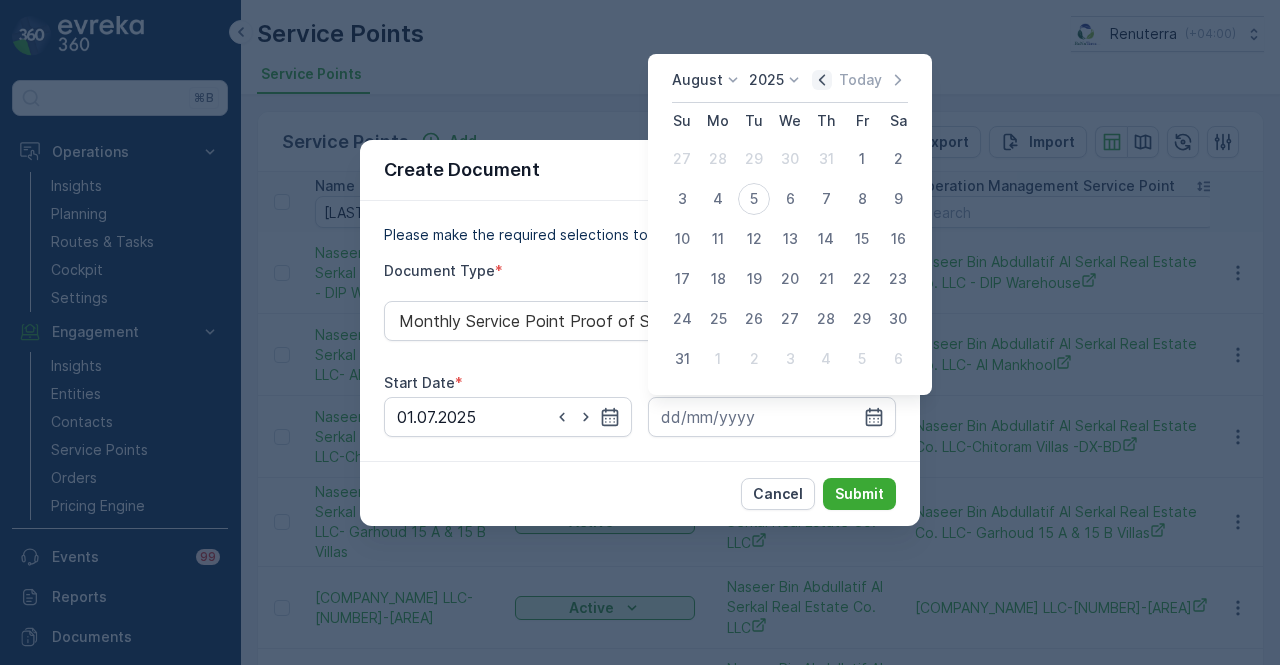 click 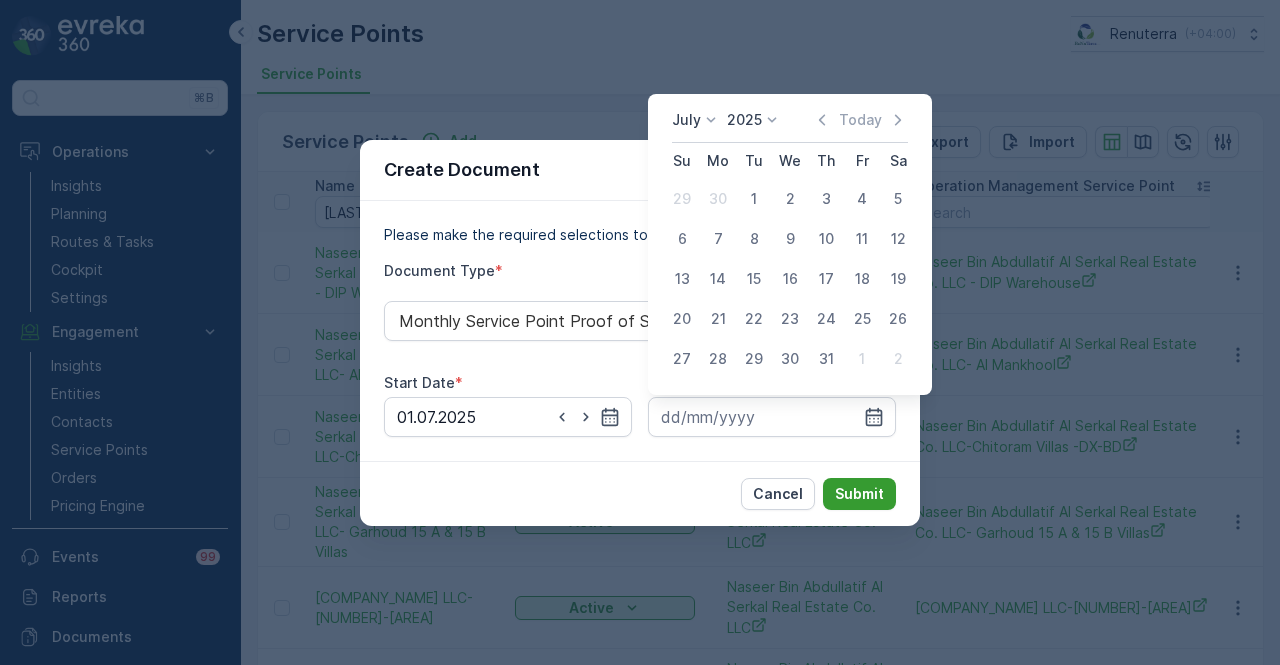 drag, startPoint x: 828, startPoint y: 352, endPoint x: 854, endPoint y: 493, distance: 143.37712 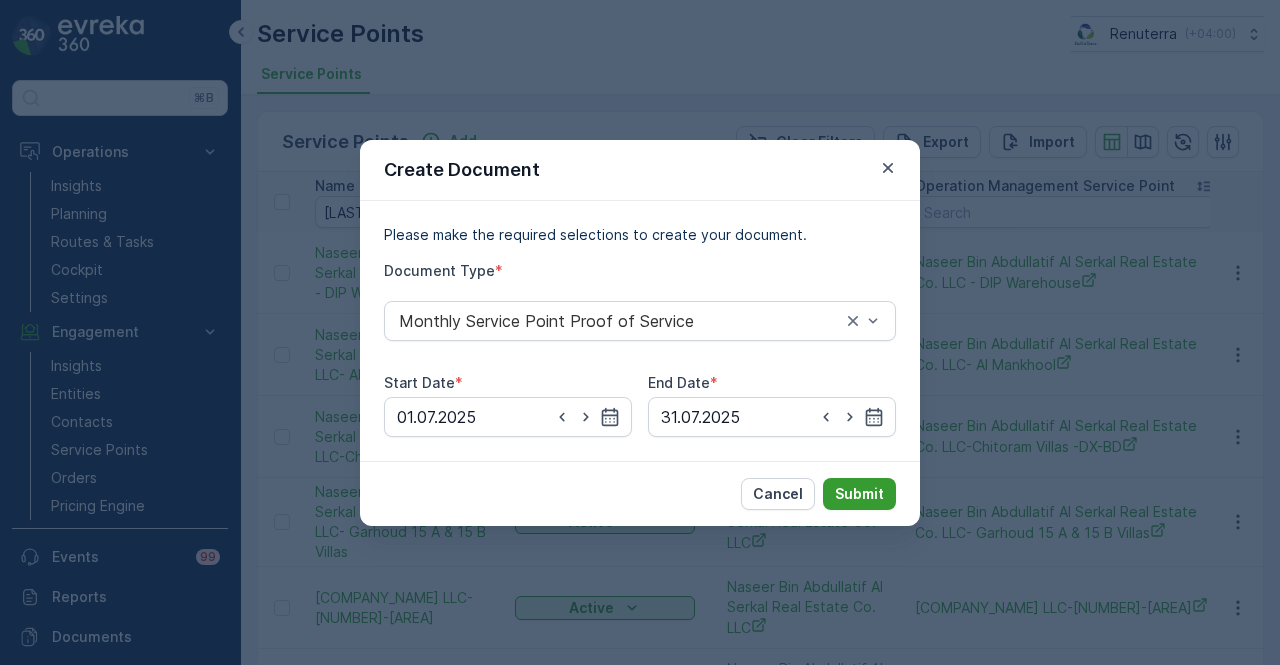 click on "Submit" at bounding box center [859, 494] 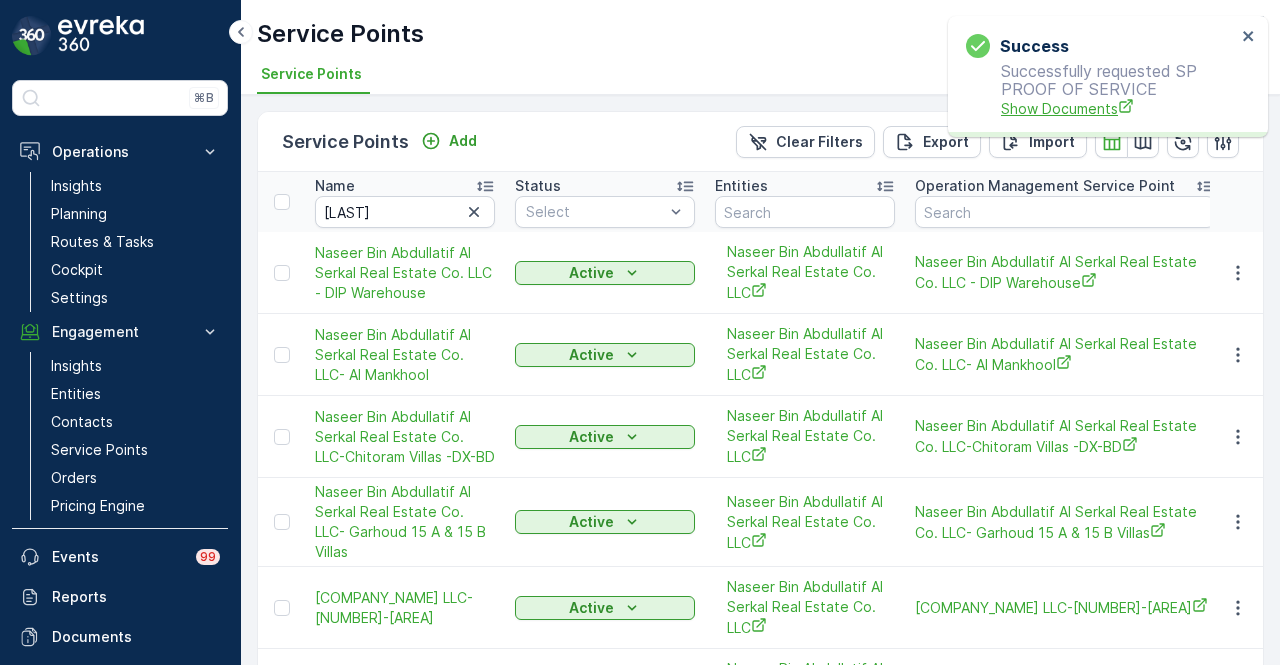 click on "Show Documents" at bounding box center (1118, 108) 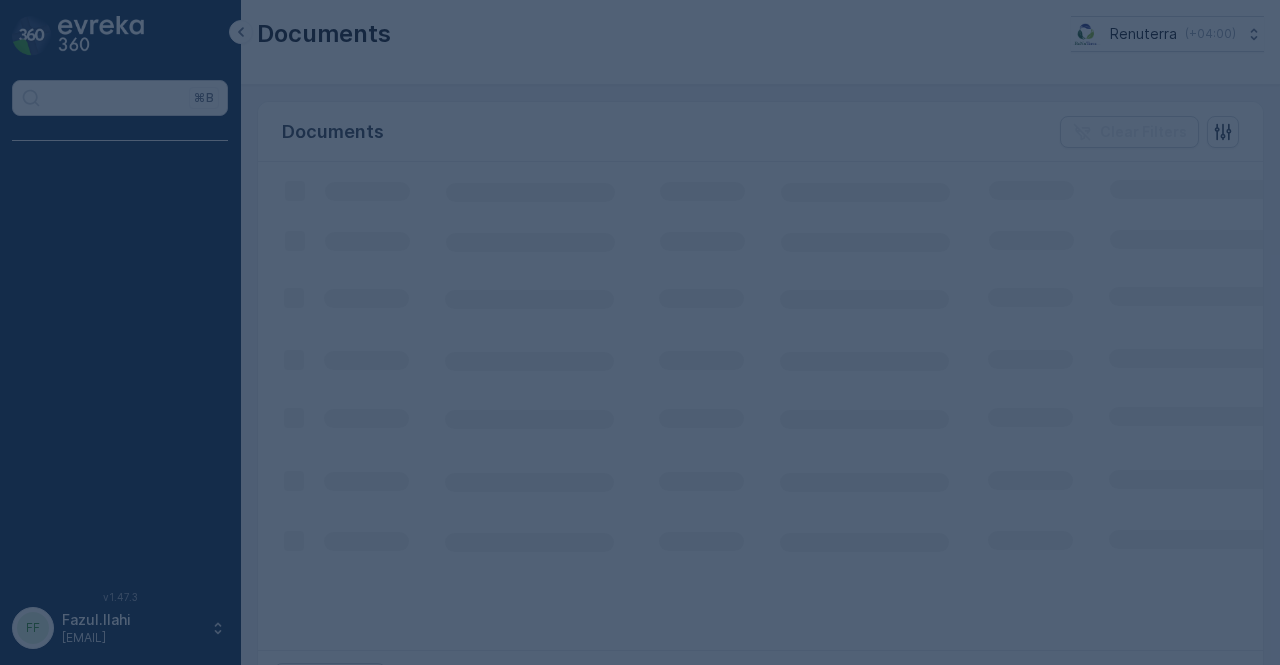 scroll, scrollTop: 0, scrollLeft: 0, axis: both 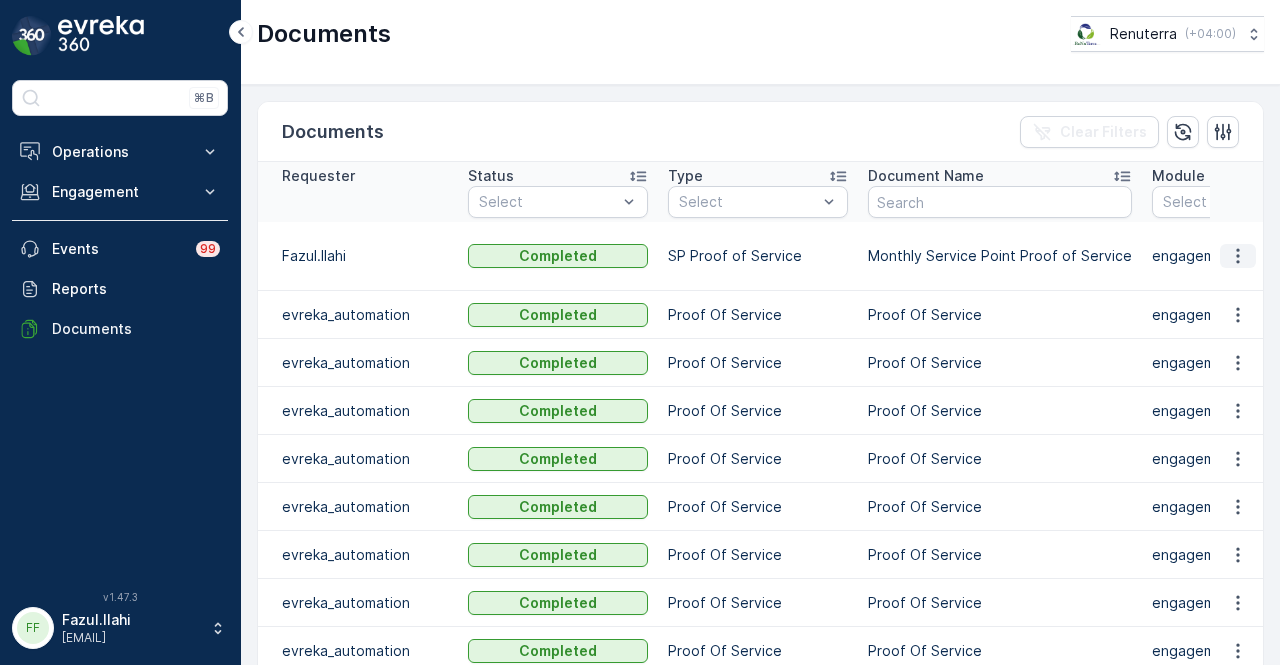 click 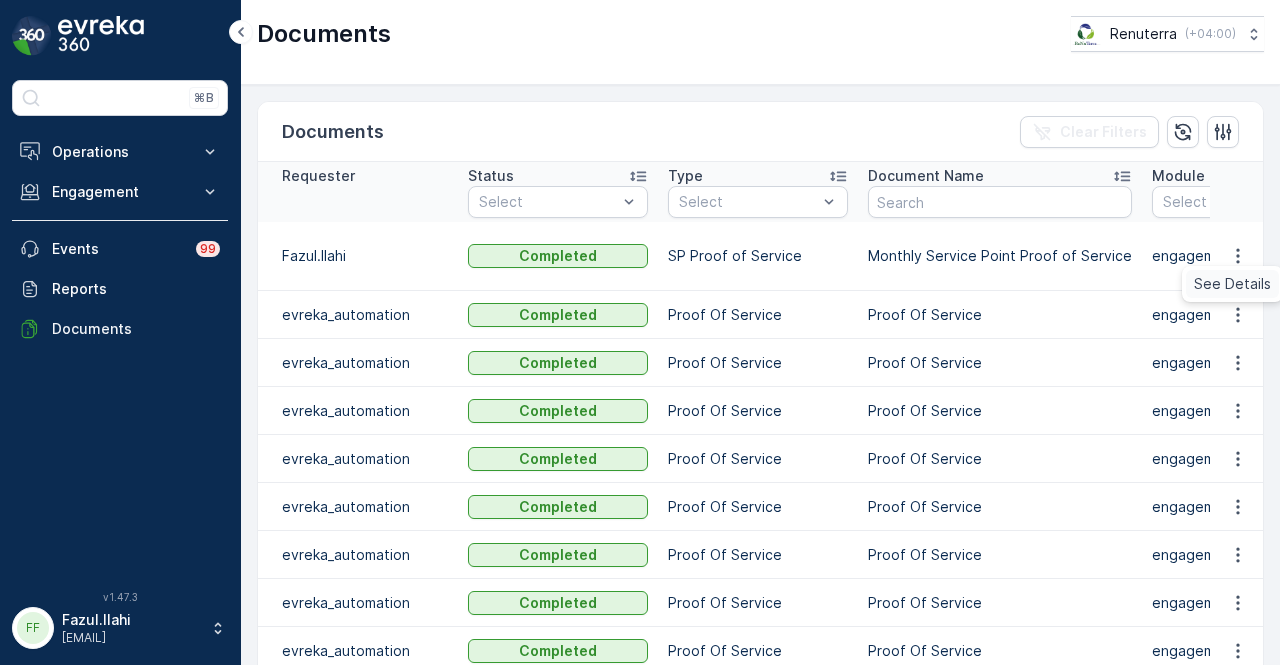 click on "See Details" at bounding box center [1232, 284] 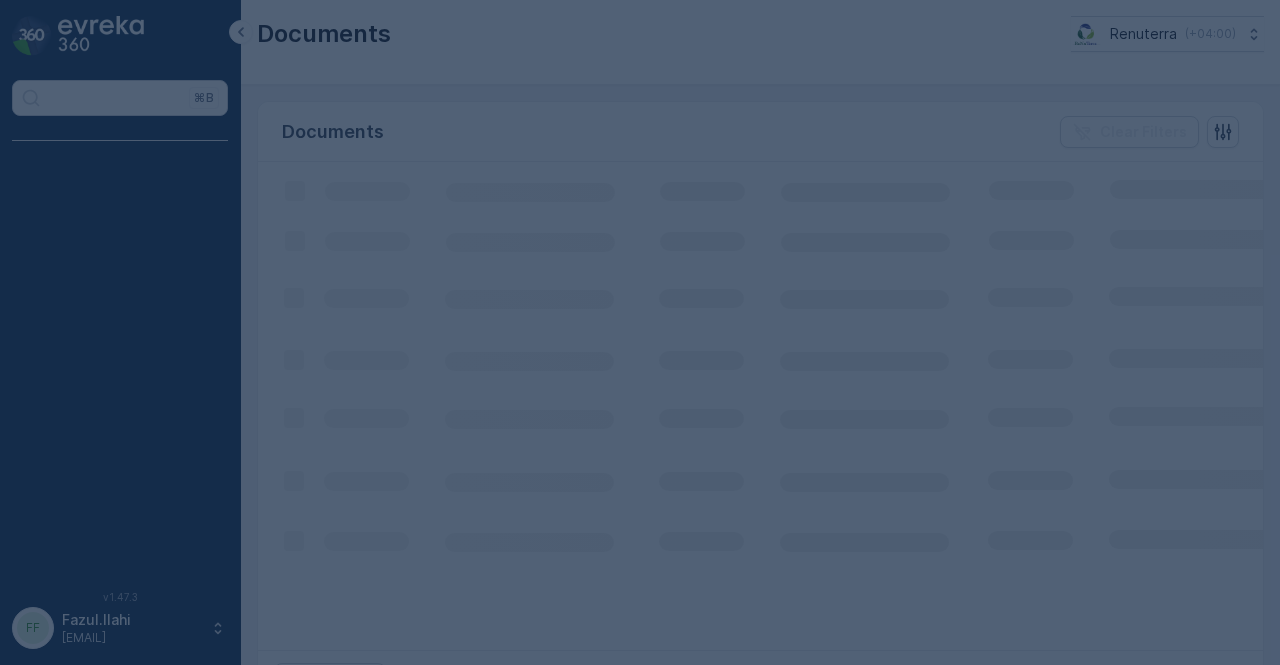 scroll, scrollTop: 0, scrollLeft: 0, axis: both 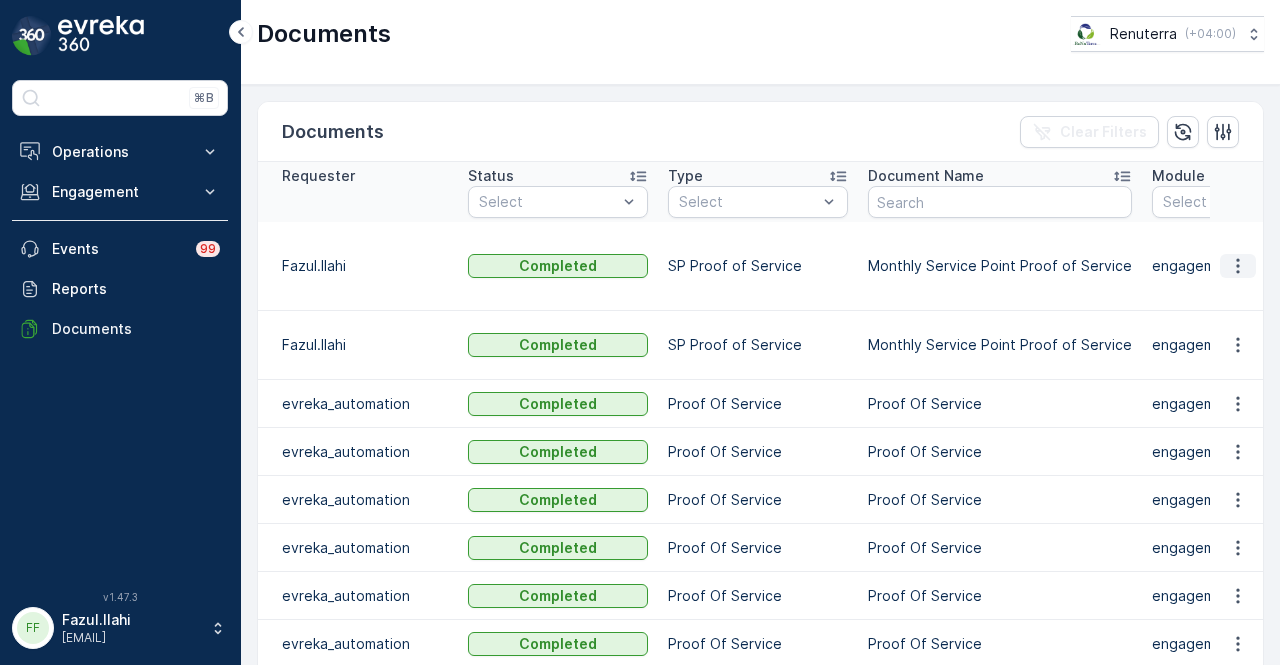 click at bounding box center [1238, 266] 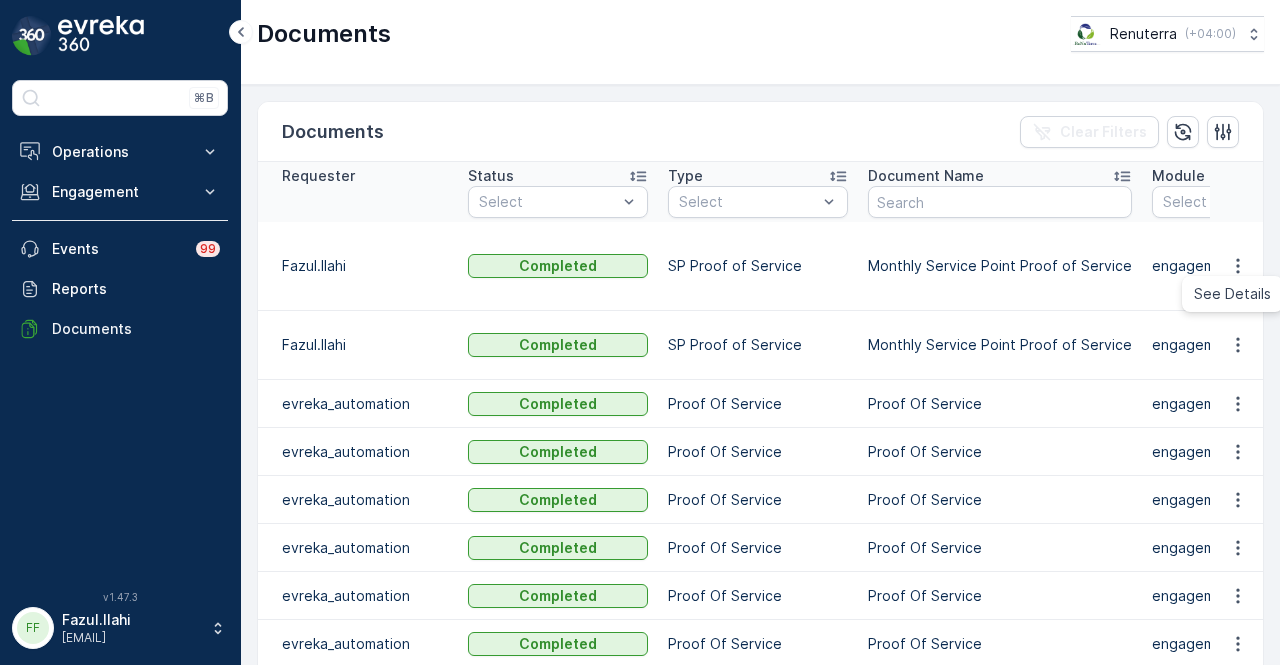 click on "See Details" at bounding box center [1232, 294] 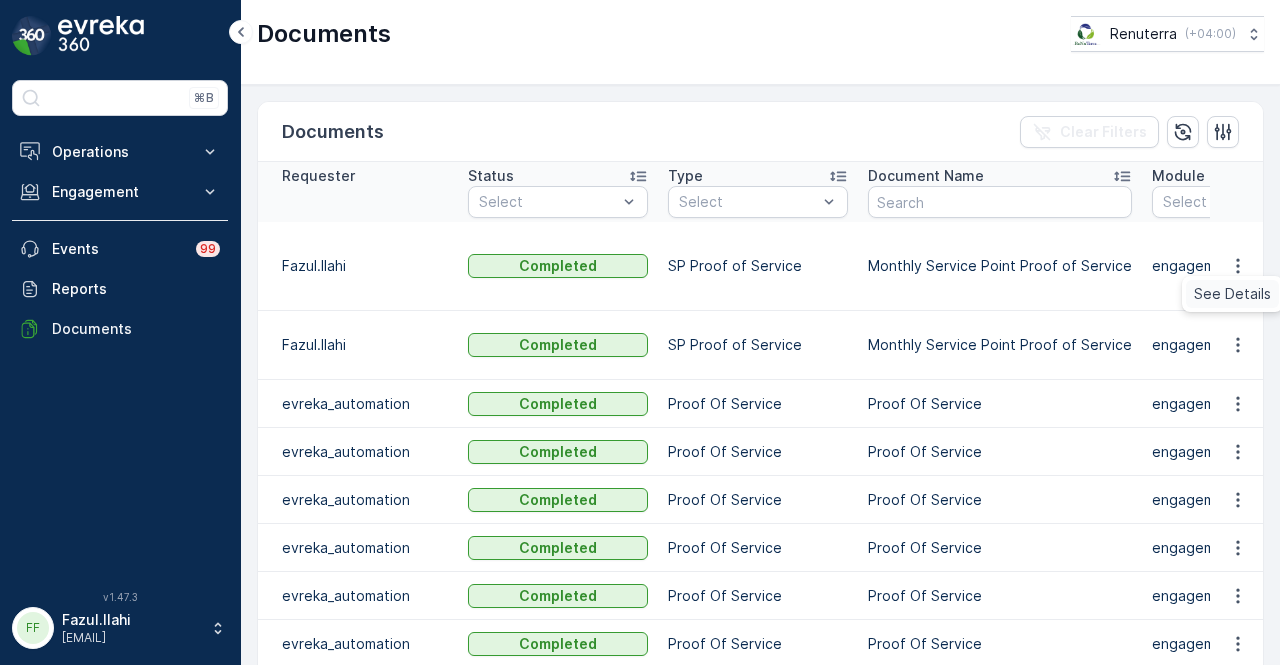 click on "See Details" at bounding box center [1232, 294] 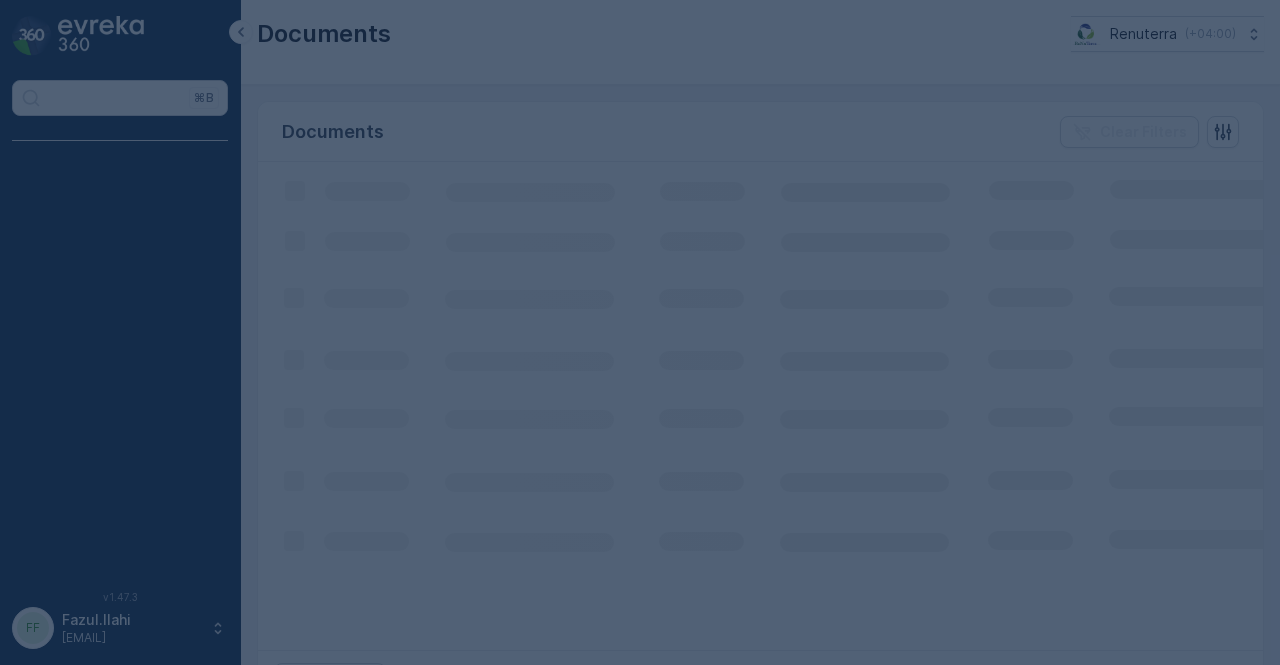 scroll, scrollTop: 0, scrollLeft: 0, axis: both 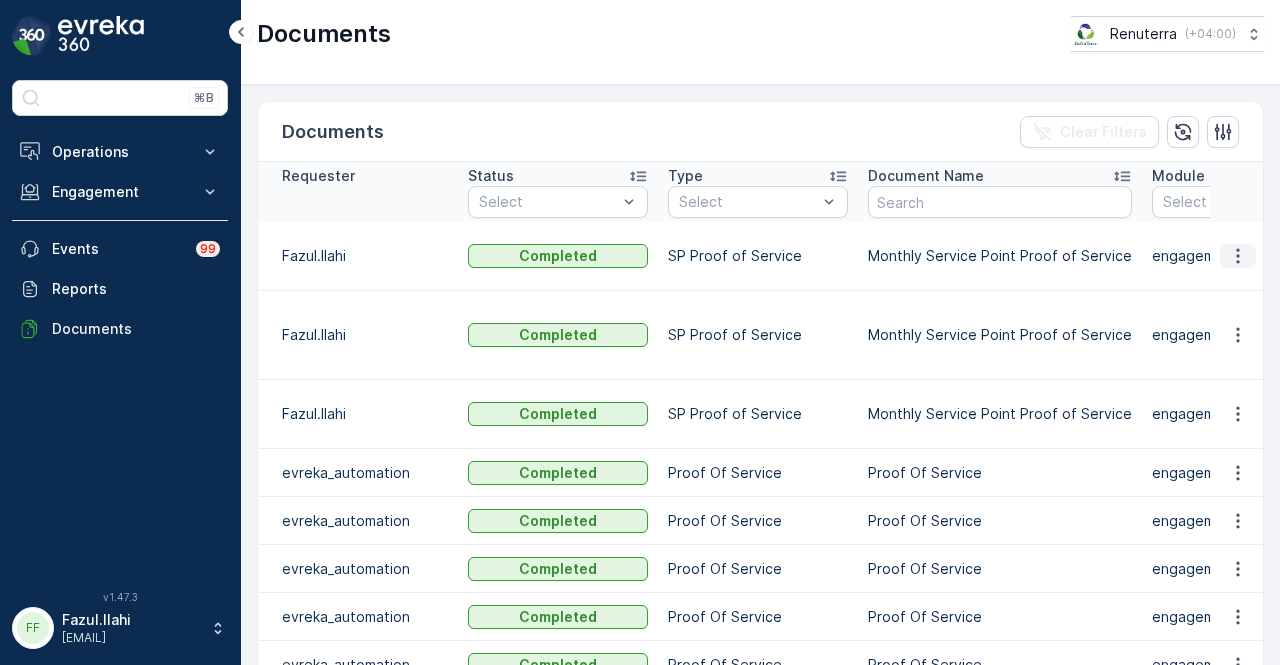 click 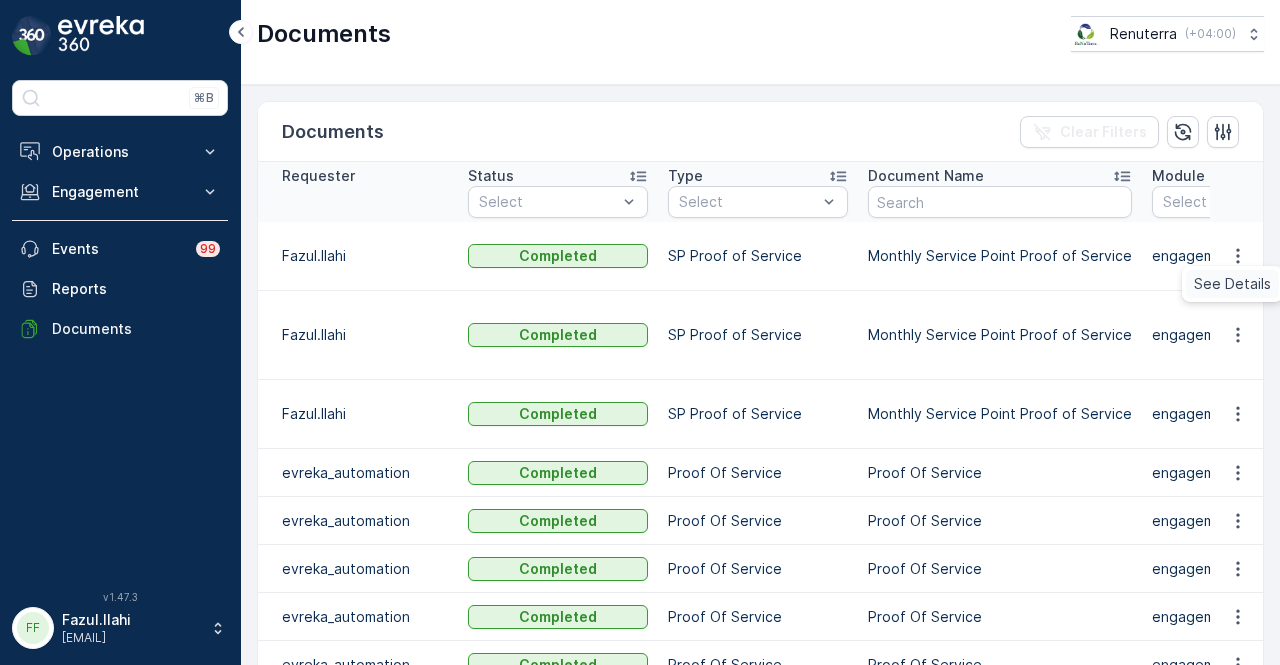 click on "See Details" at bounding box center [1232, 284] 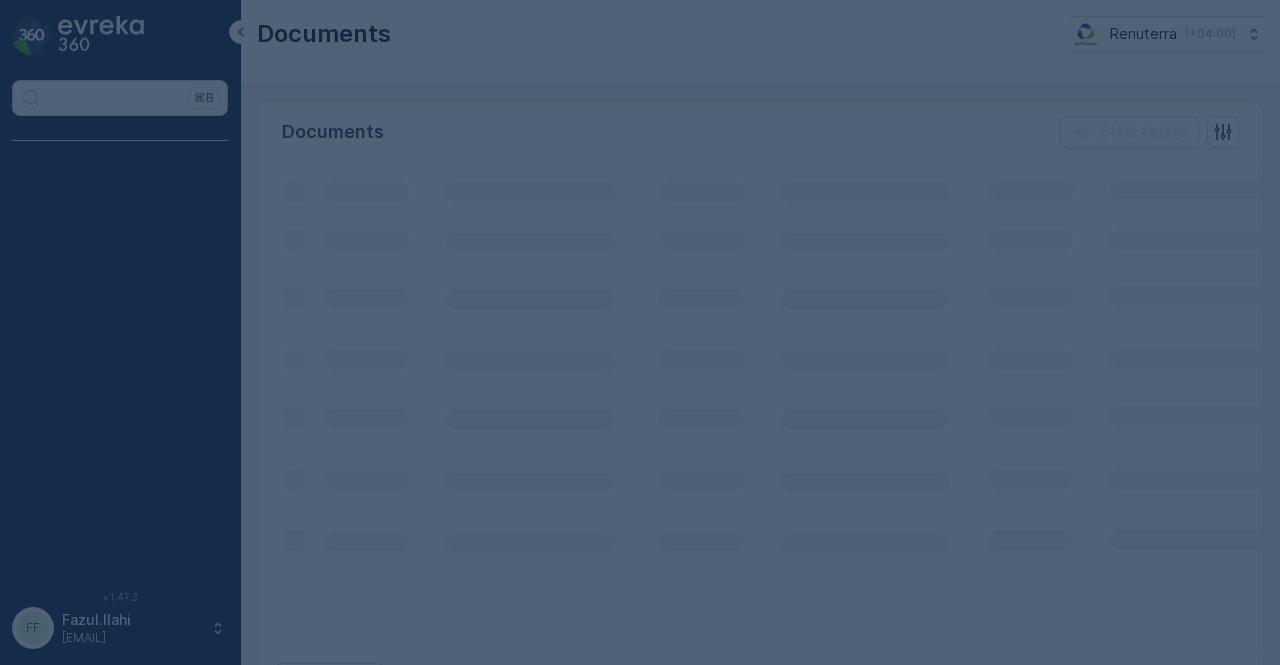 scroll, scrollTop: 0, scrollLeft: 0, axis: both 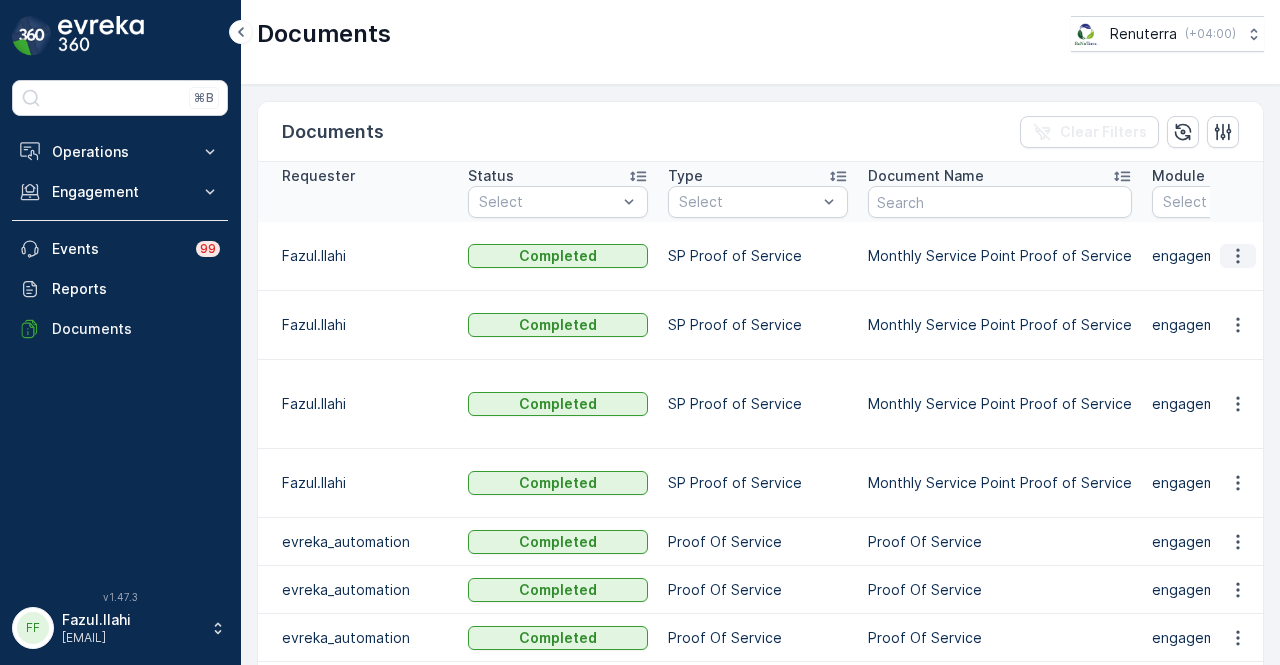 click 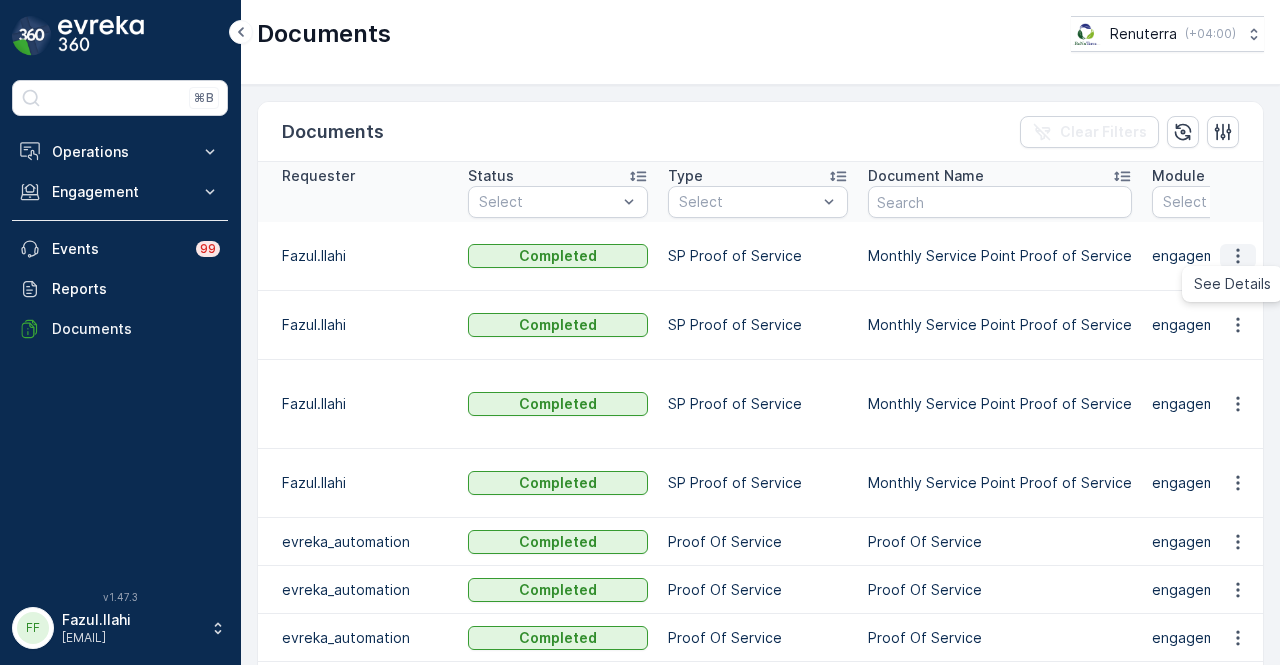 click on "See Details" at bounding box center (1232, 284) 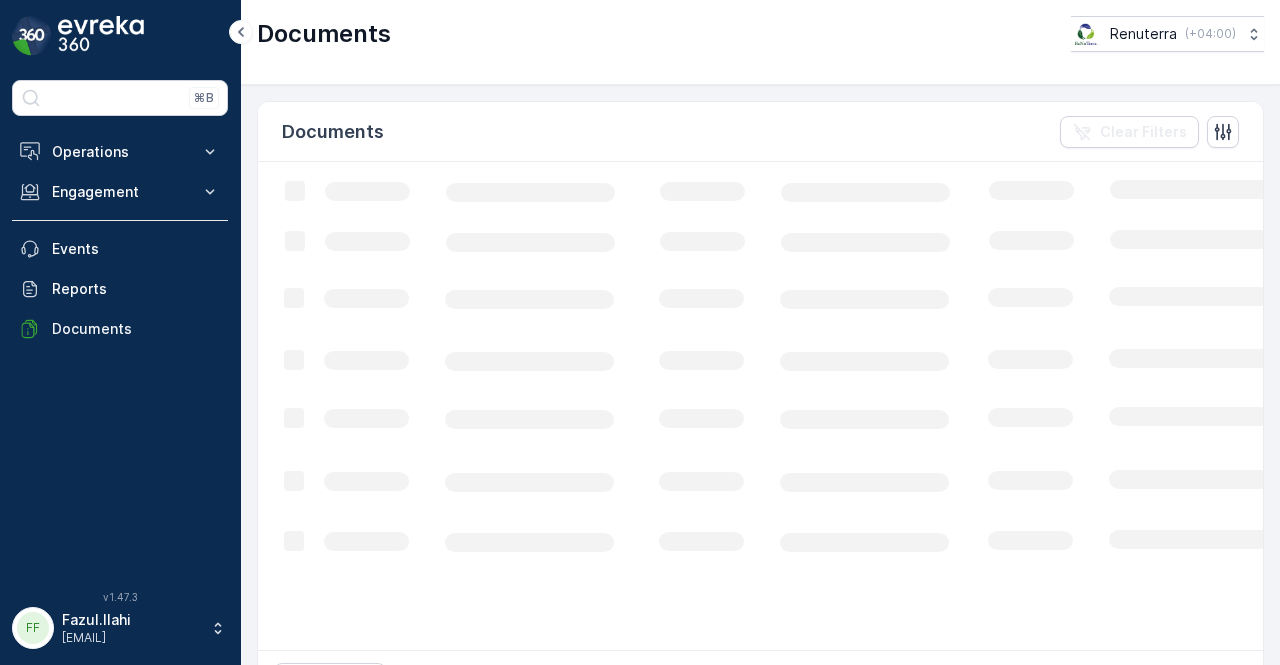 scroll, scrollTop: 0, scrollLeft: 0, axis: both 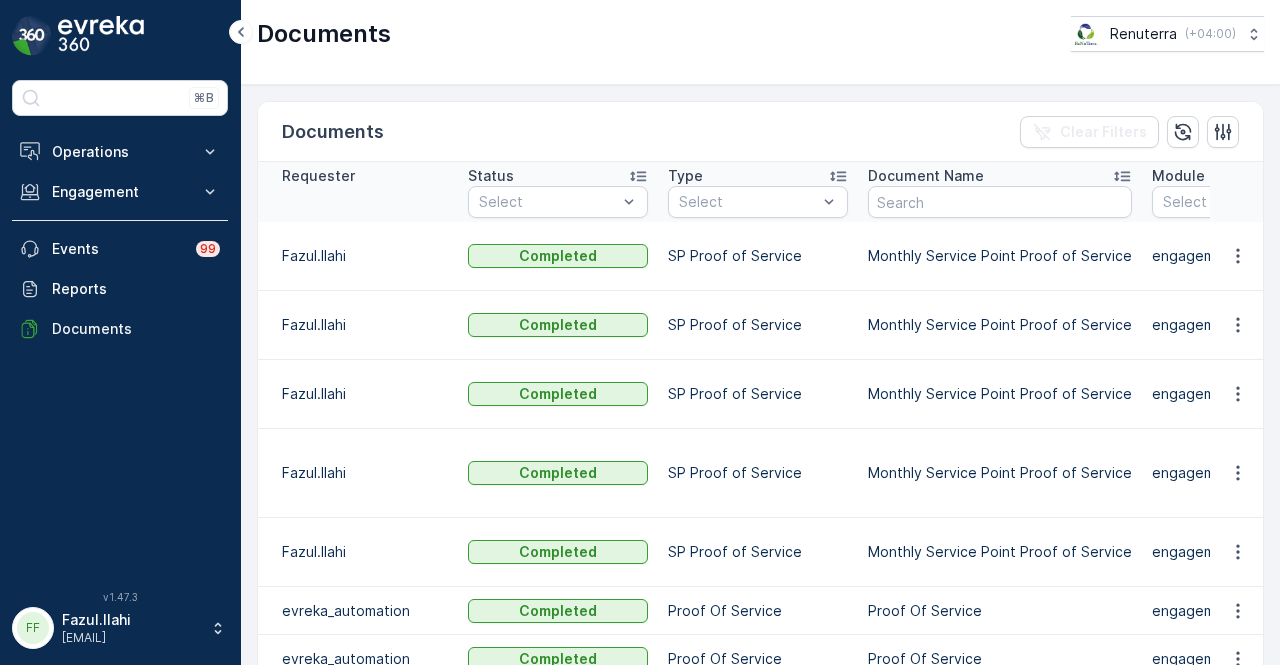 click at bounding box center [1237, 256] 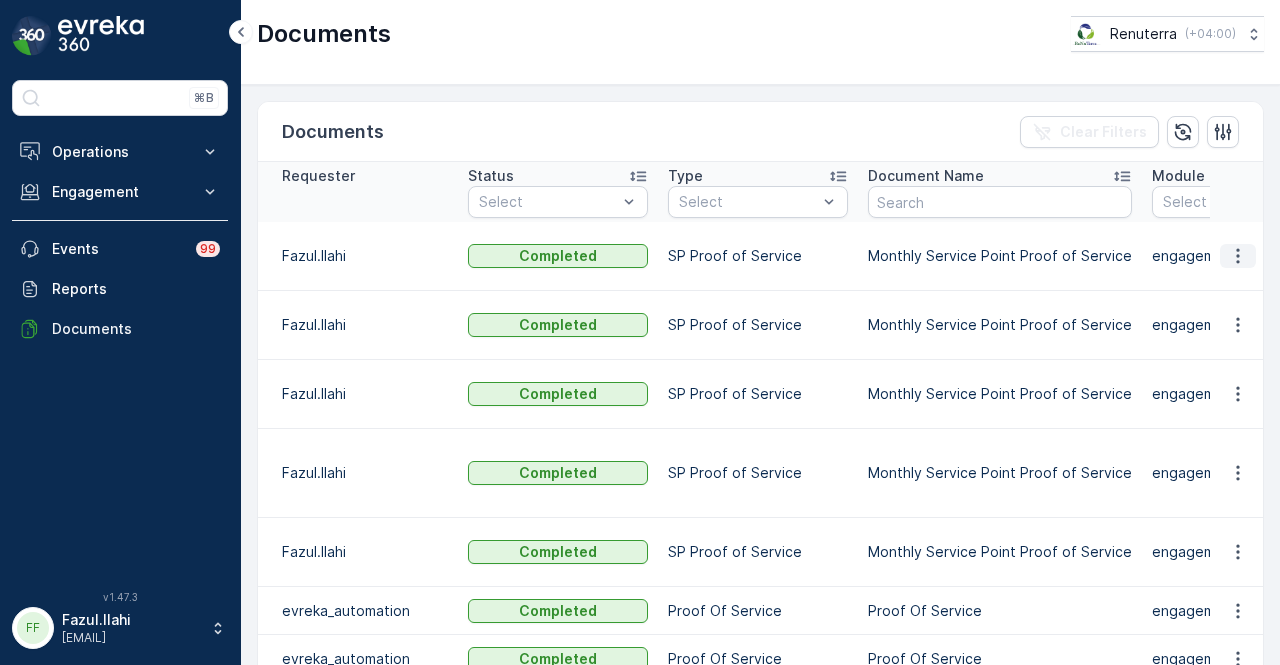 click at bounding box center (1238, 256) 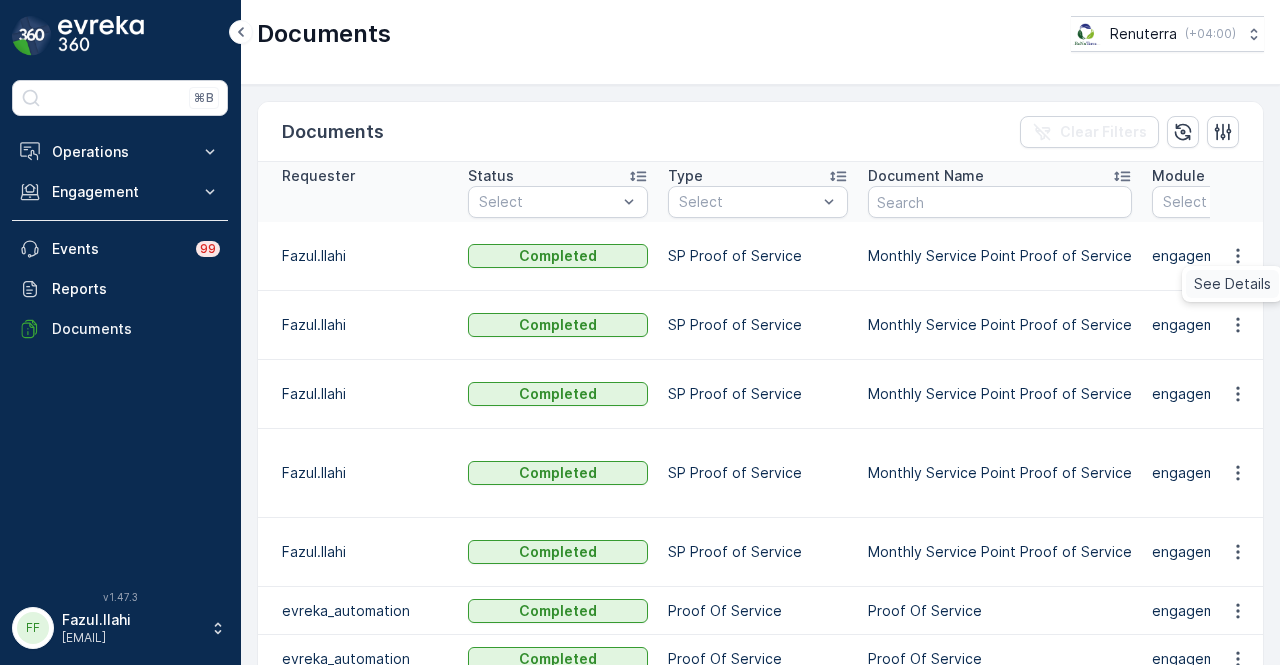 click on "See Details" at bounding box center [1232, 284] 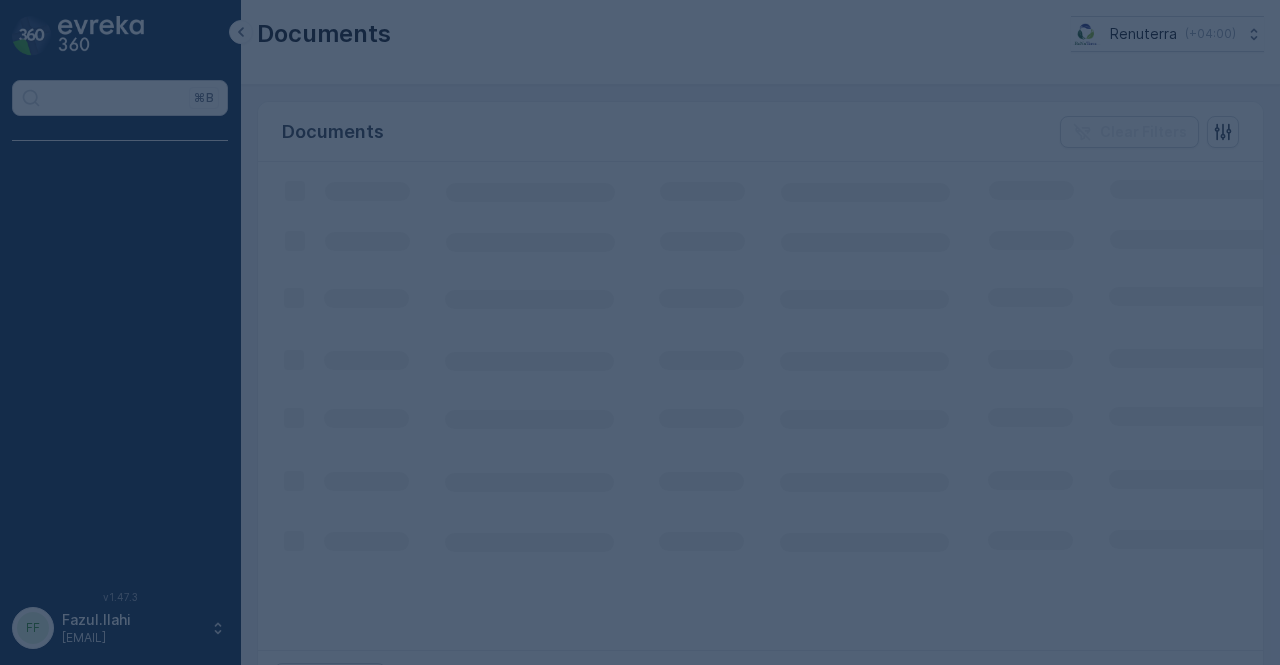 scroll, scrollTop: 0, scrollLeft: 0, axis: both 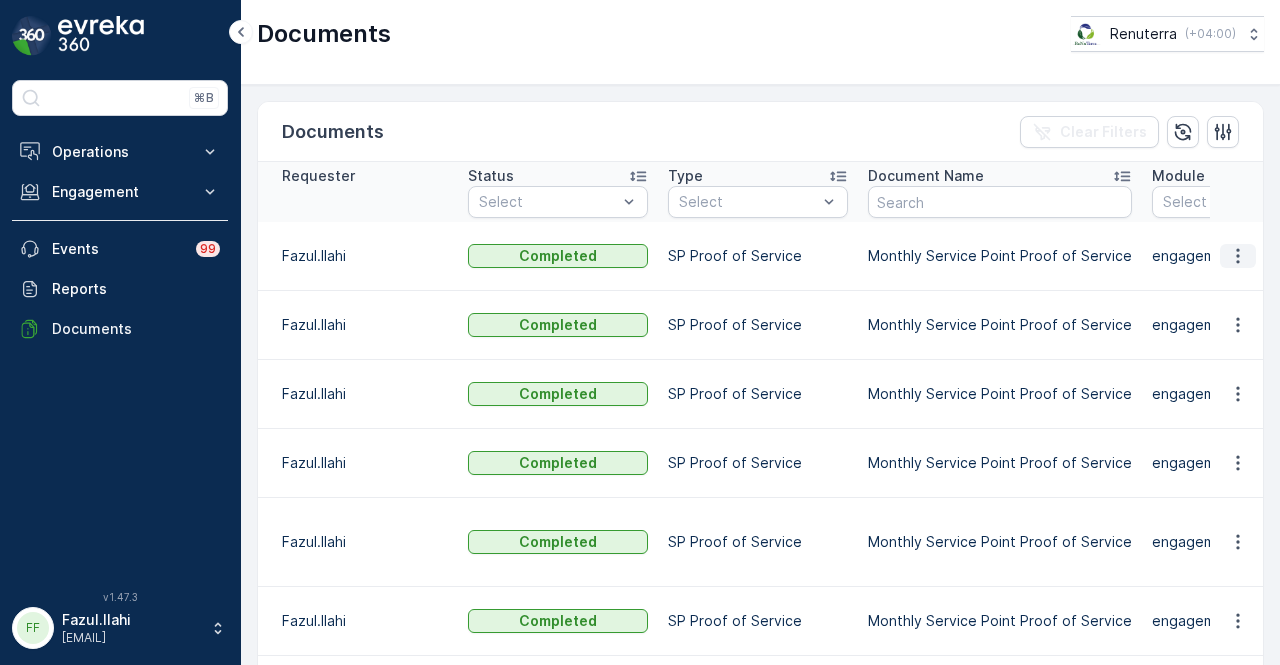 click at bounding box center (1238, 256) 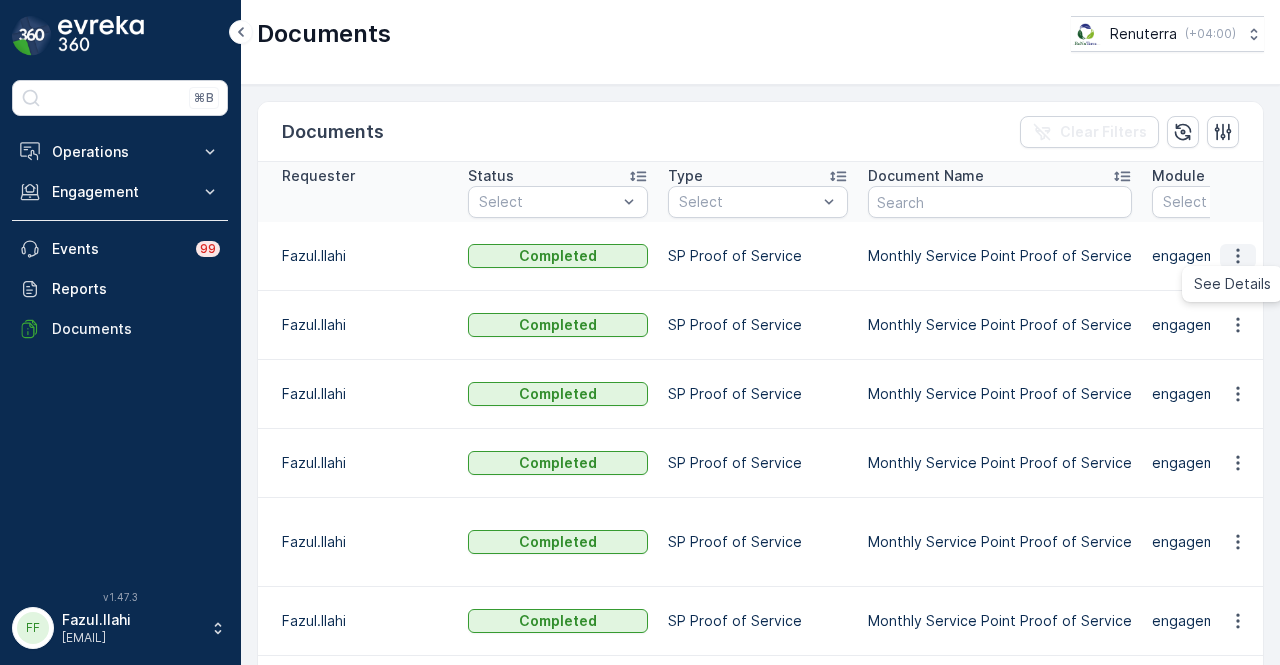 click on "See Details" at bounding box center [1232, 284] 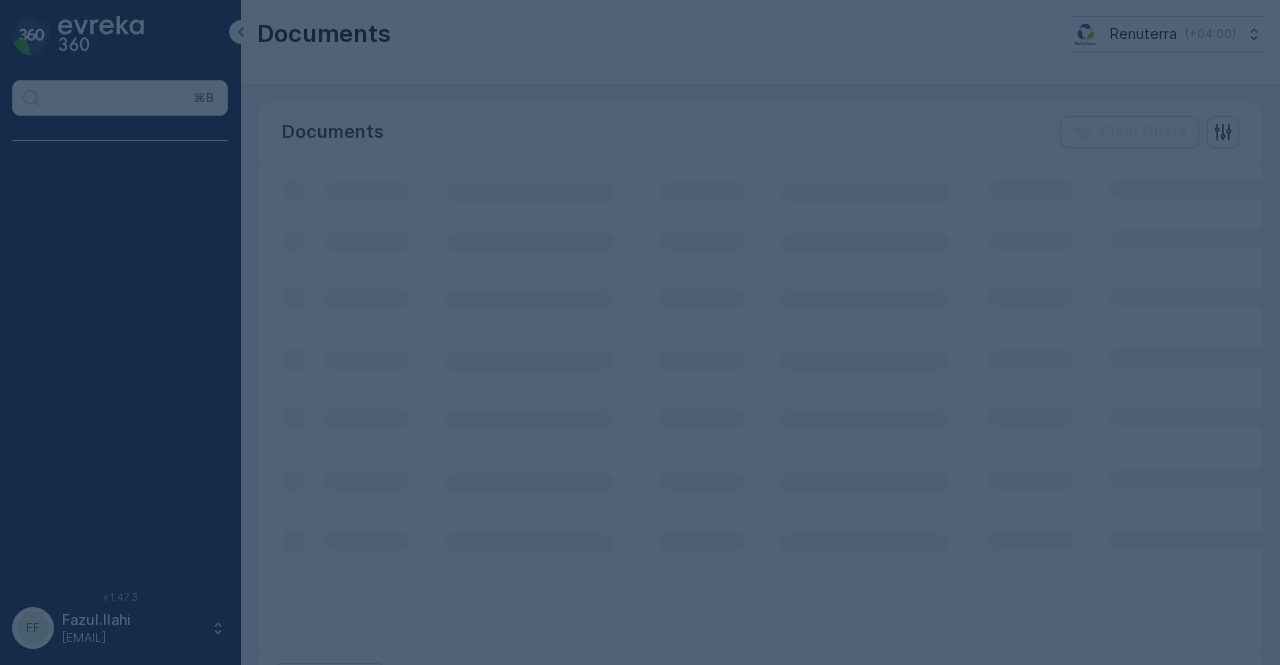 scroll, scrollTop: 0, scrollLeft: 0, axis: both 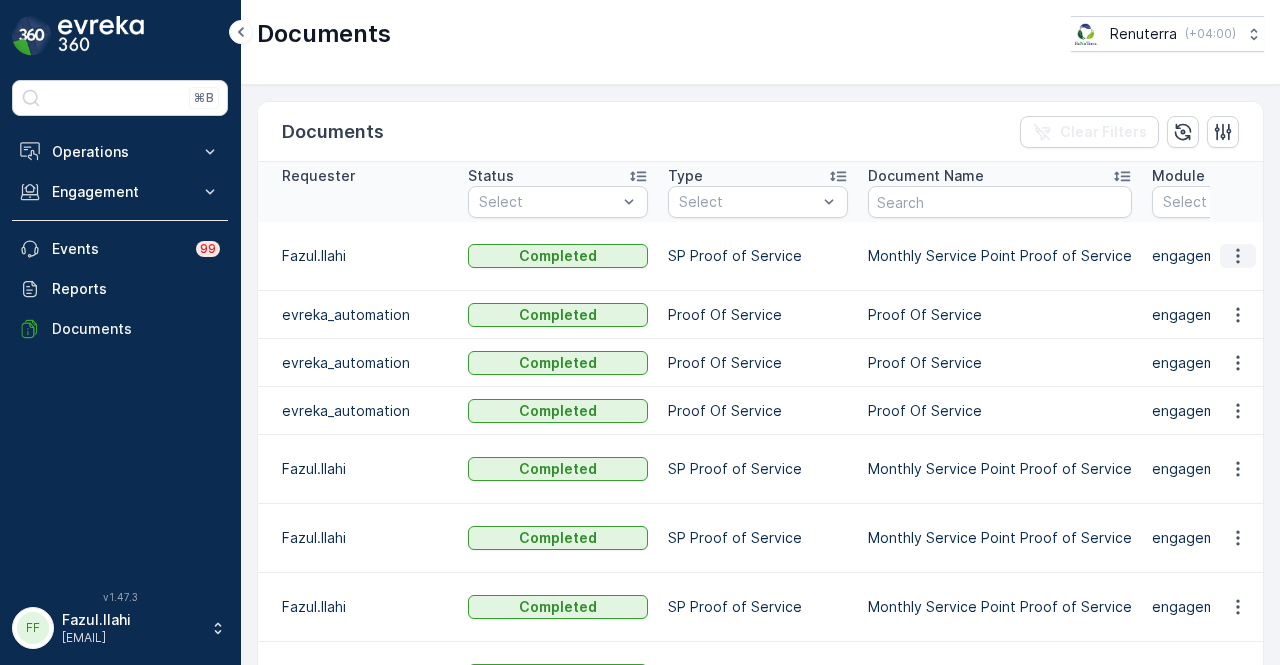 click 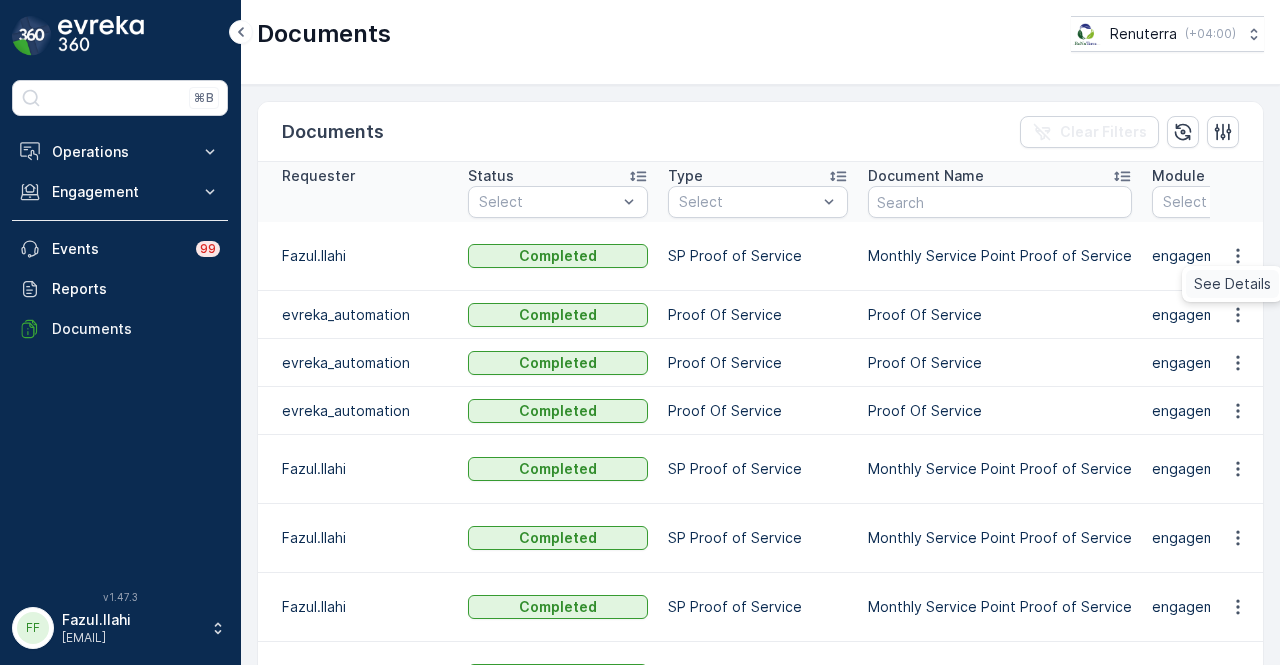 click on "See Details" at bounding box center (1232, 284) 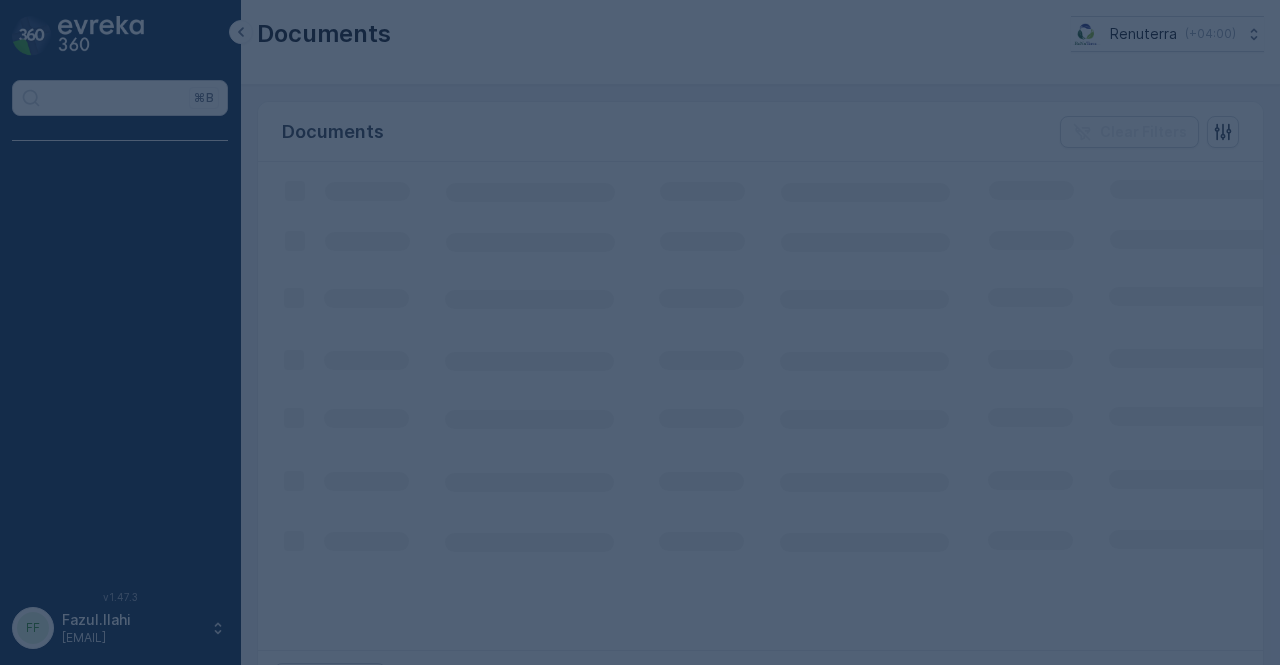 scroll, scrollTop: 0, scrollLeft: 0, axis: both 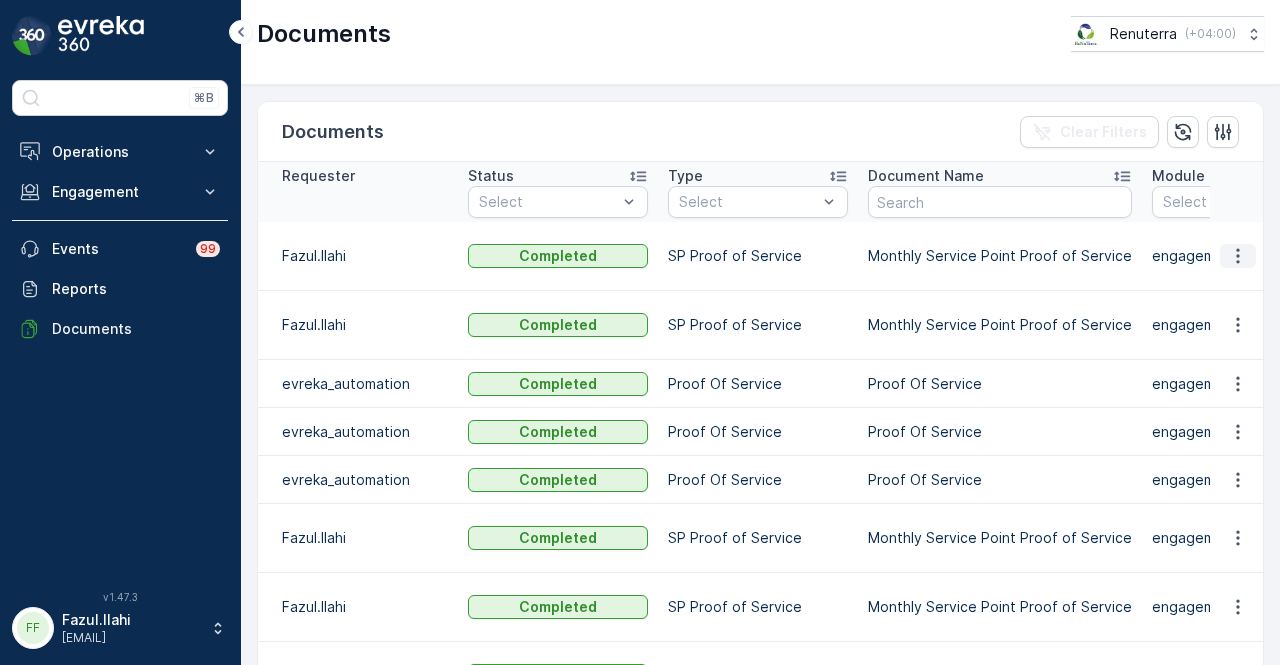 click at bounding box center (1238, 256) 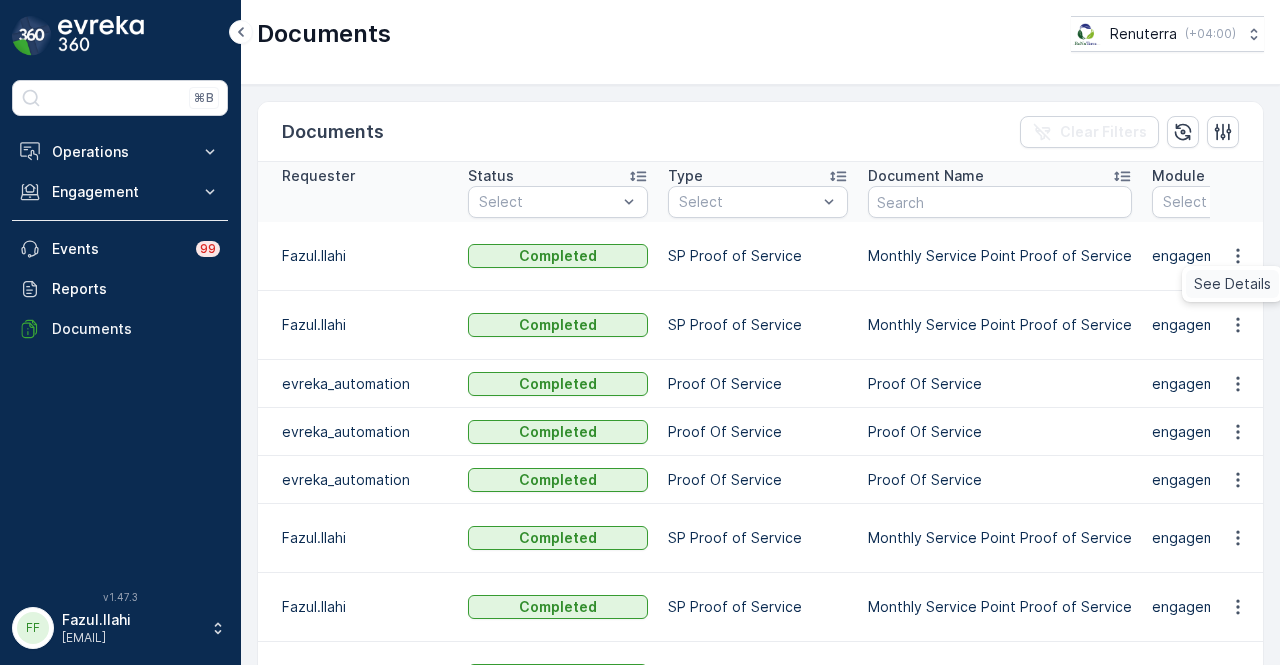 click on "See Details" at bounding box center (1232, 284) 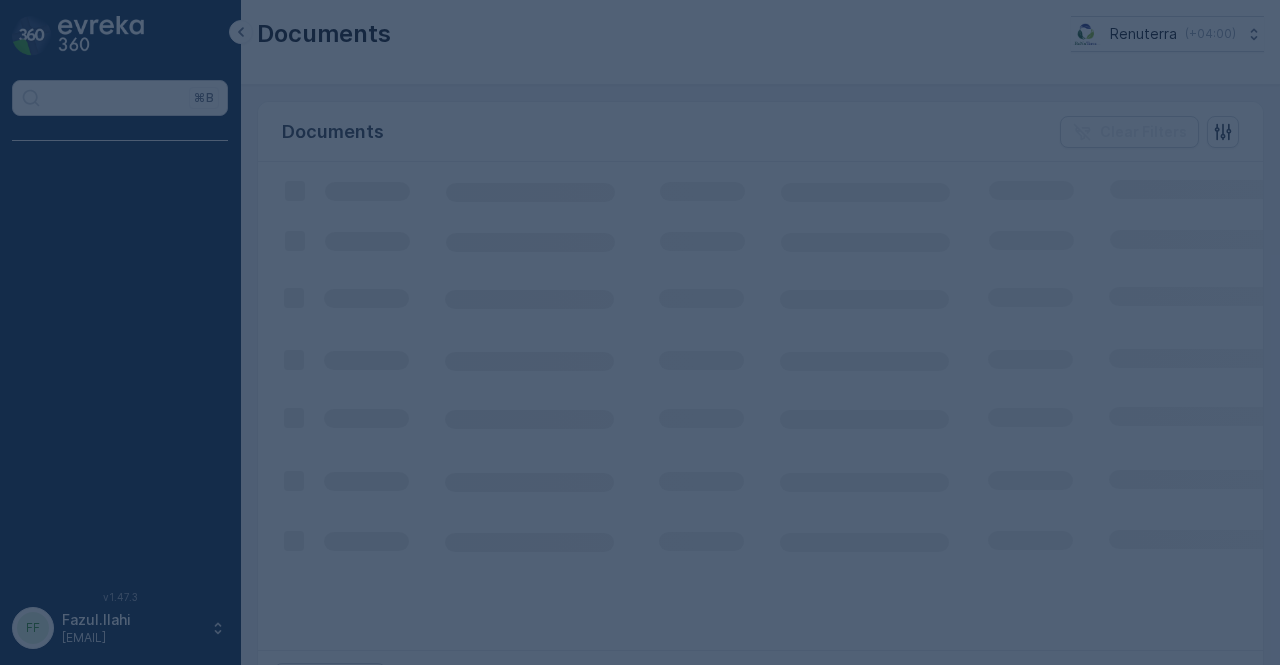 scroll, scrollTop: 0, scrollLeft: 0, axis: both 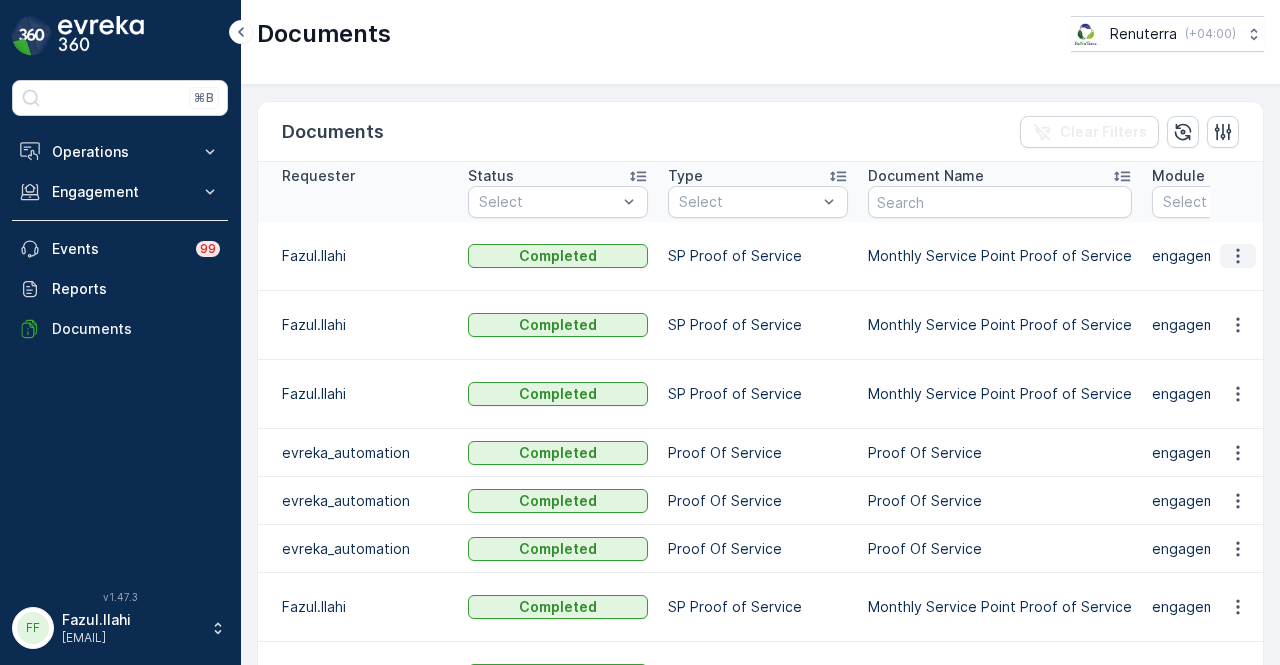 click 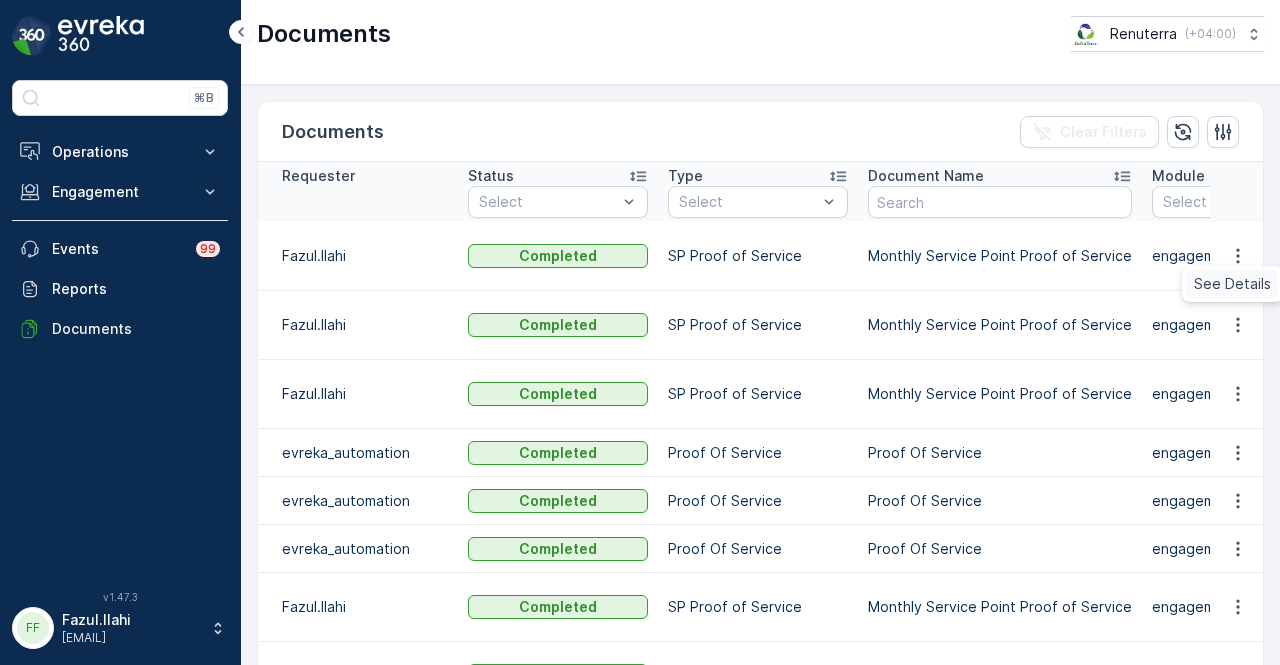 click on "See Details" at bounding box center [1232, 284] 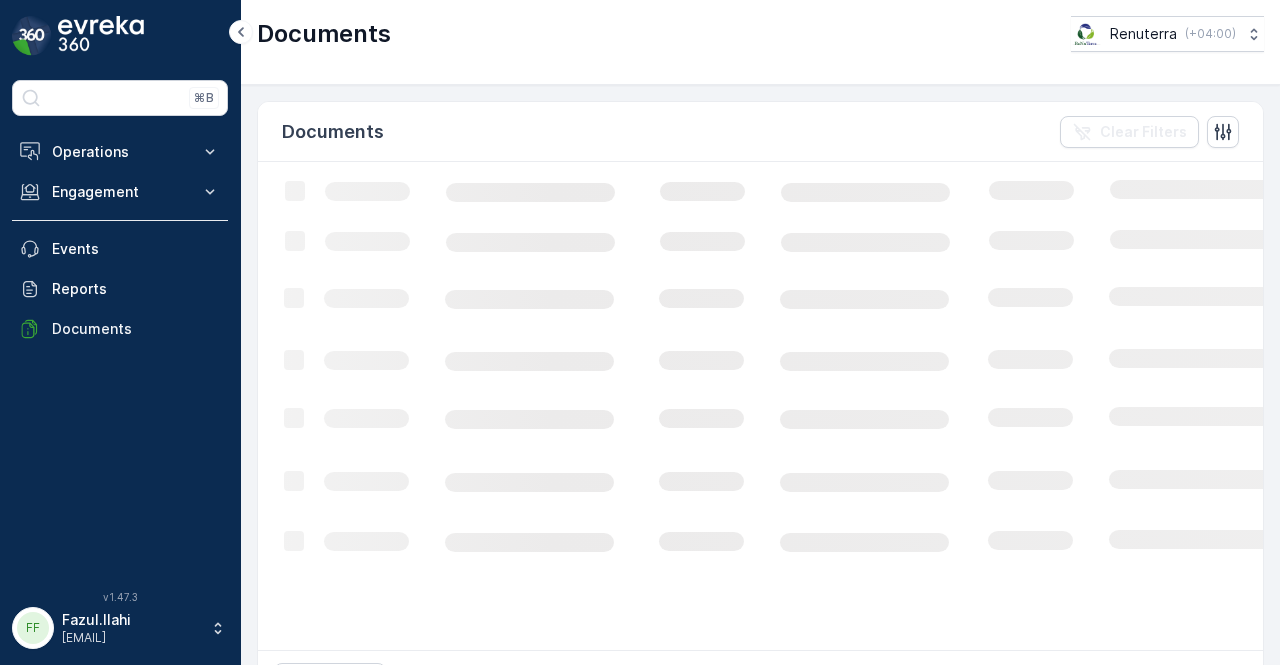 scroll, scrollTop: 0, scrollLeft: 0, axis: both 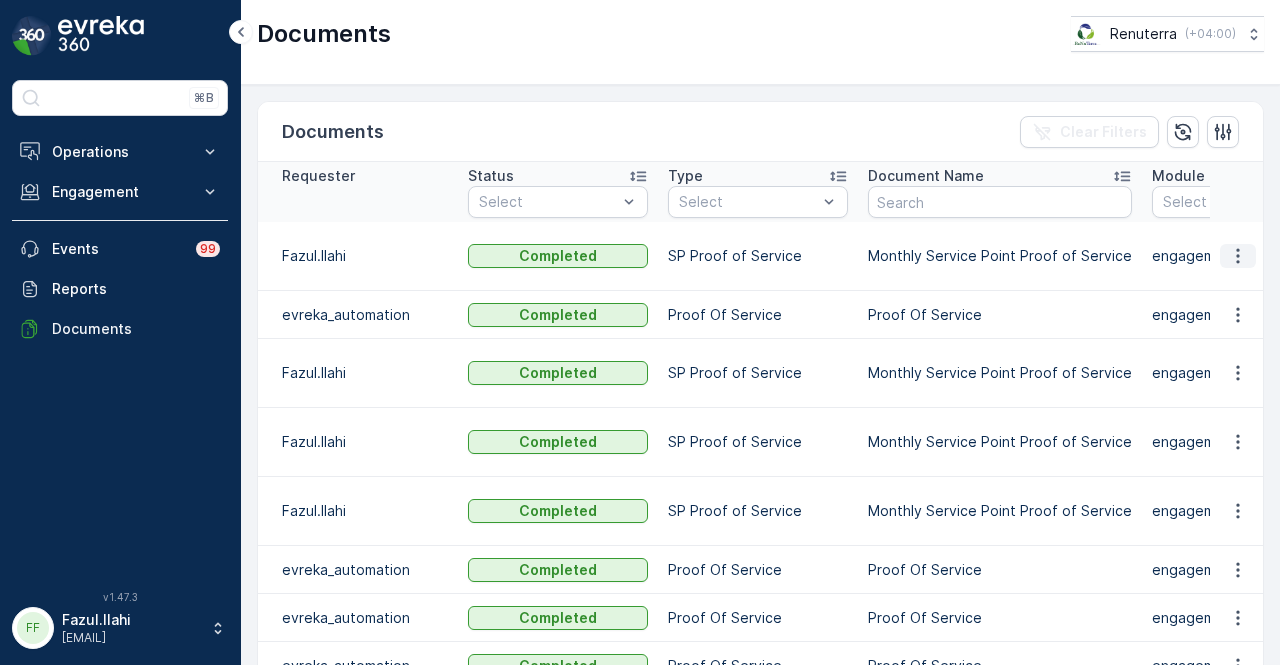 click 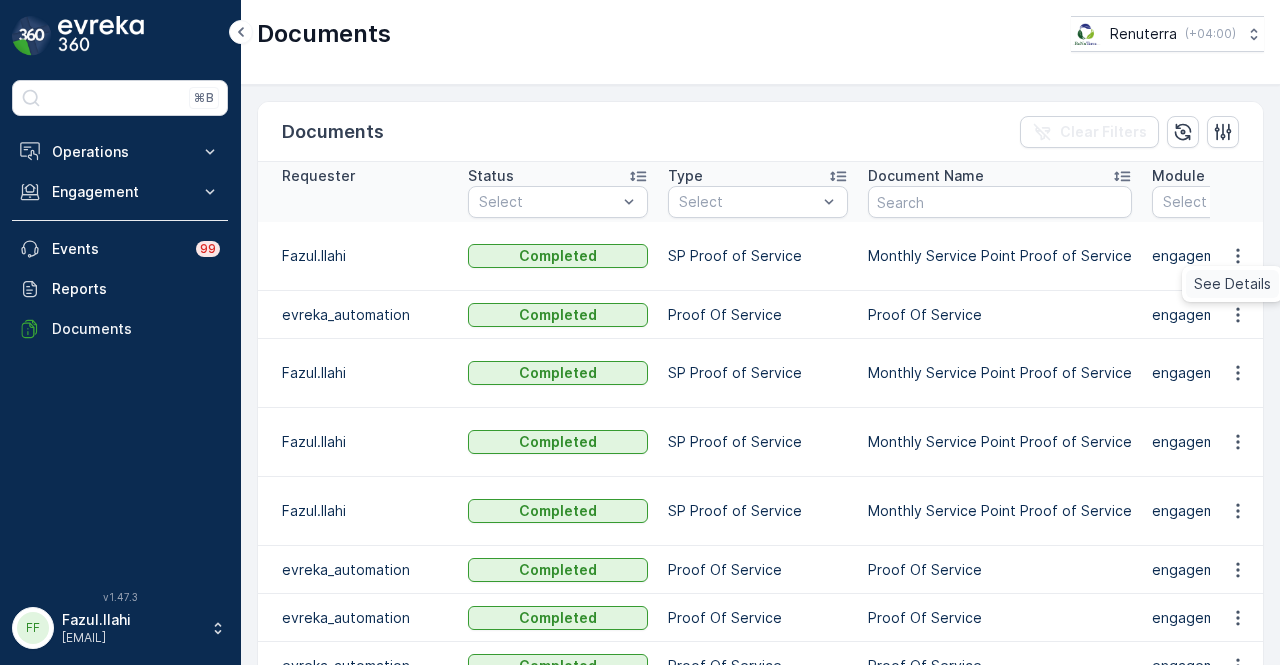 click on "See Details" at bounding box center [1232, 284] 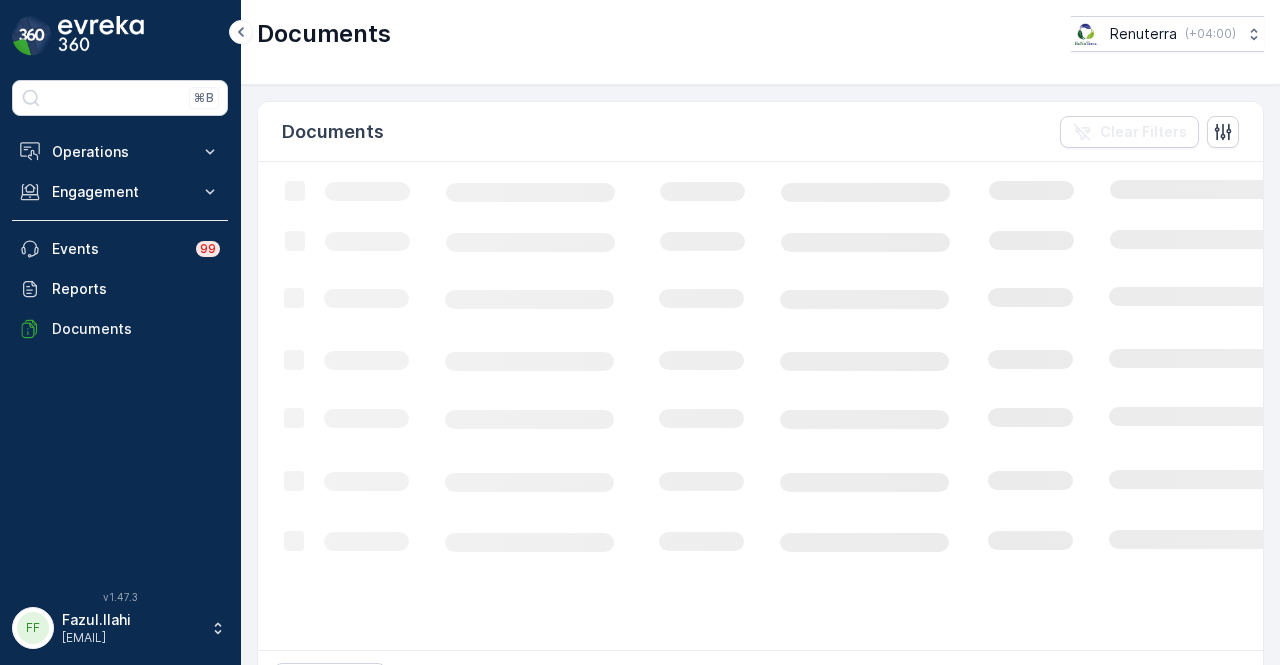 scroll, scrollTop: 0, scrollLeft: 0, axis: both 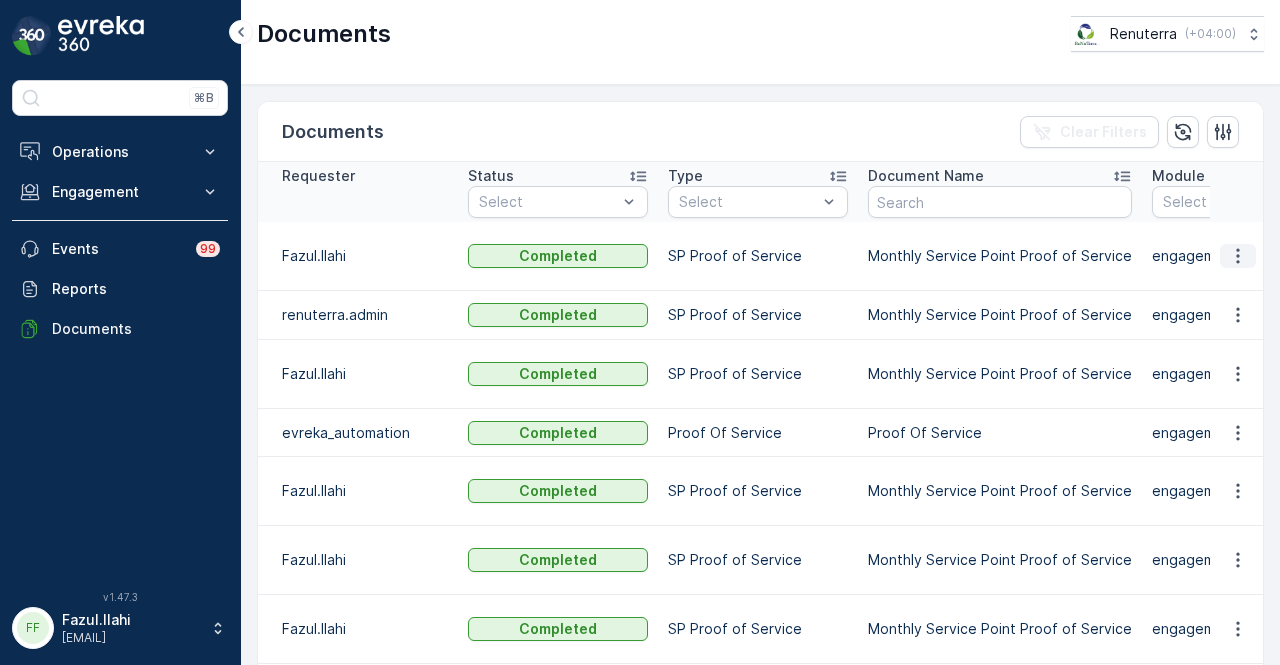 click at bounding box center (1238, 256) 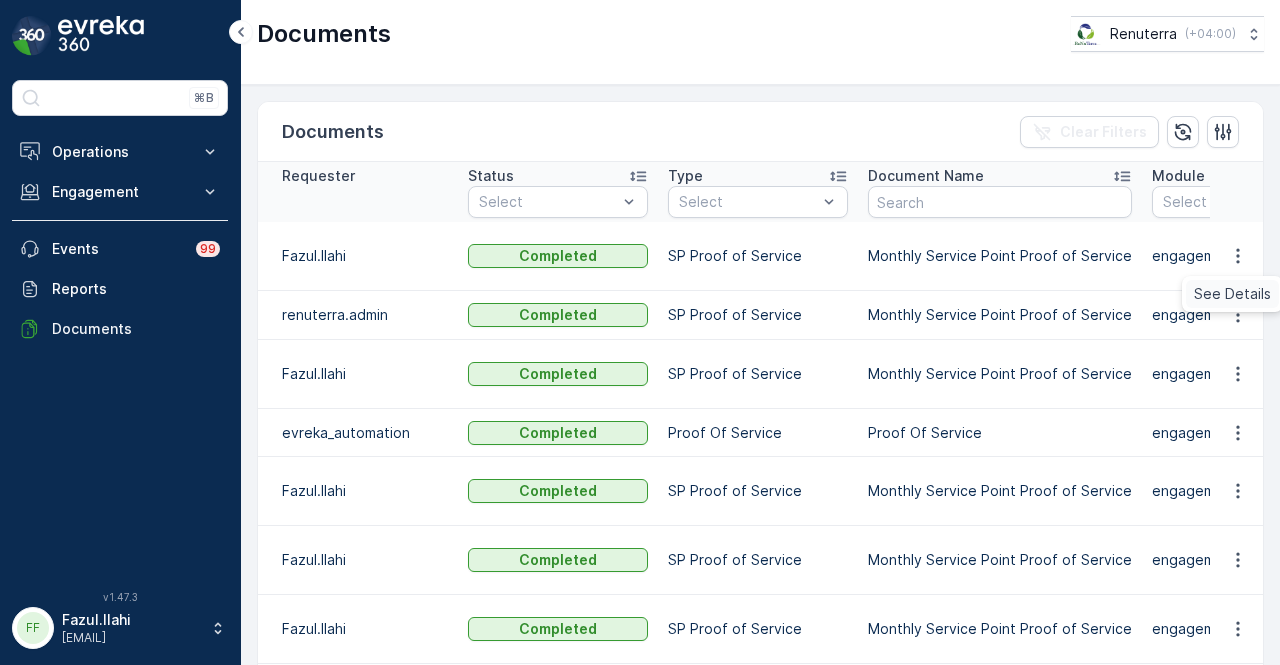 click on "See Details" at bounding box center [1232, 294] 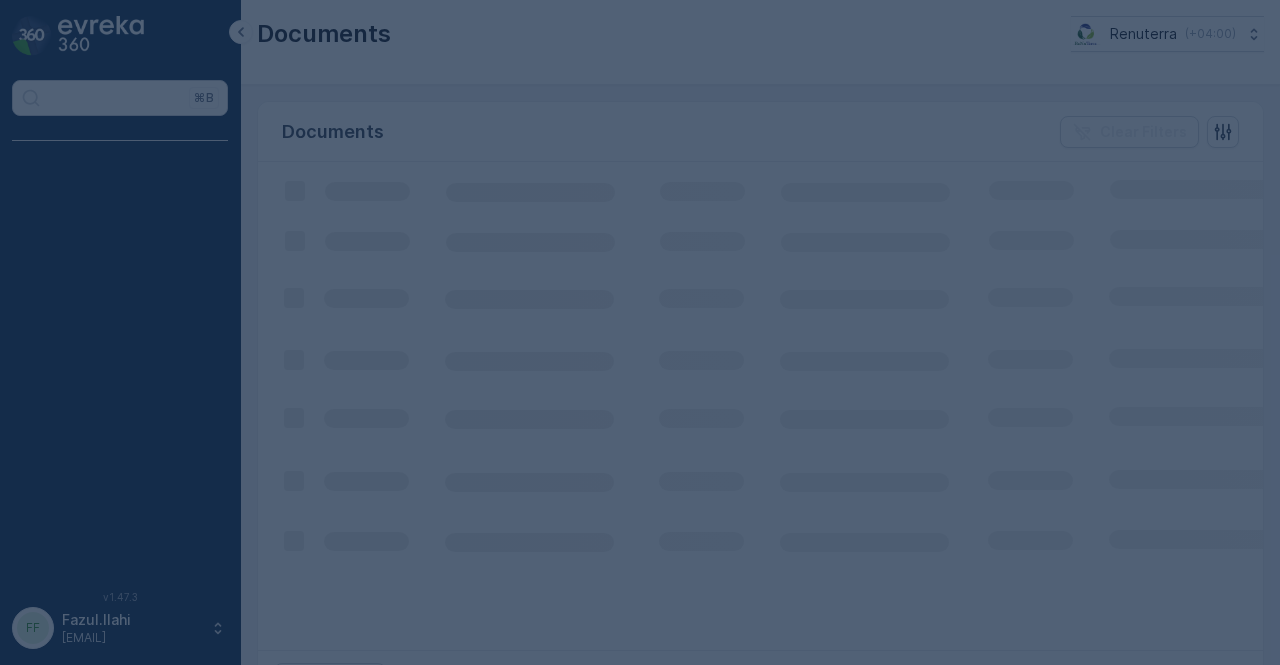 scroll, scrollTop: 0, scrollLeft: 0, axis: both 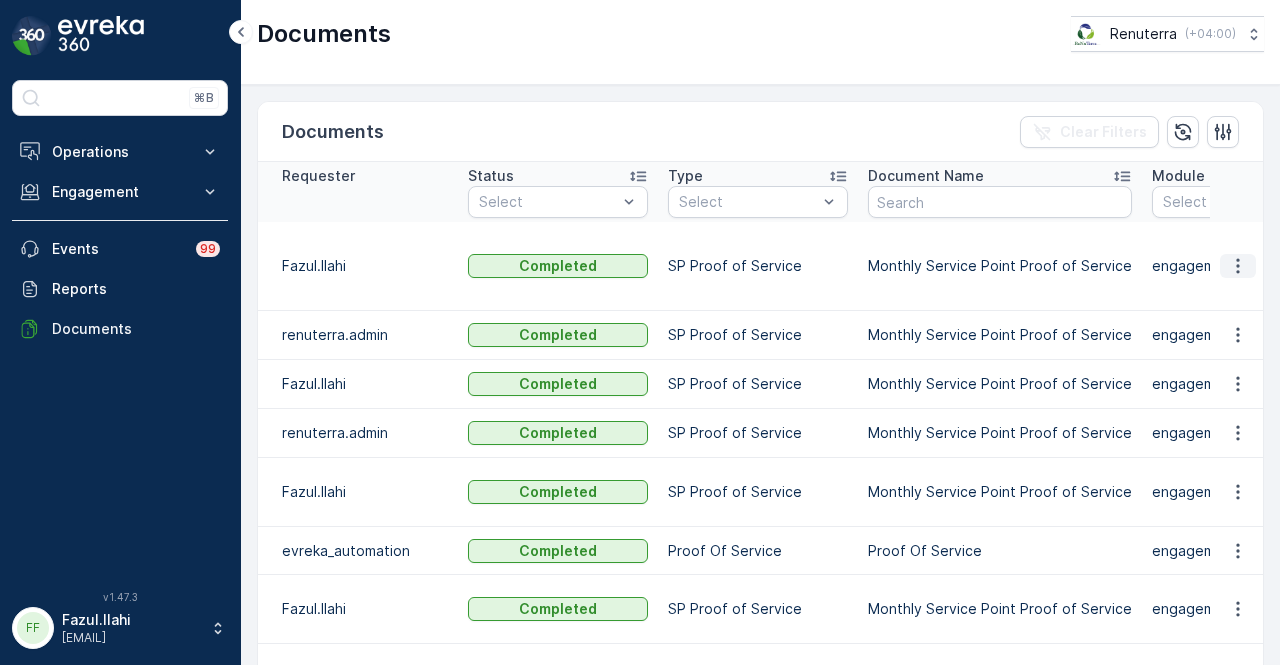 click 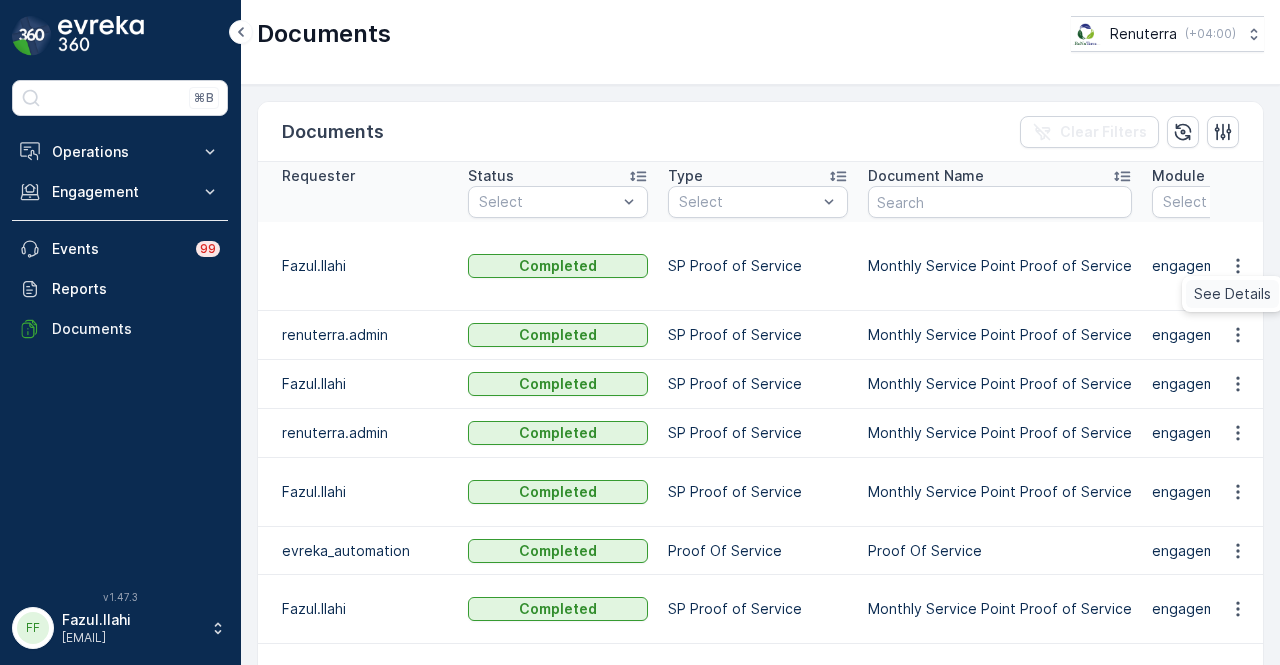 click on "See Details" at bounding box center (1232, 294) 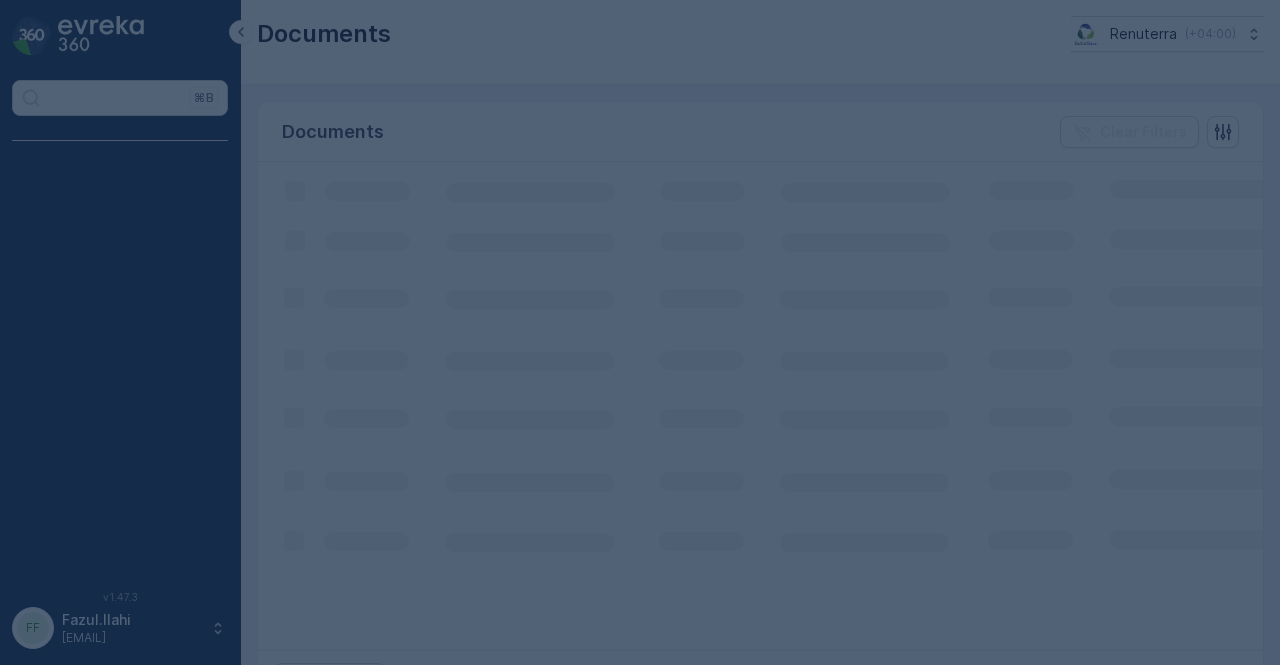 scroll, scrollTop: 0, scrollLeft: 0, axis: both 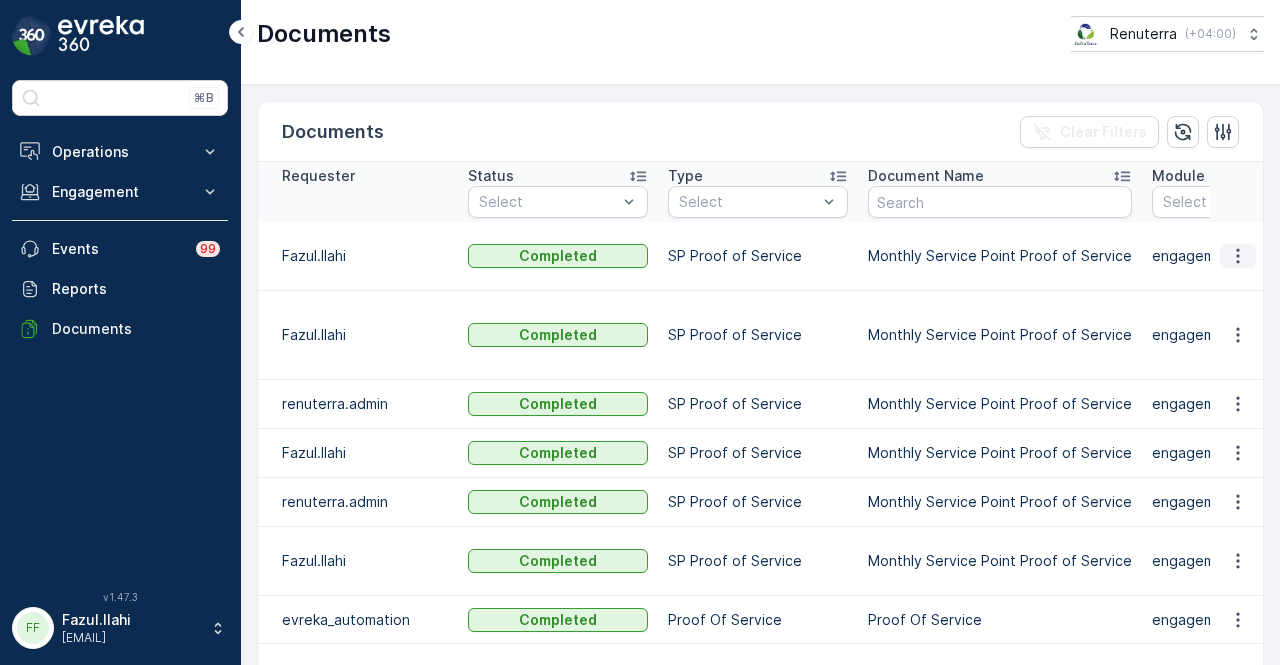 click at bounding box center (1238, 256) 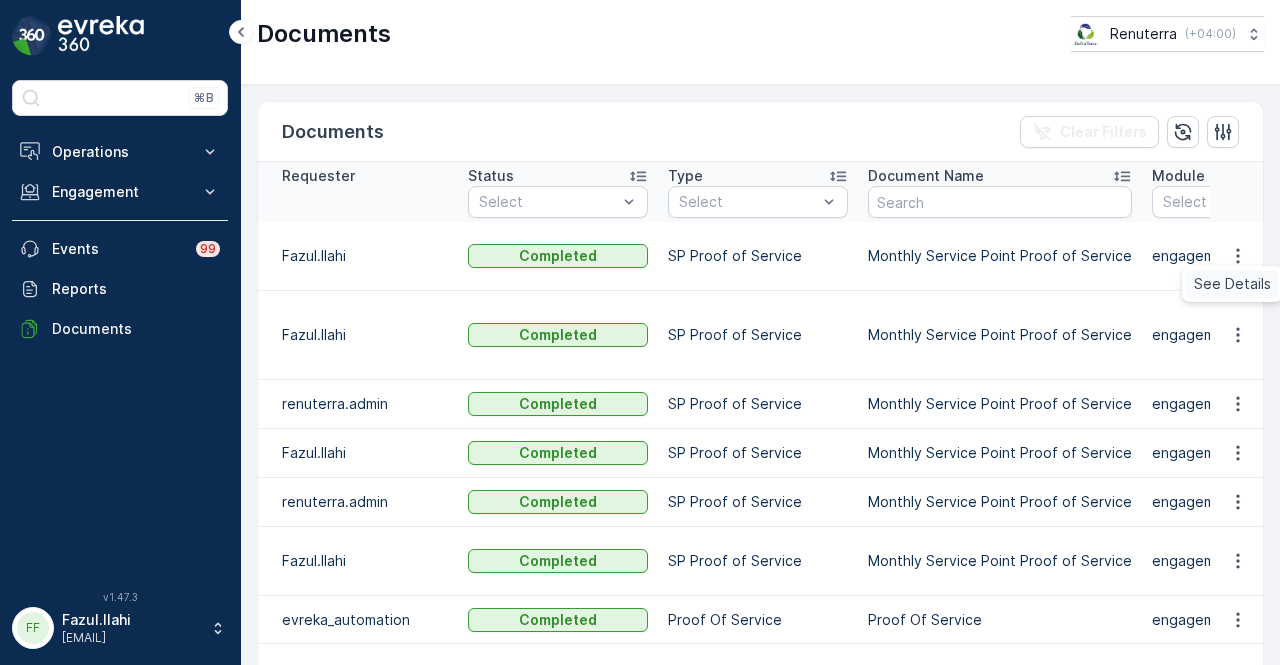 click on "See Details" at bounding box center [1232, 284] 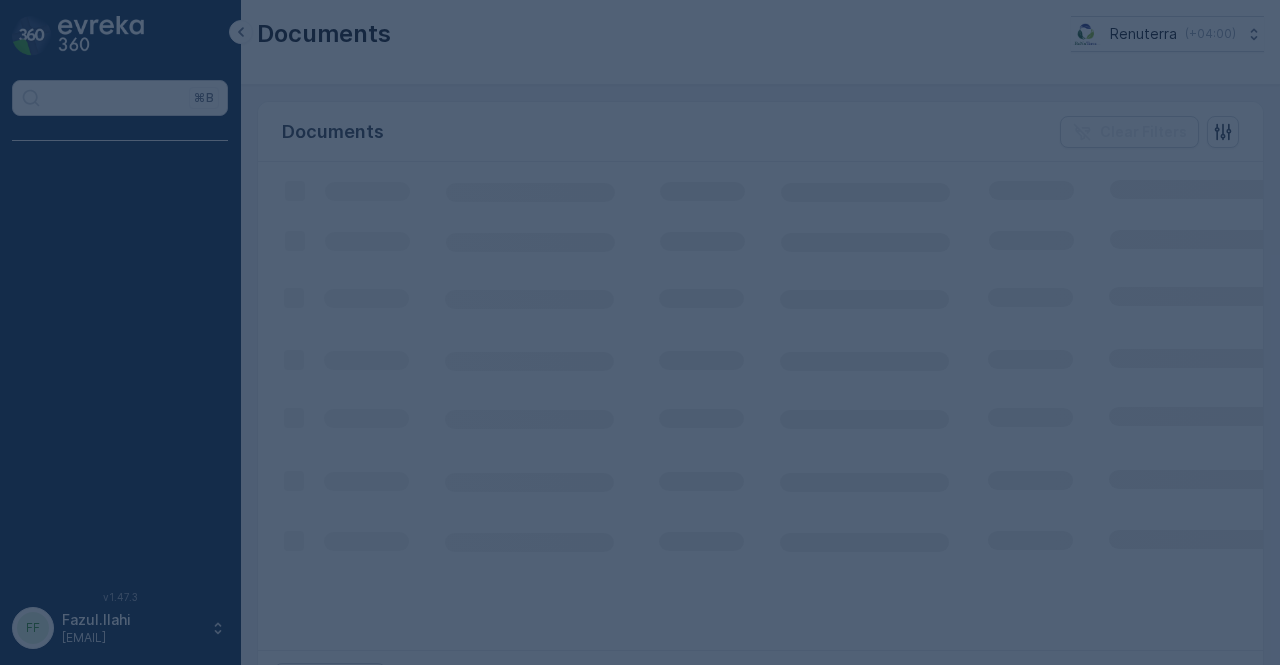scroll, scrollTop: 0, scrollLeft: 0, axis: both 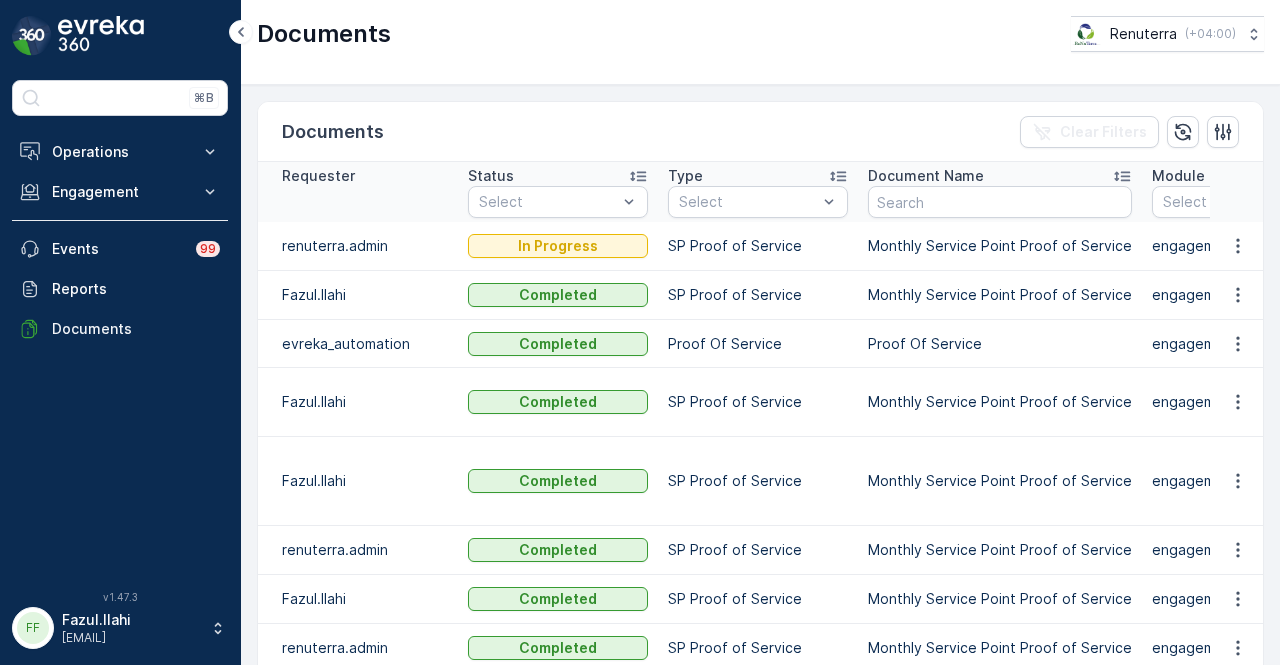 click at bounding box center [1237, 295] 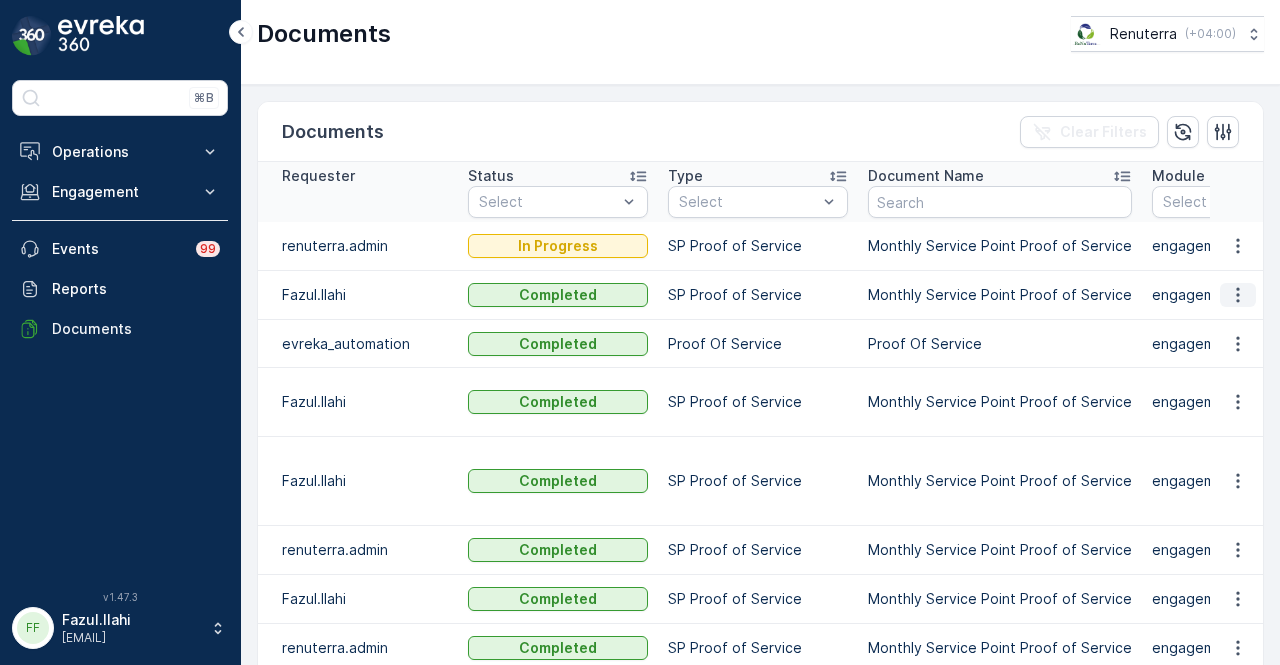 click at bounding box center [1238, 295] 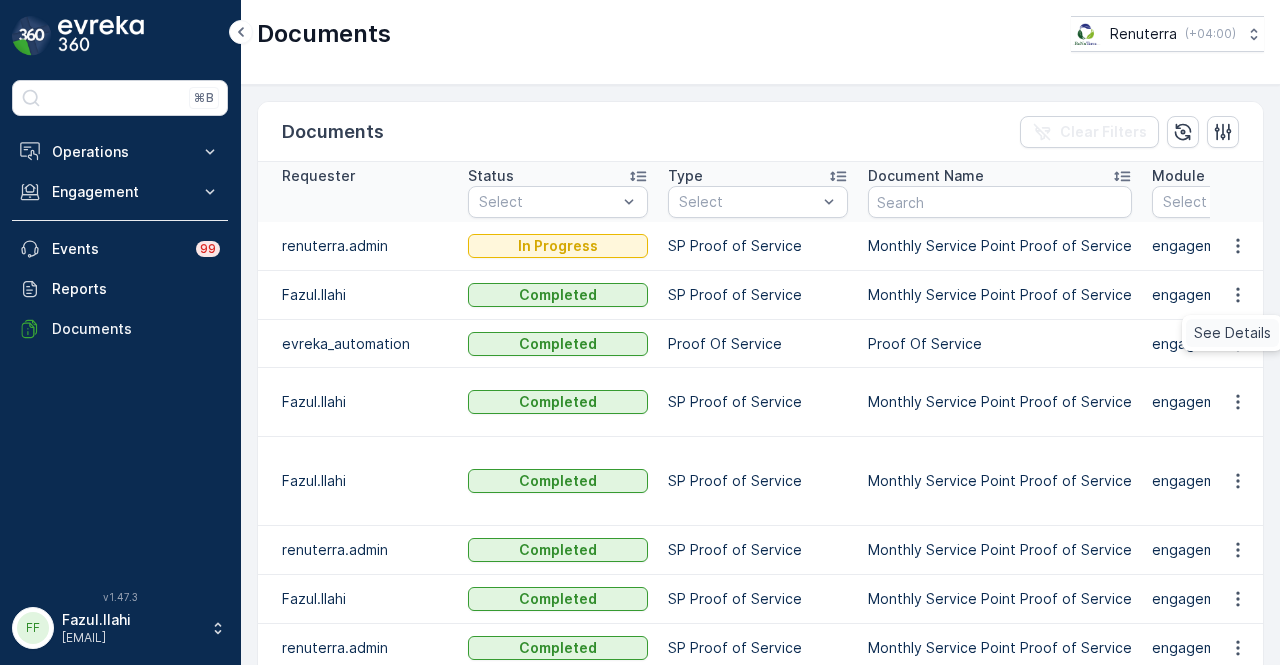 click on "See Details" at bounding box center [1232, 333] 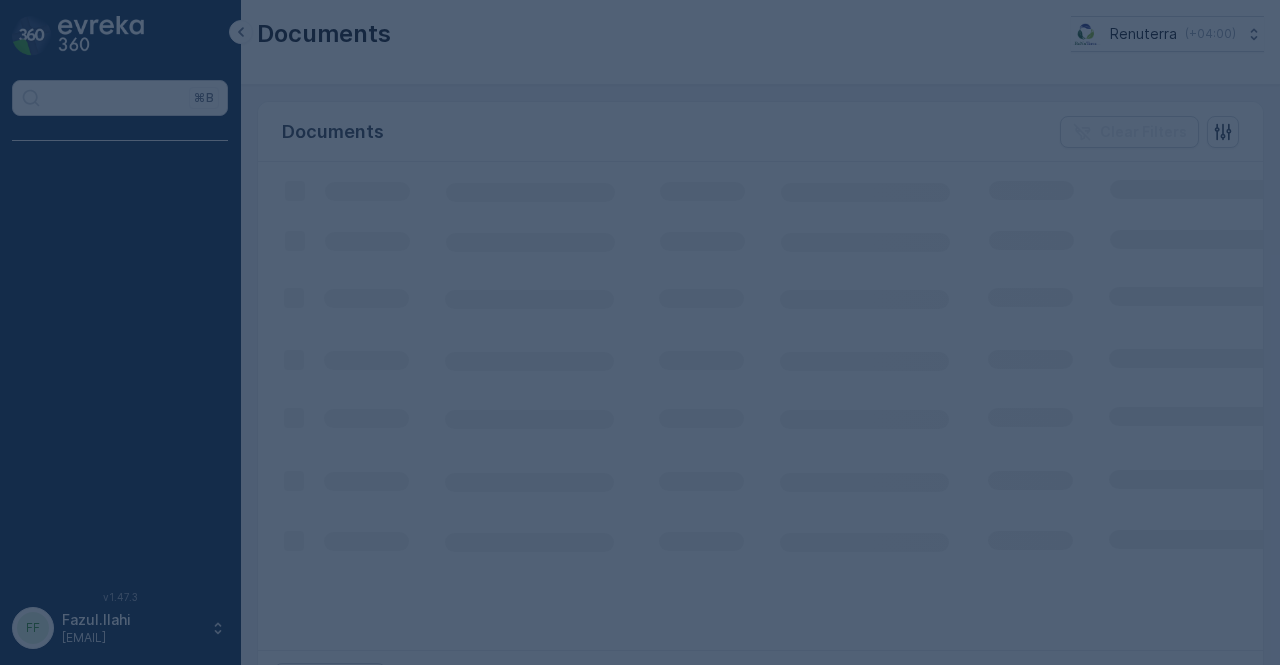 scroll, scrollTop: 0, scrollLeft: 0, axis: both 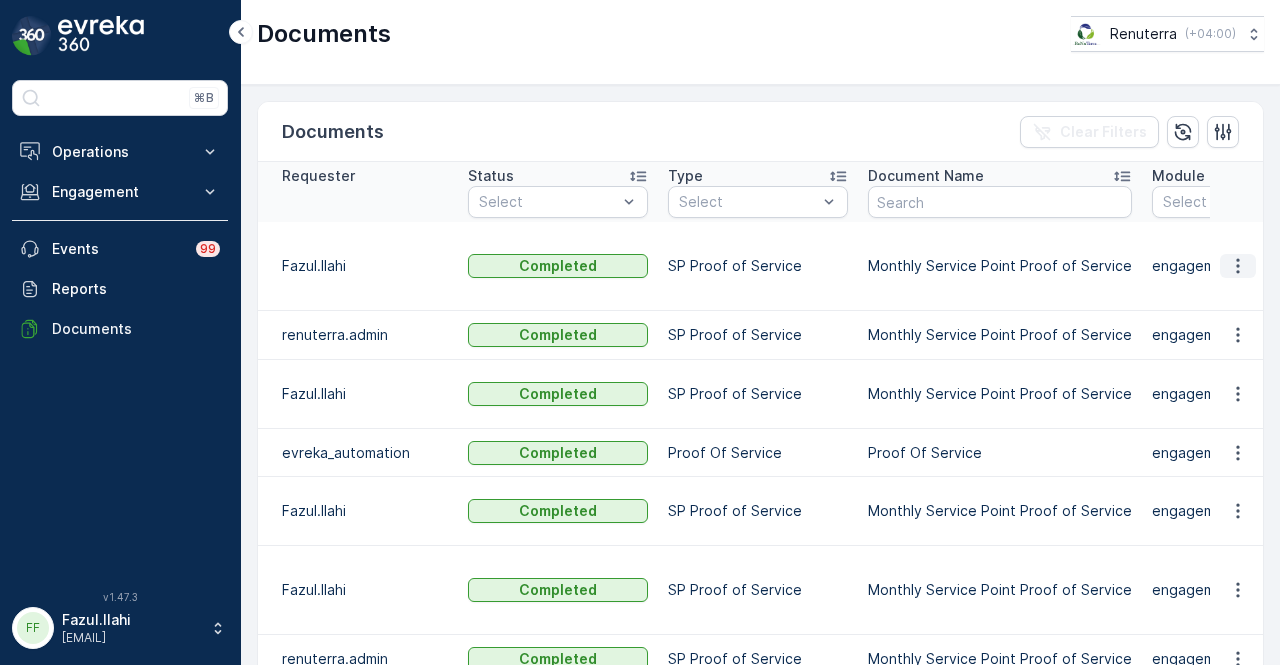 click 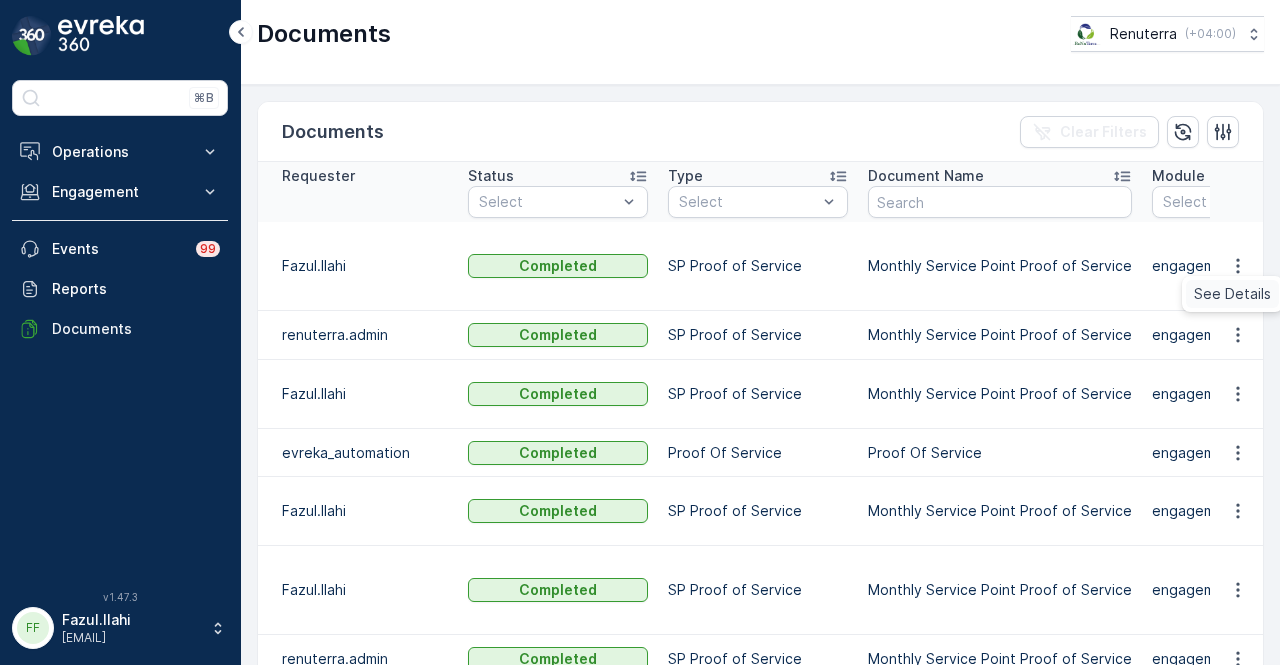 click on "See Details" at bounding box center (1232, 294) 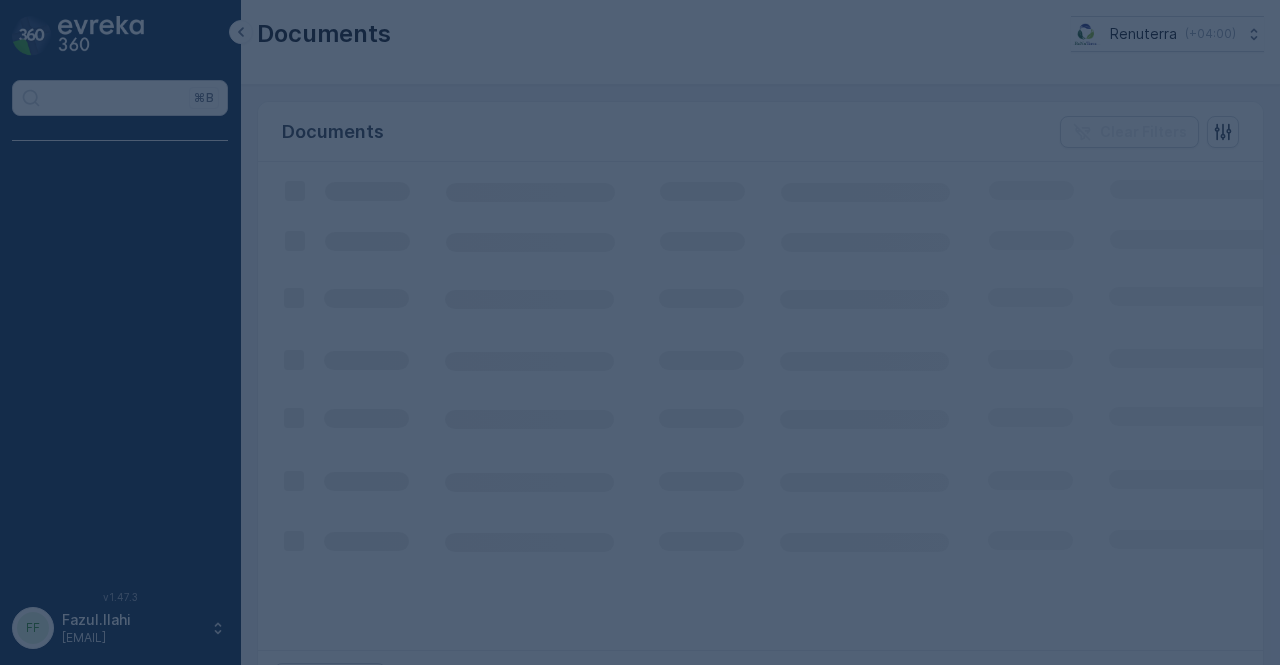 scroll, scrollTop: 0, scrollLeft: 0, axis: both 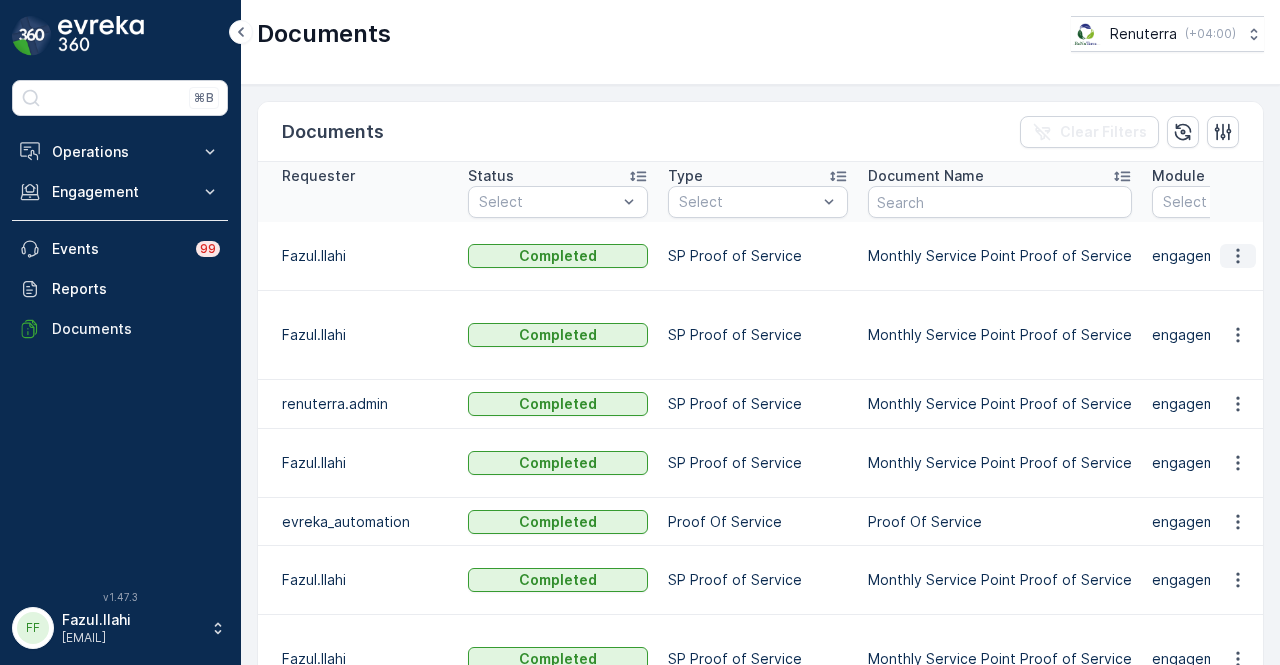 click 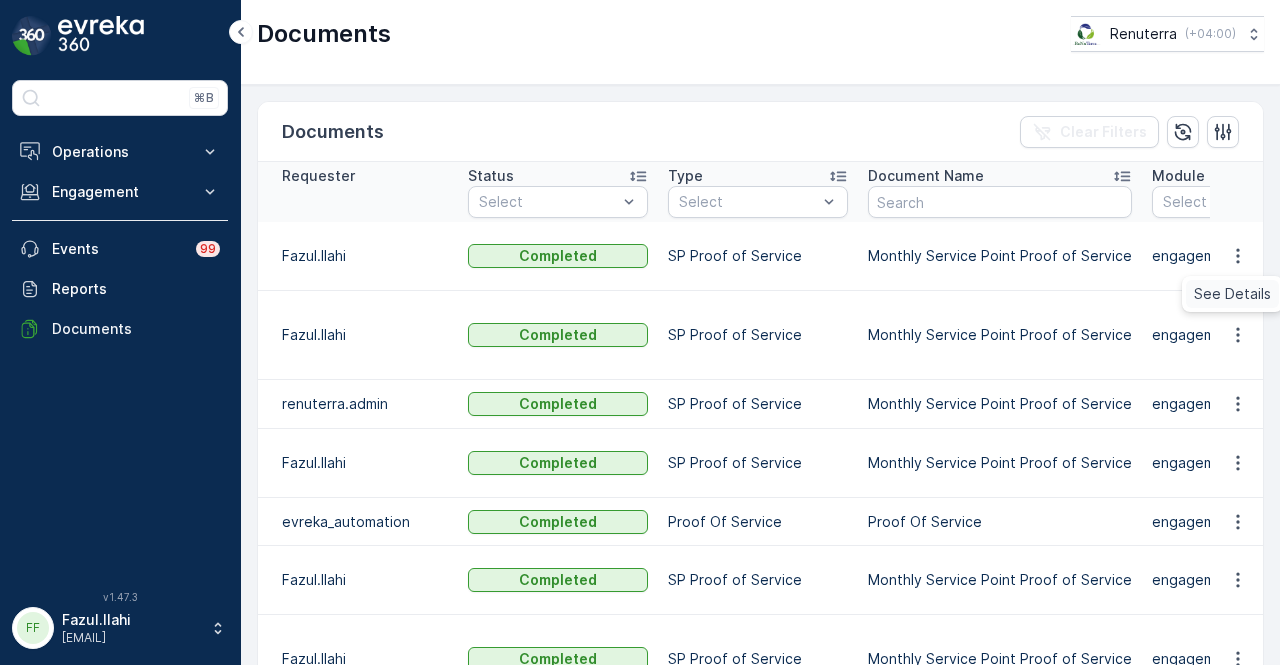 click on "See Details" at bounding box center (1232, 294) 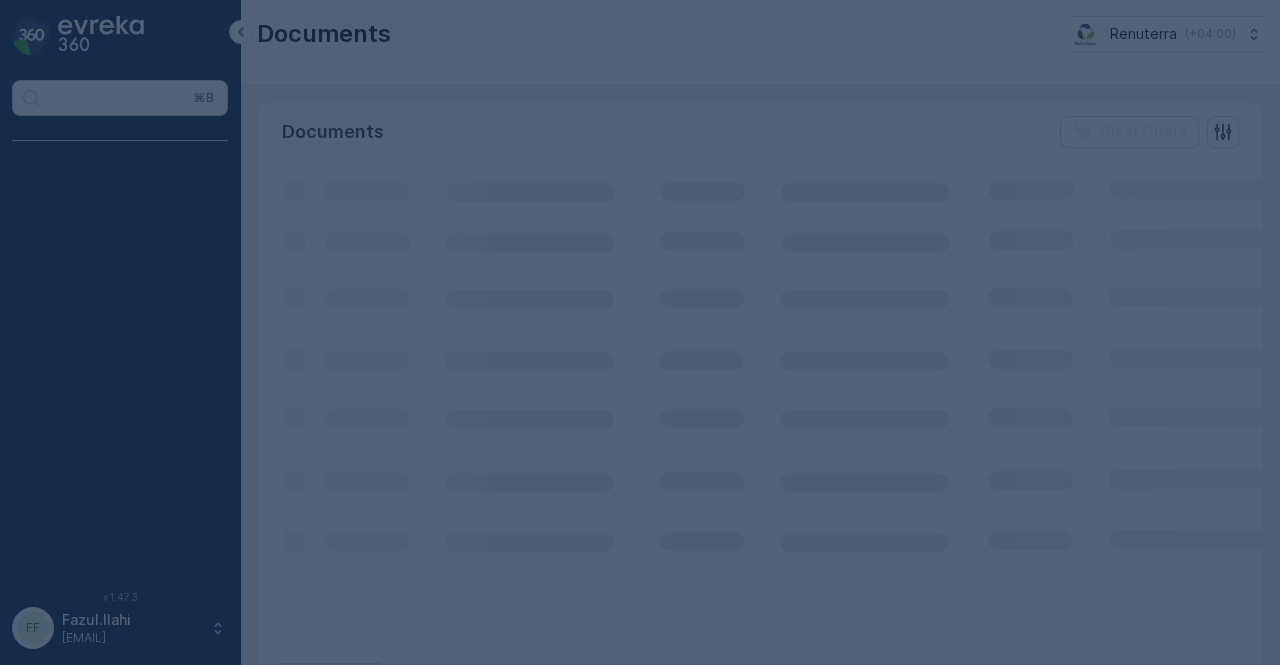 scroll, scrollTop: 0, scrollLeft: 0, axis: both 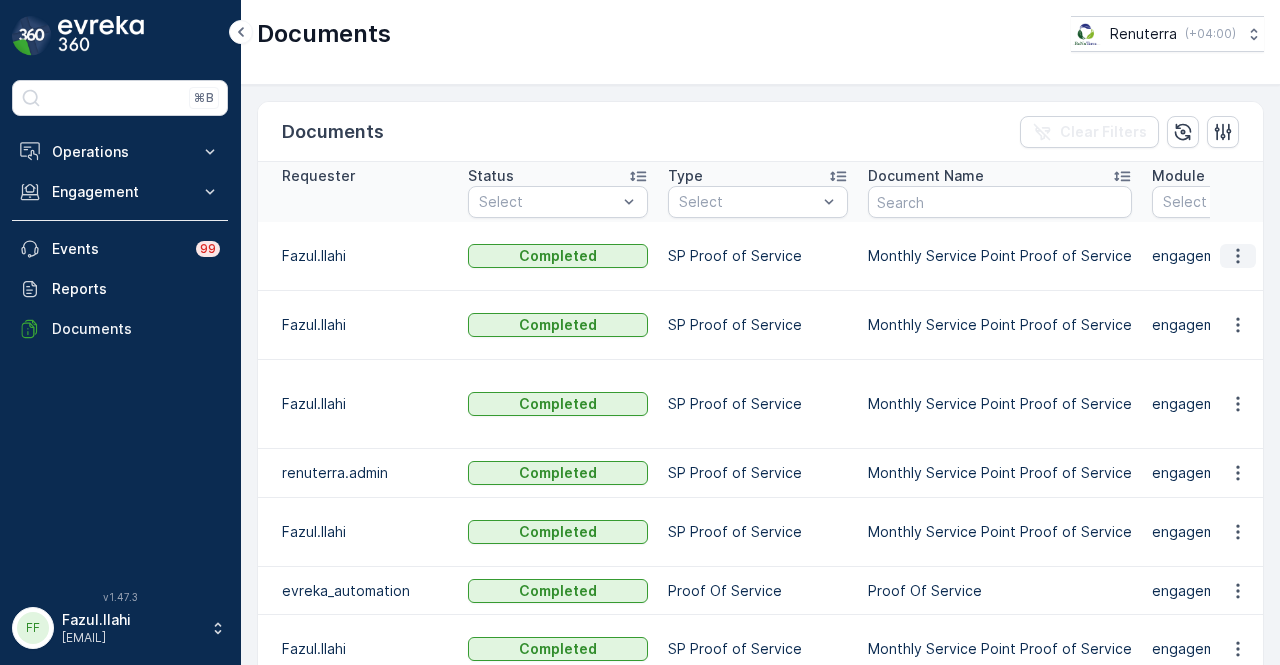 click 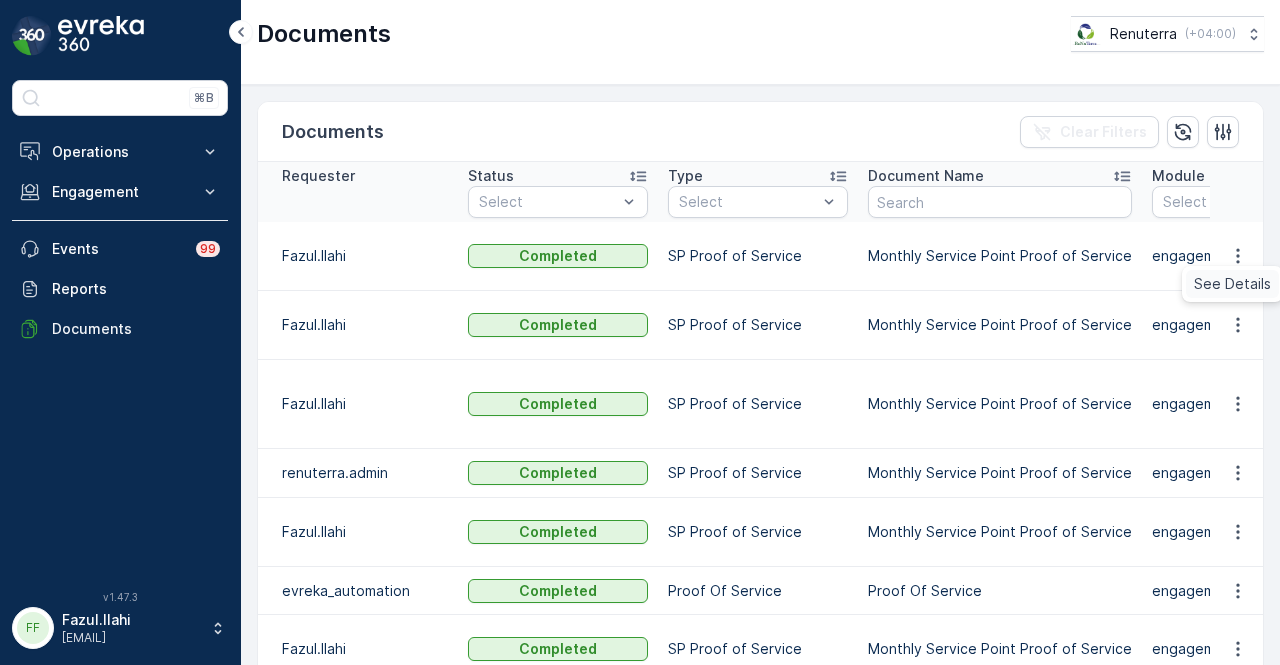 click on "See Details" at bounding box center [1232, 284] 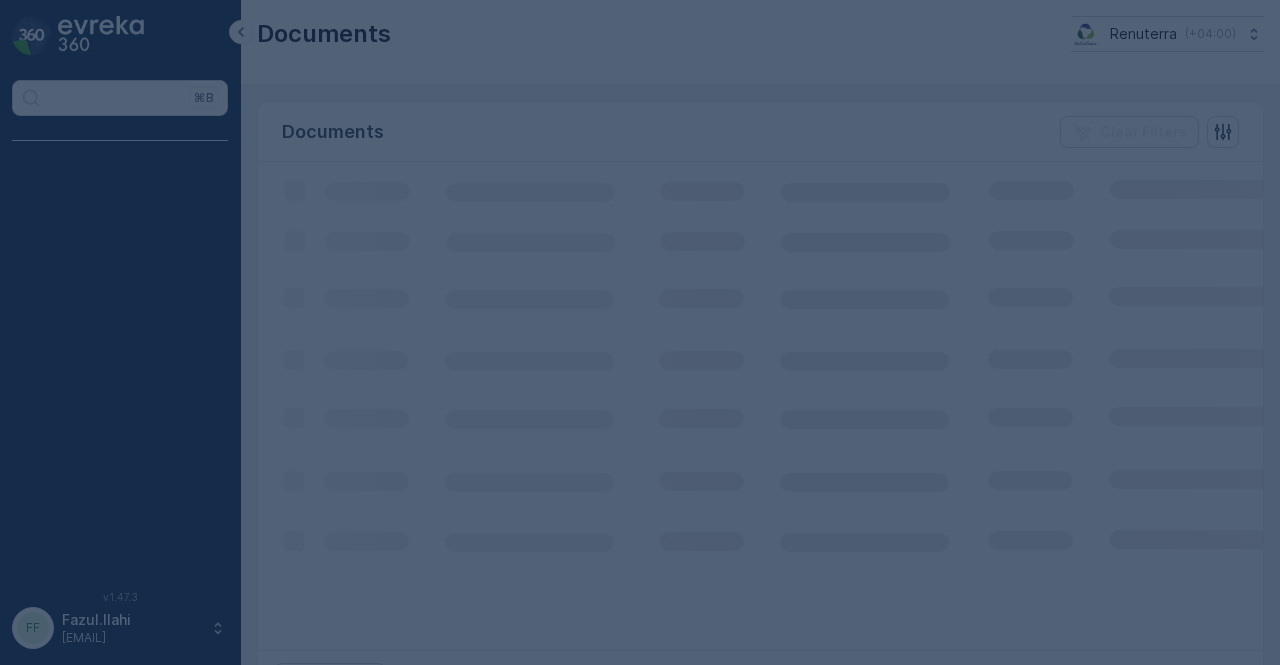 scroll, scrollTop: 0, scrollLeft: 0, axis: both 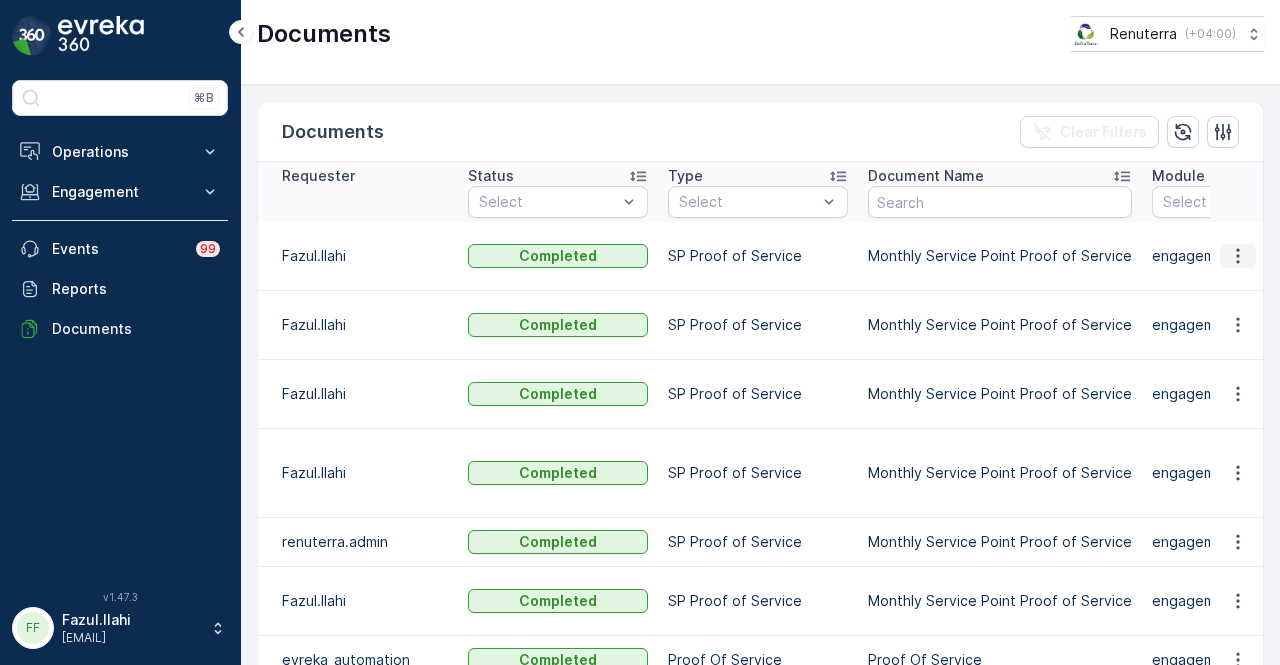 click 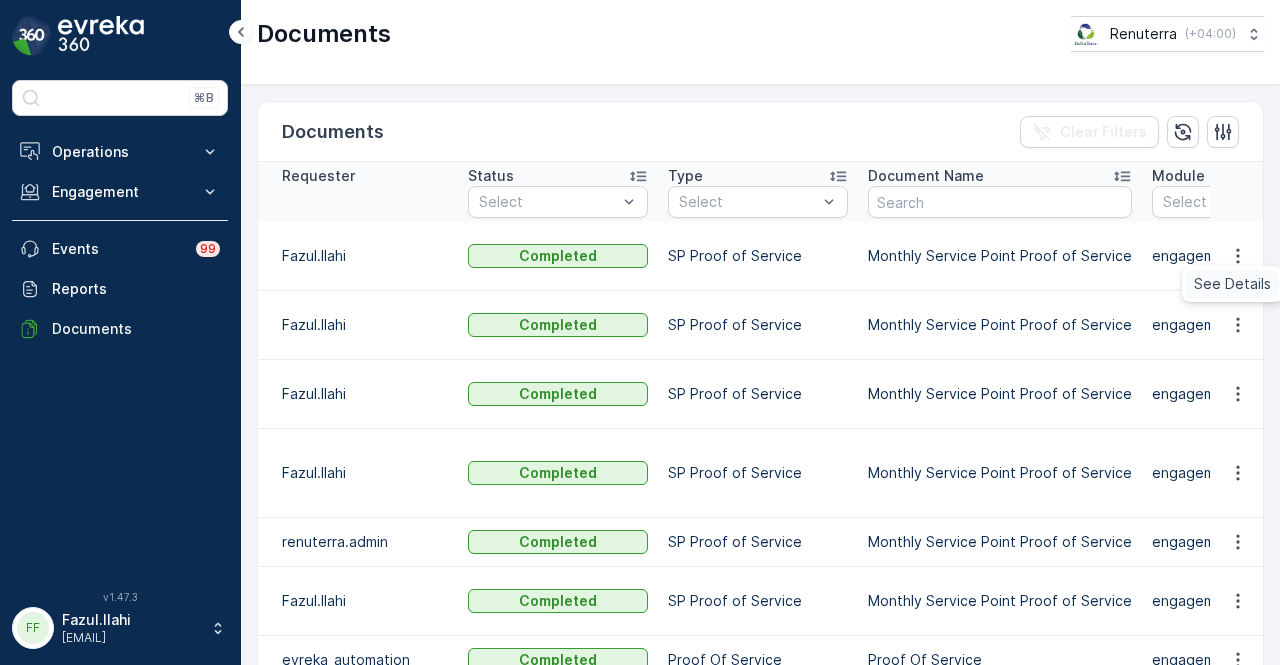 click on "See Details" at bounding box center (1232, 284) 